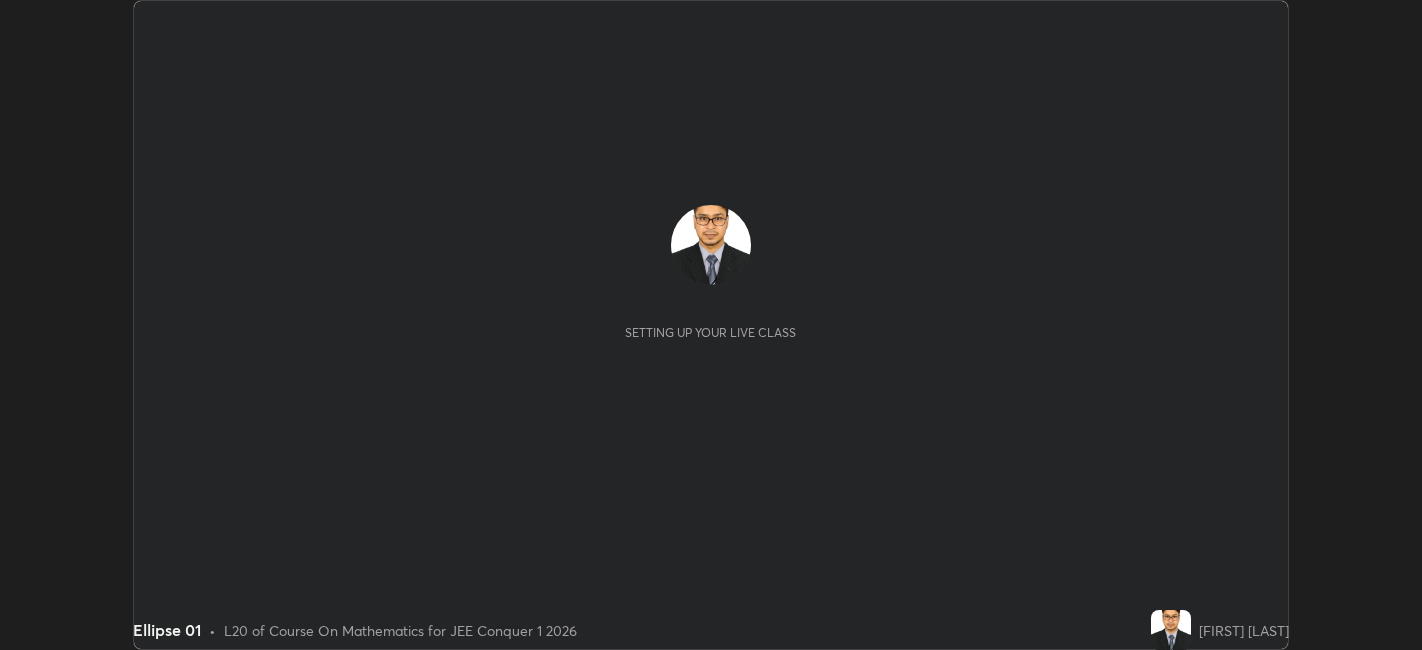 scroll, scrollTop: 0, scrollLeft: 0, axis: both 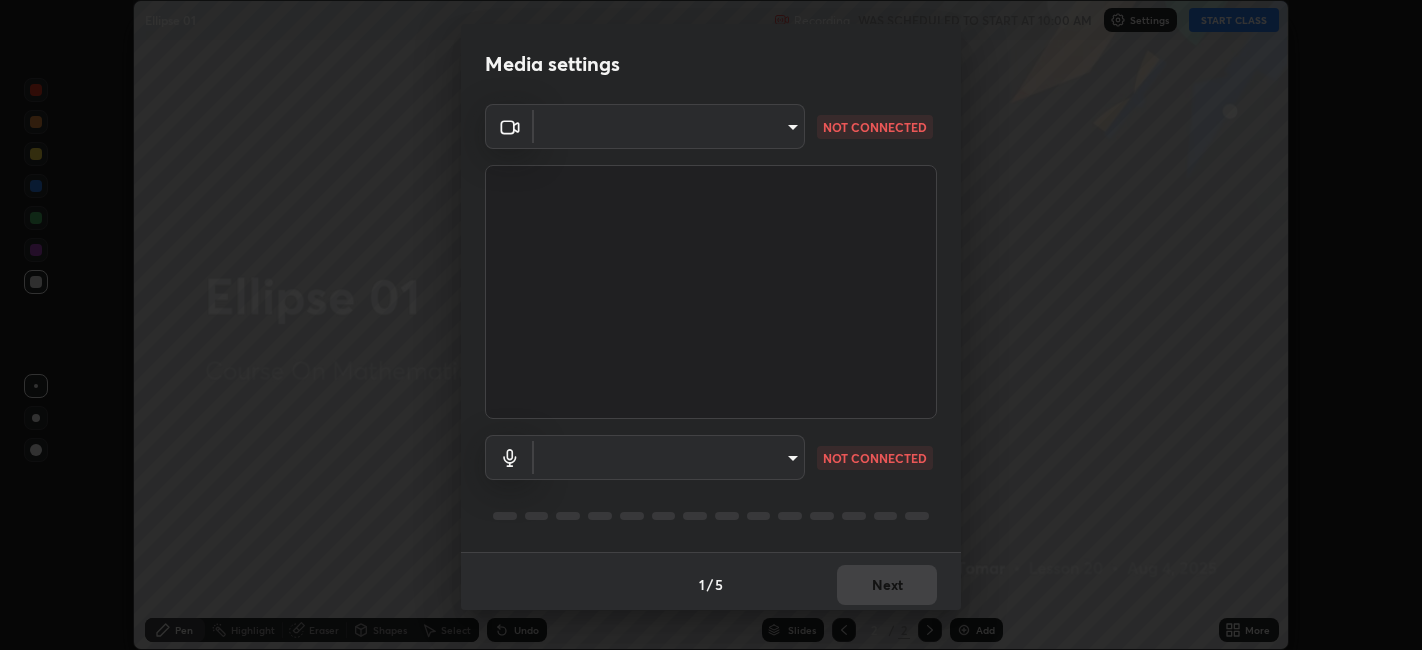 type on "9e57caed4cce4141f5eaa85e897878ef8d6f7de05c3a7e1aeb5fb010bc414606" 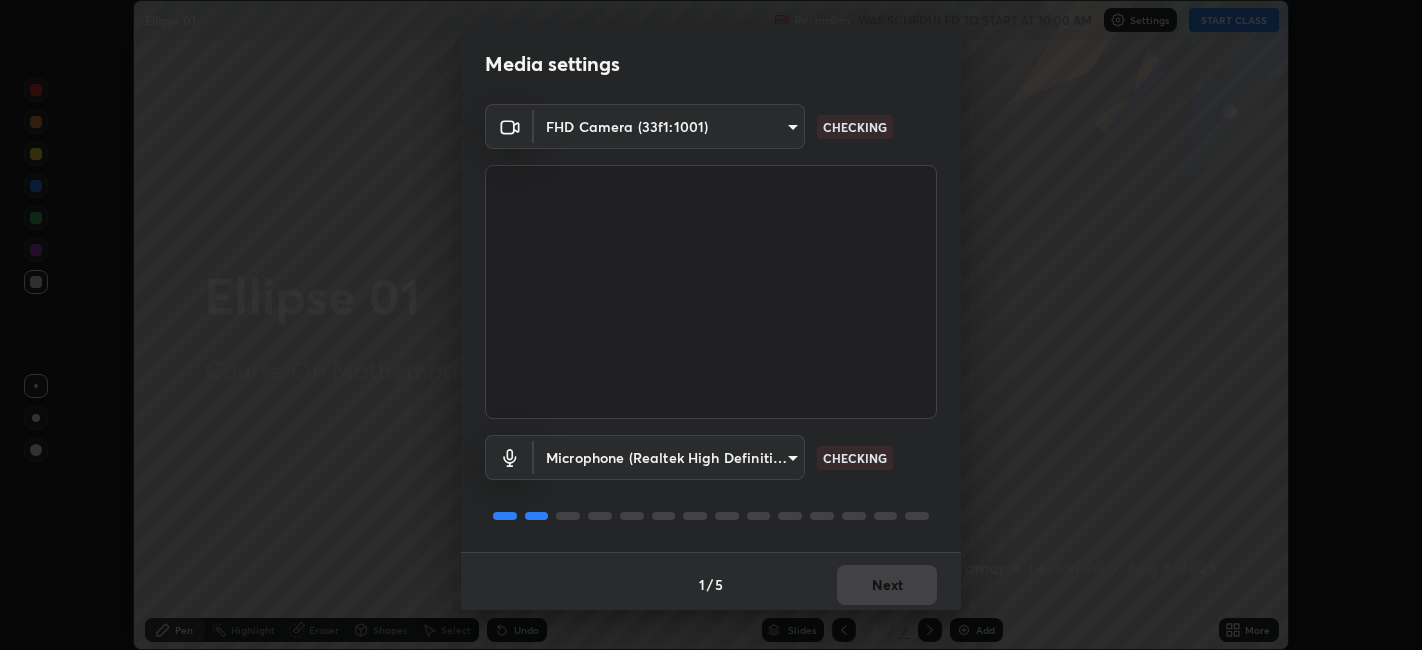 scroll, scrollTop: 5, scrollLeft: 0, axis: vertical 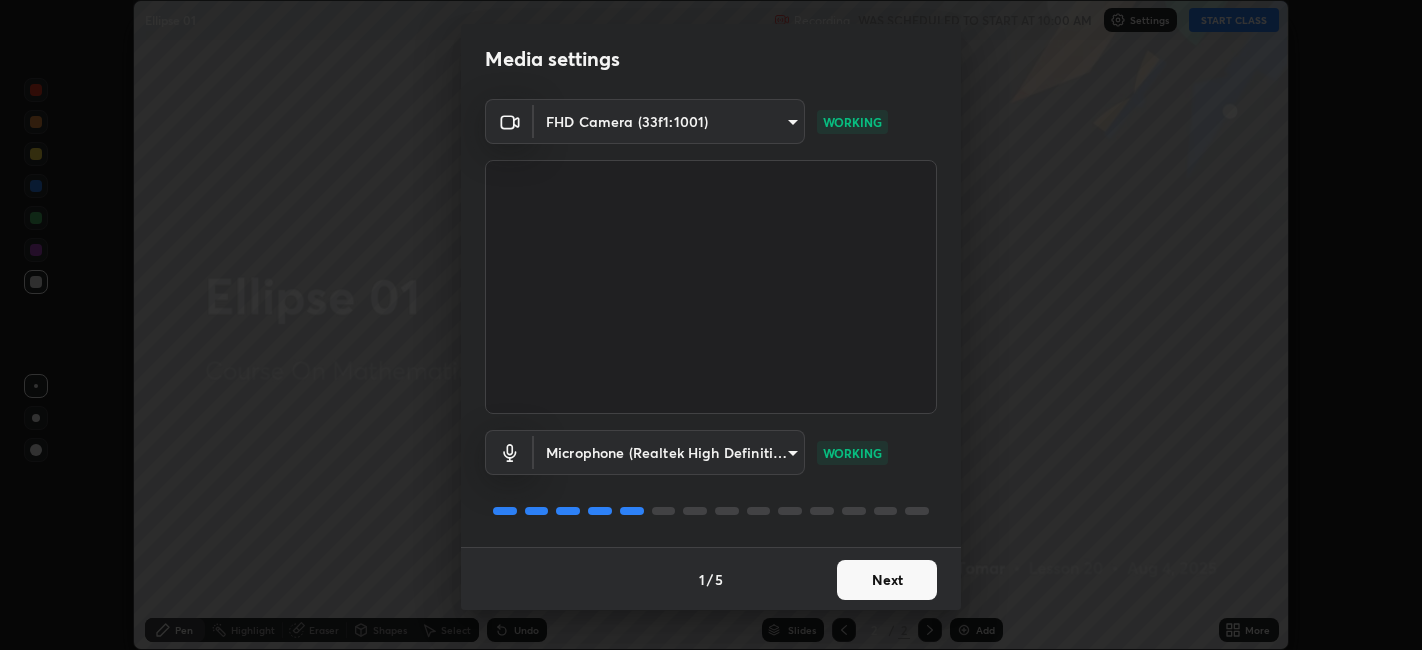 click on "Next" at bounding box center (887, 580) 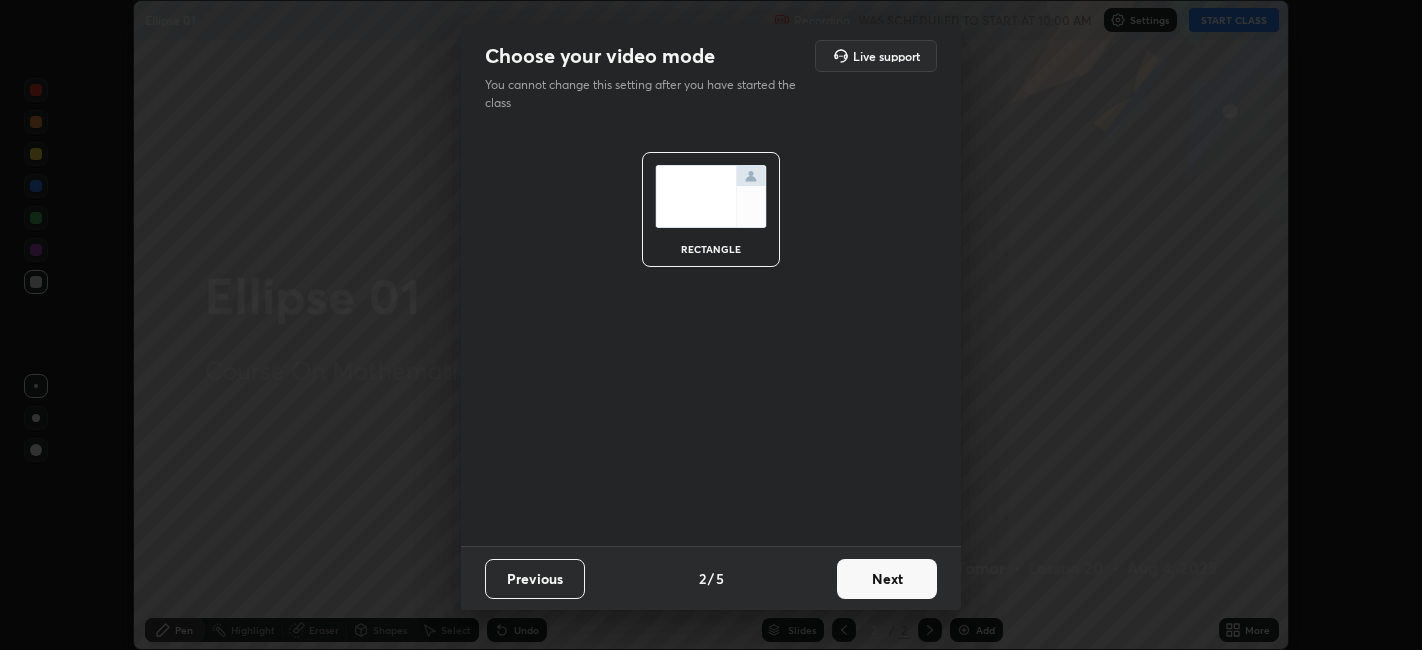 click on "Next" at bounding box center [887, 579] 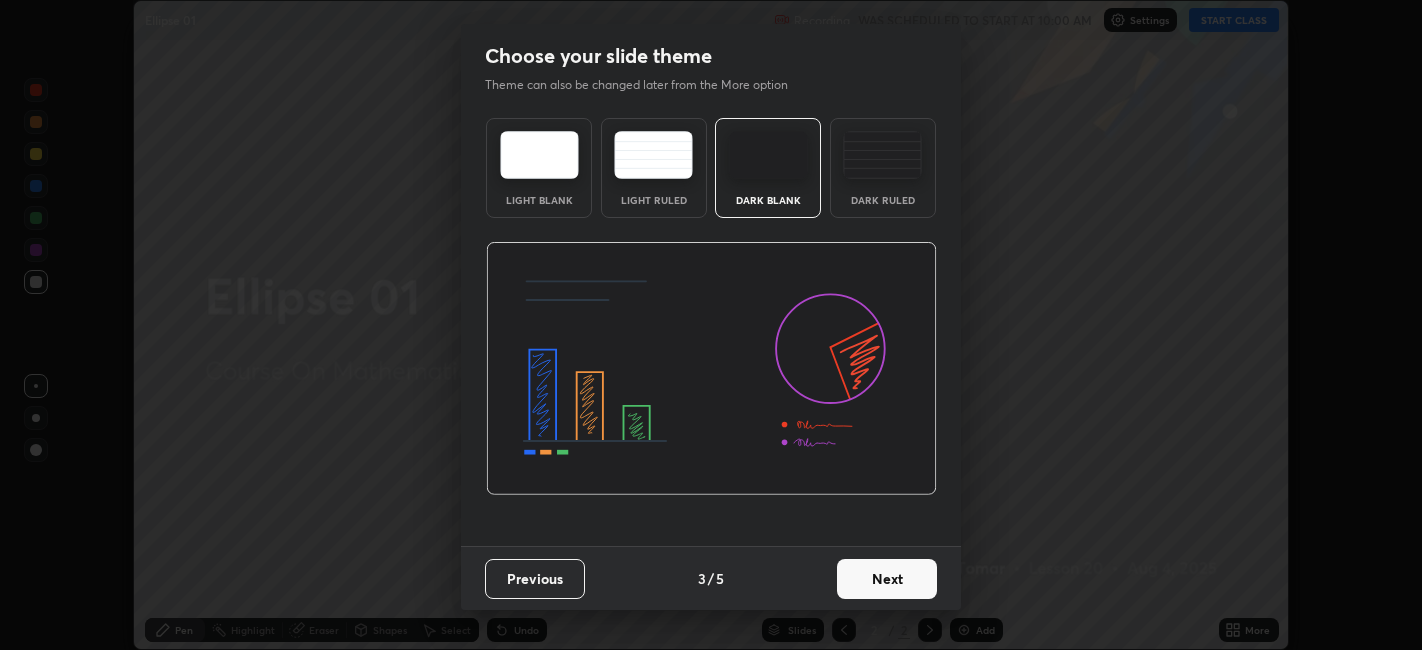 click on "Next" at bounding box center (887, 579) 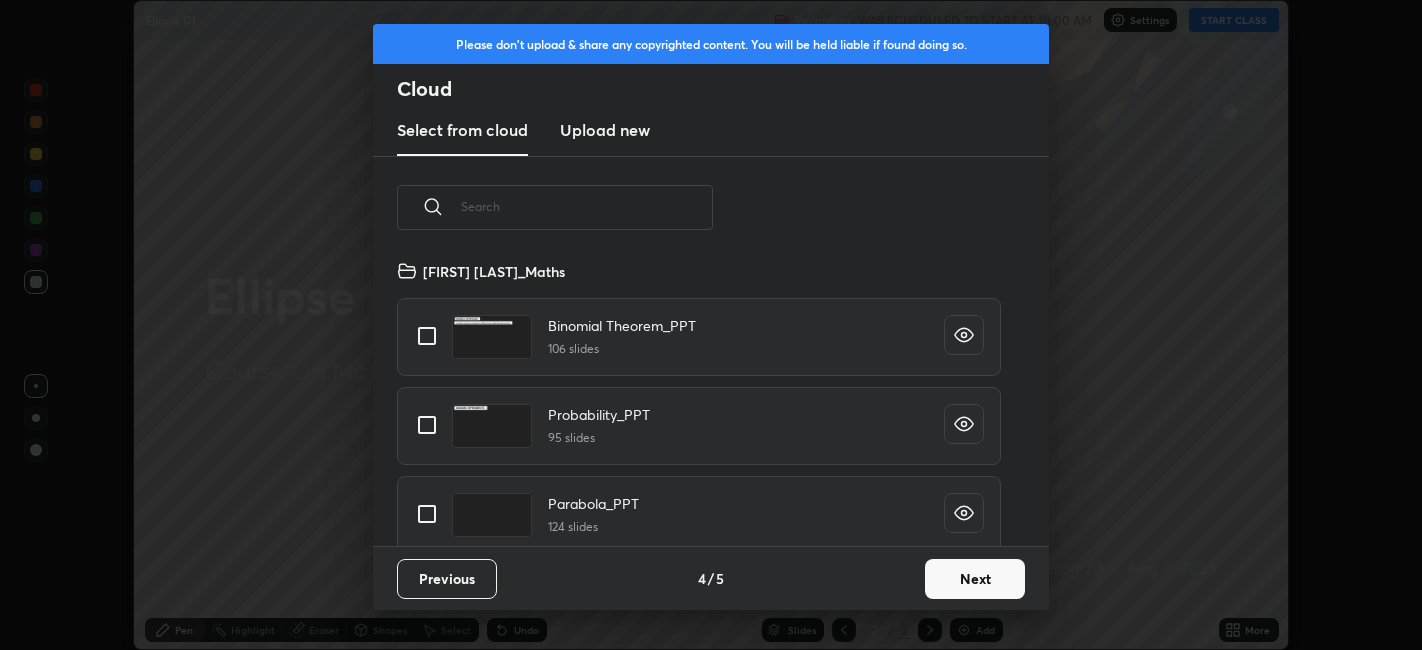 scroll, scrollTop: 6, scrollLeft: 10, axis: both 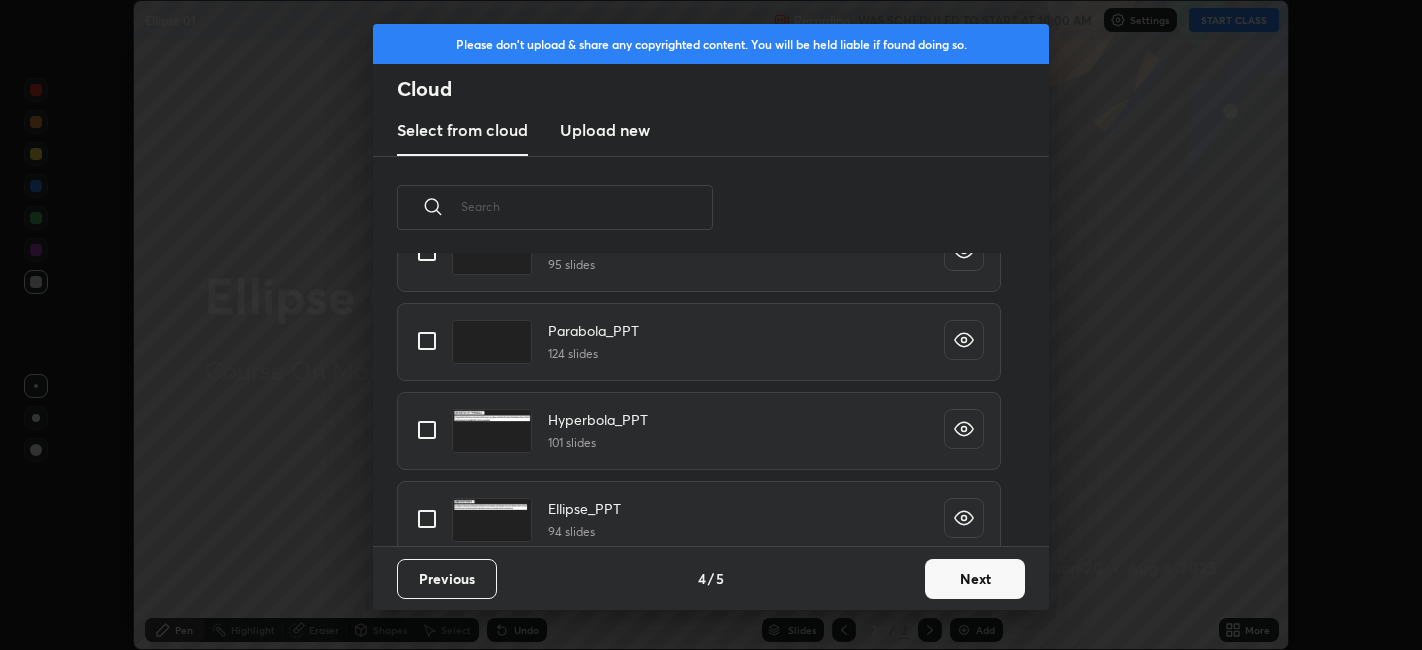 click at bounding box center (427, 341) 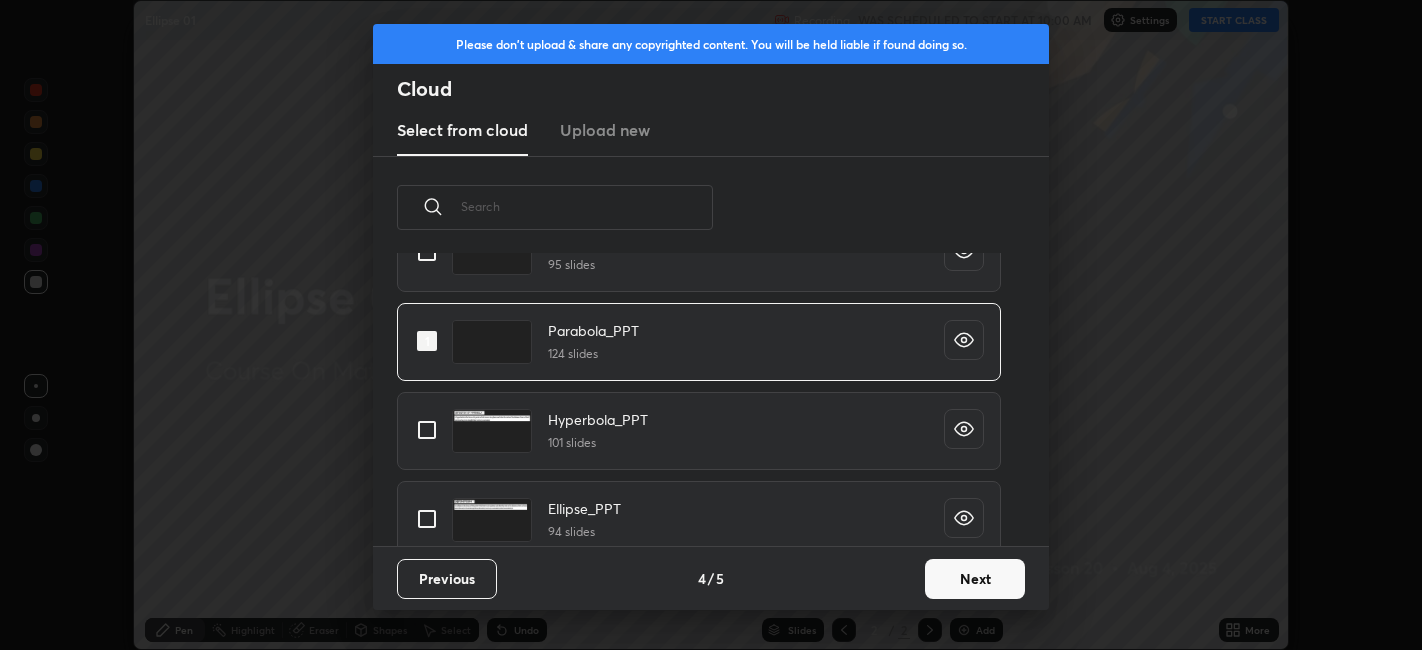 click on "Next" at bounding box center (975, 579) 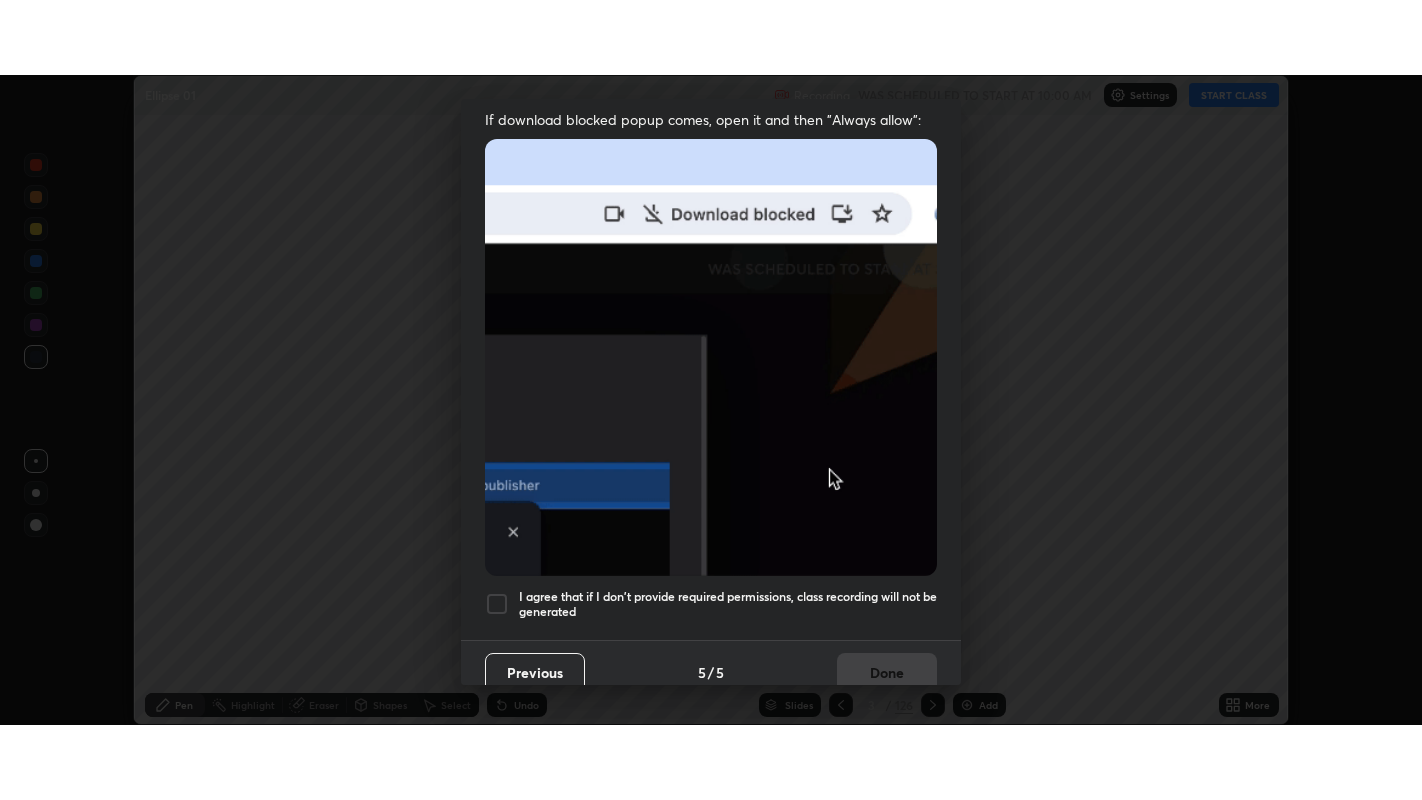 scroll, scrollTop: 413, scrollLeft: 0, axis: vertical 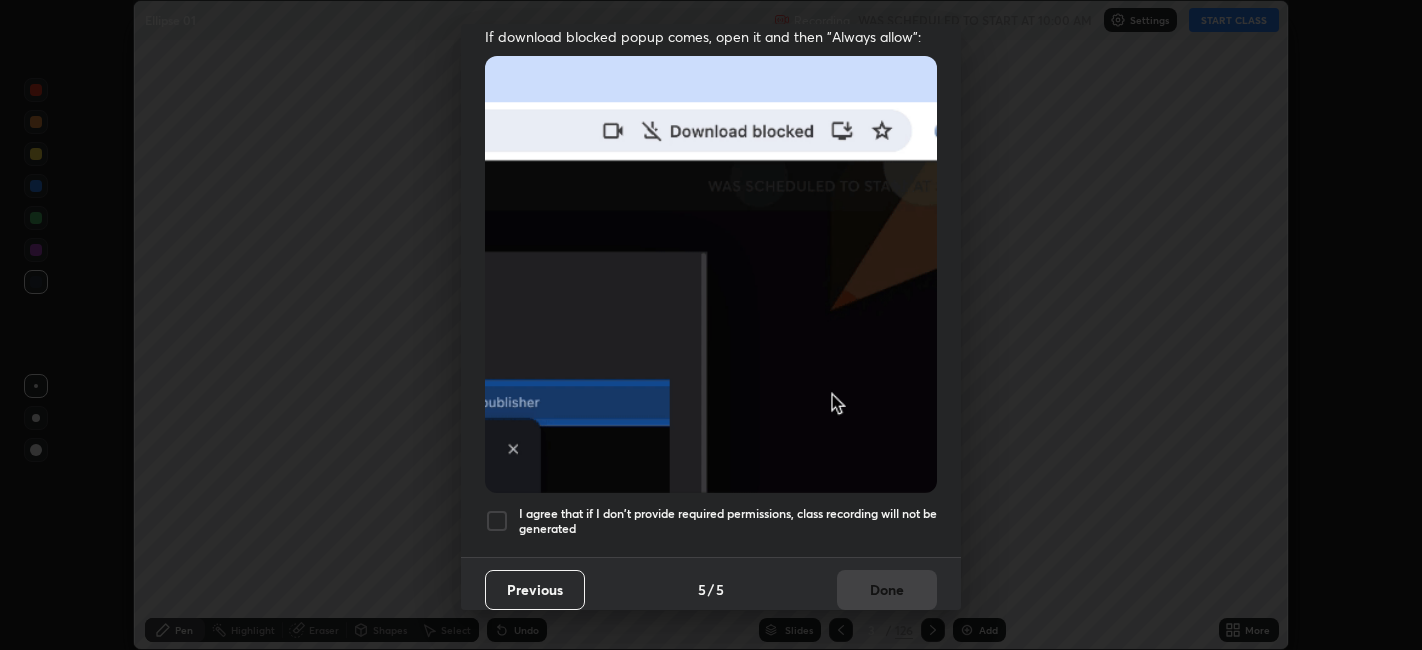 click at bounding box center [497, 521] 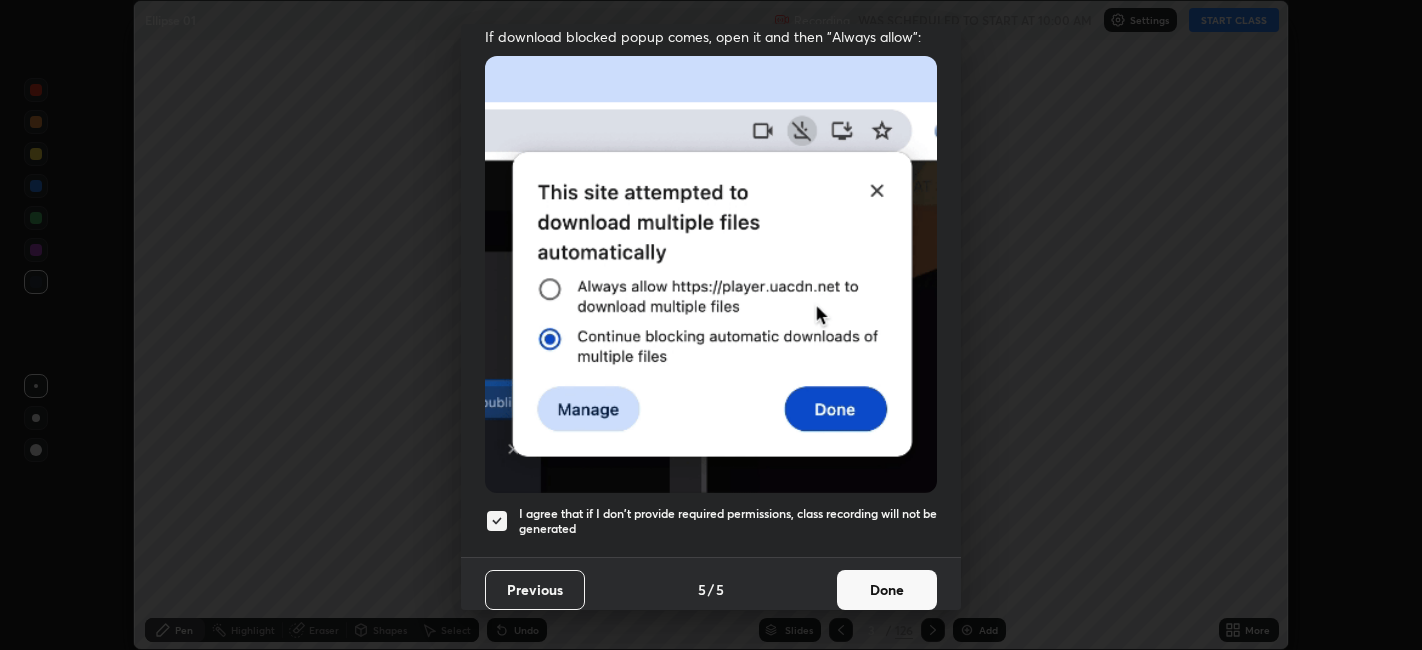 click on "Done" at bounding box center [887, 590] 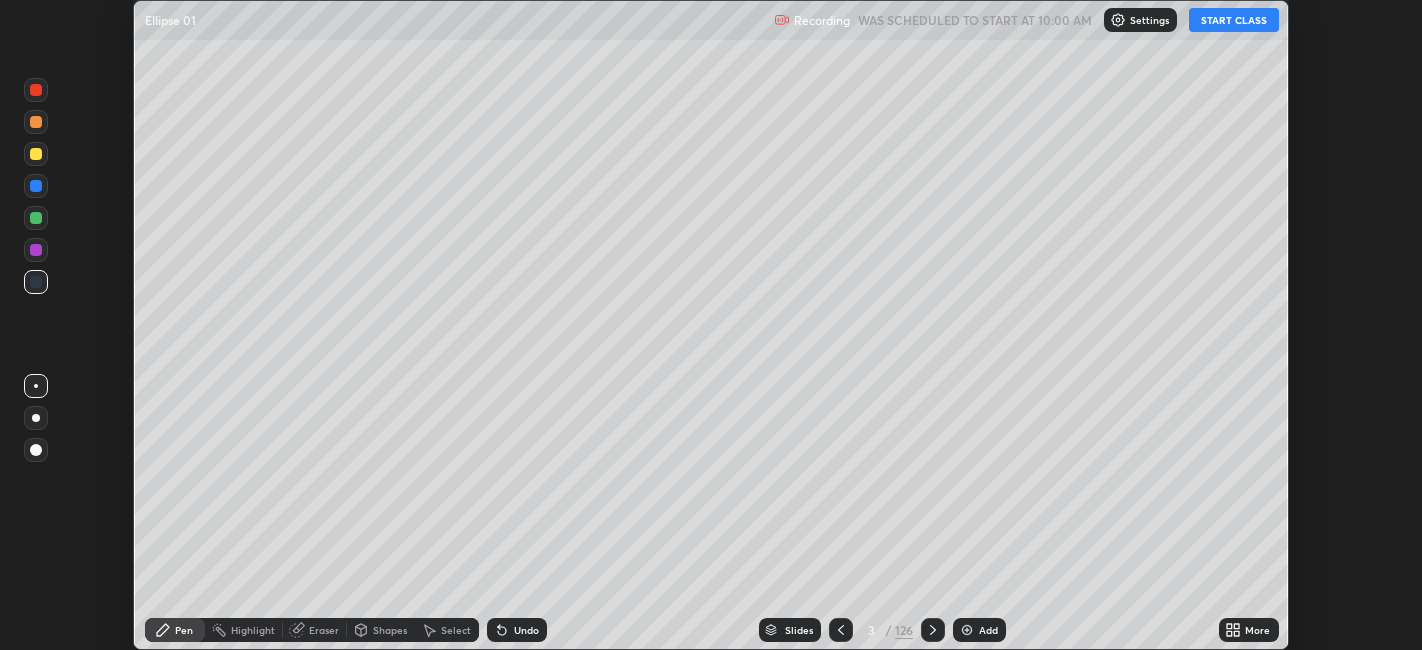 click 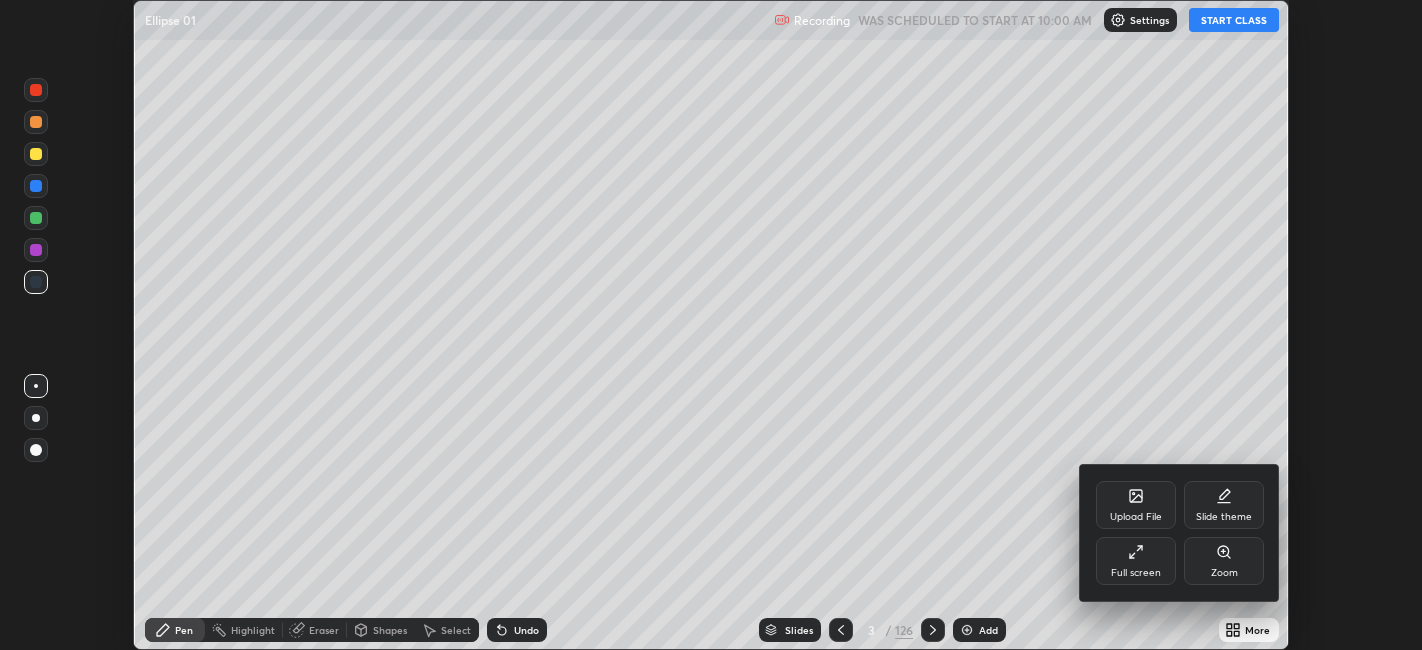 click 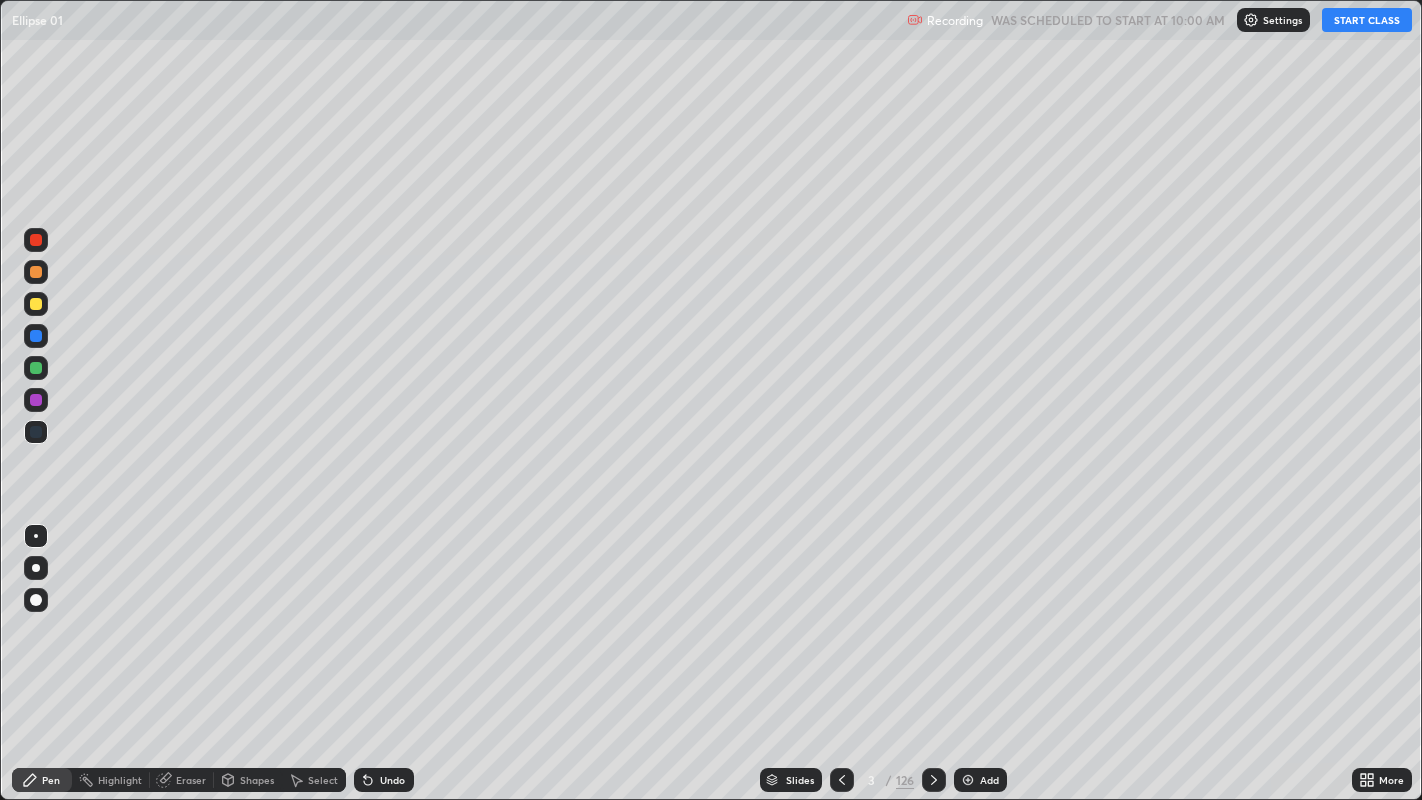 scroll, scrollTop: 99200, scrollLeft: 98577, axis: both 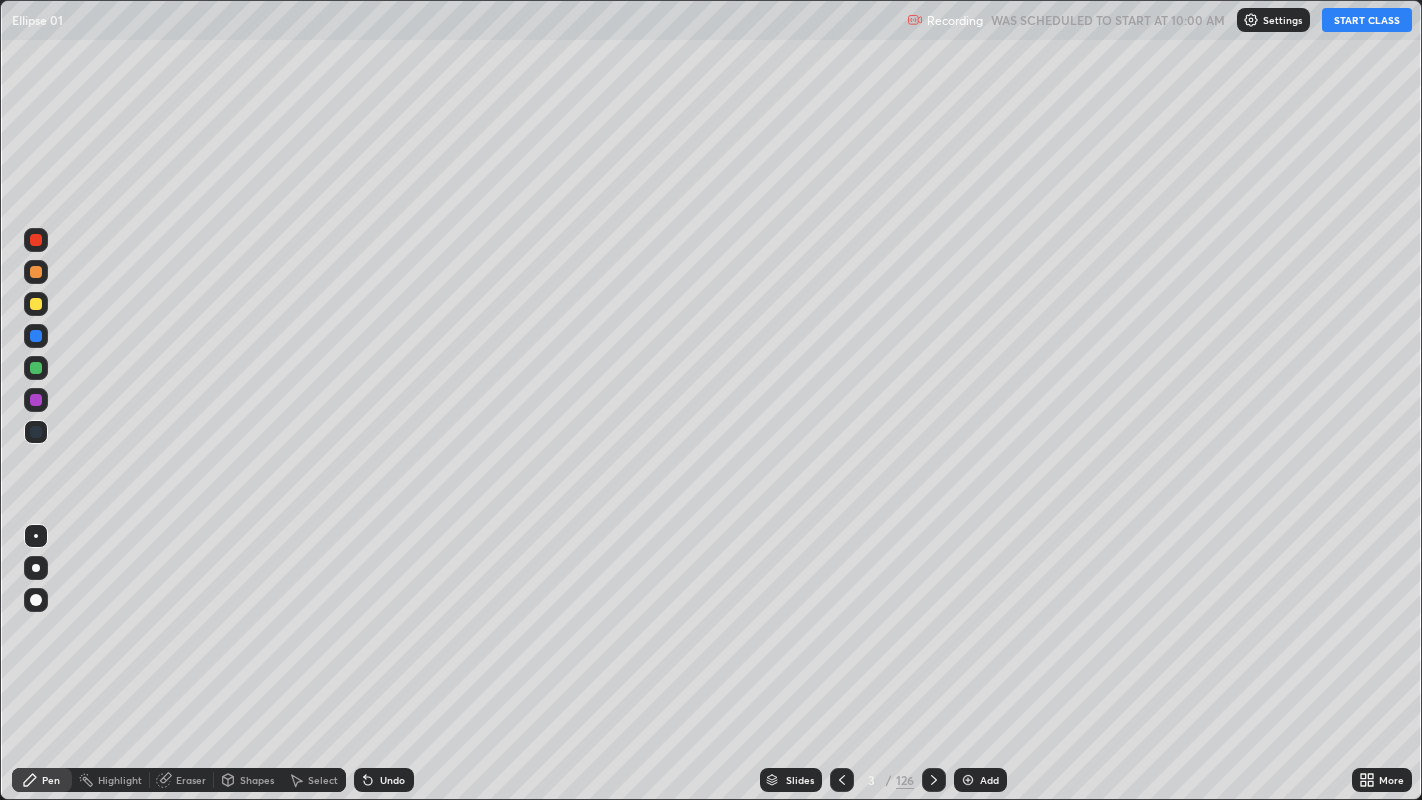 click on "START CLASS" at bounding box center [1367, 20] 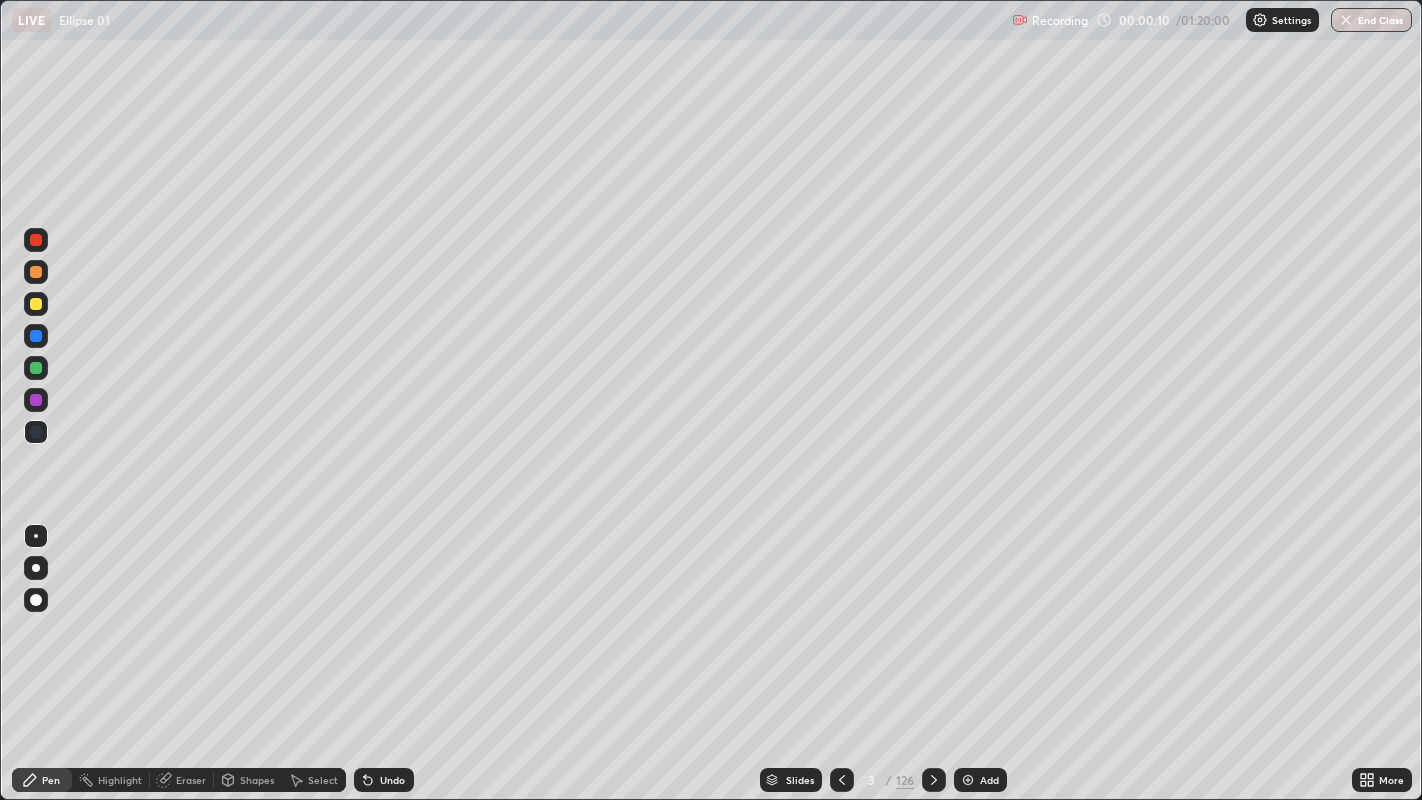 click on "126" at bounding box center (905, 780) 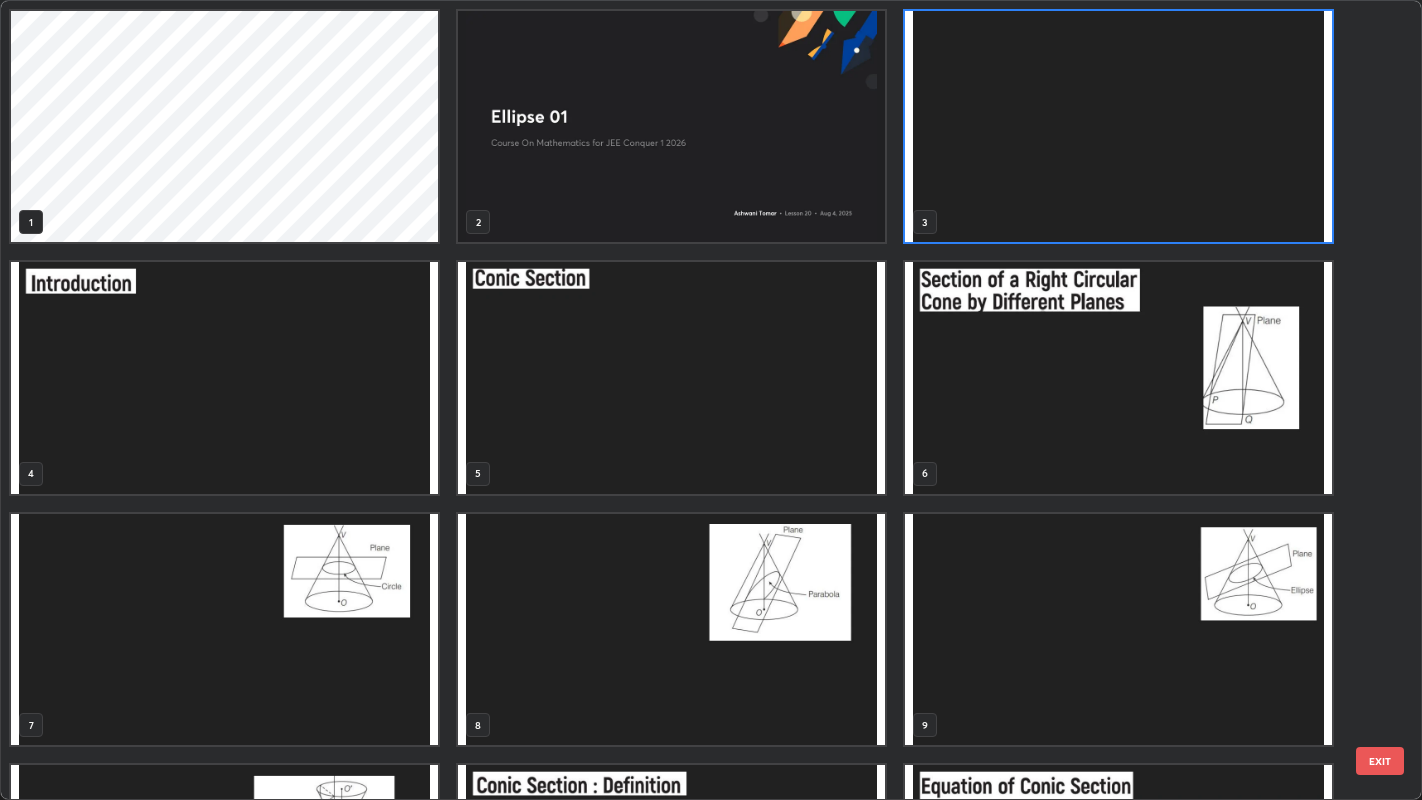 scroll, scrollTop: 7, scrollLeft: 10, axis: both 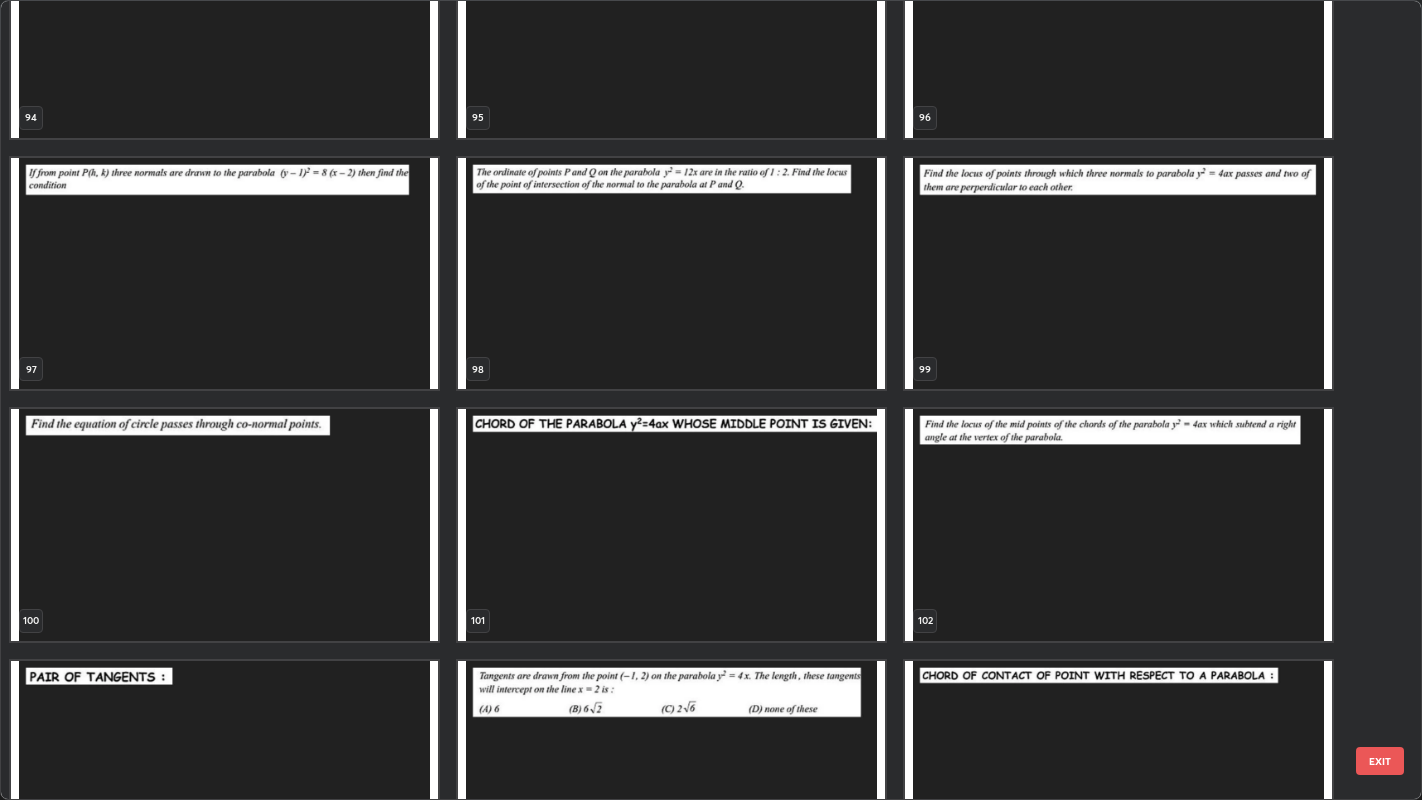 click at bounding box center (671, 524) 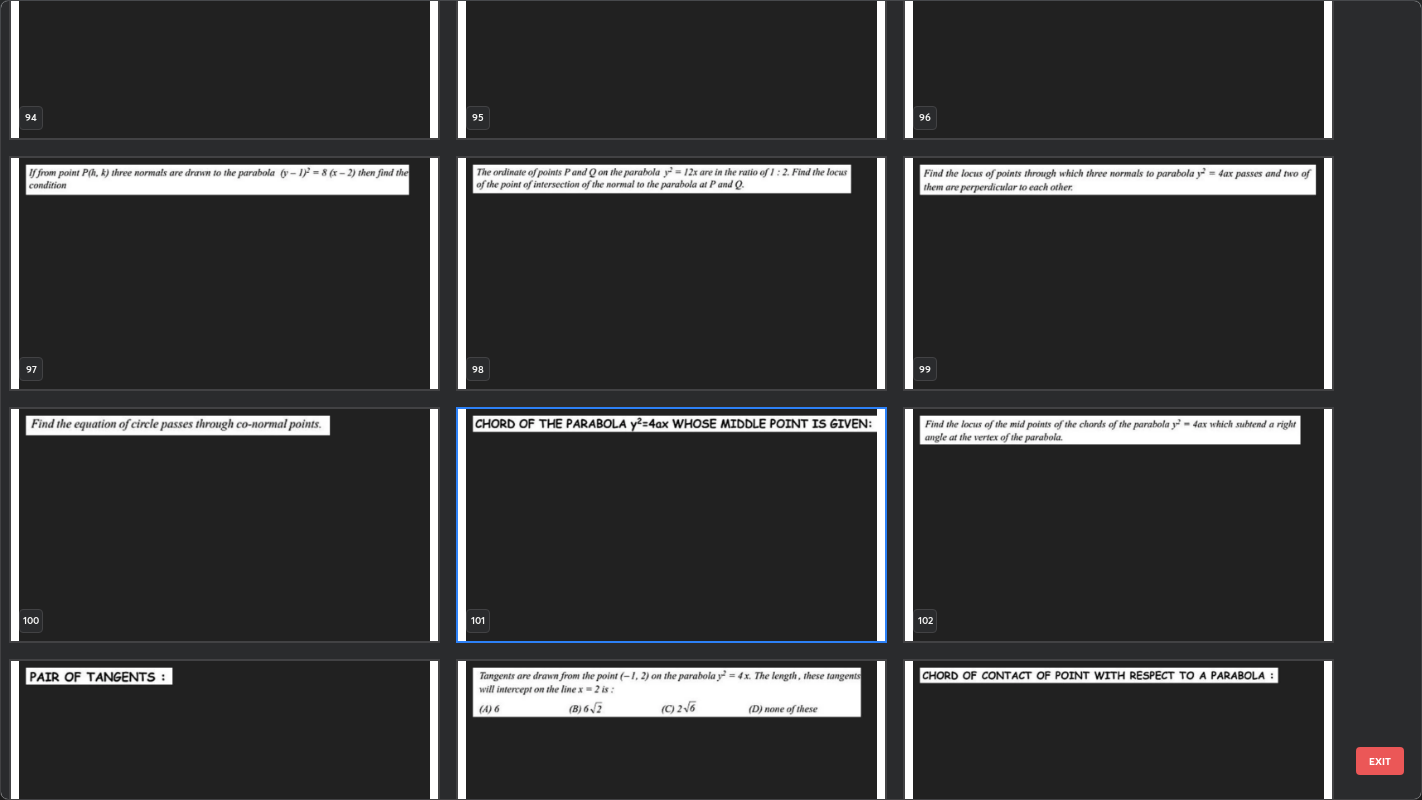 click at bounding box center (671, 524) 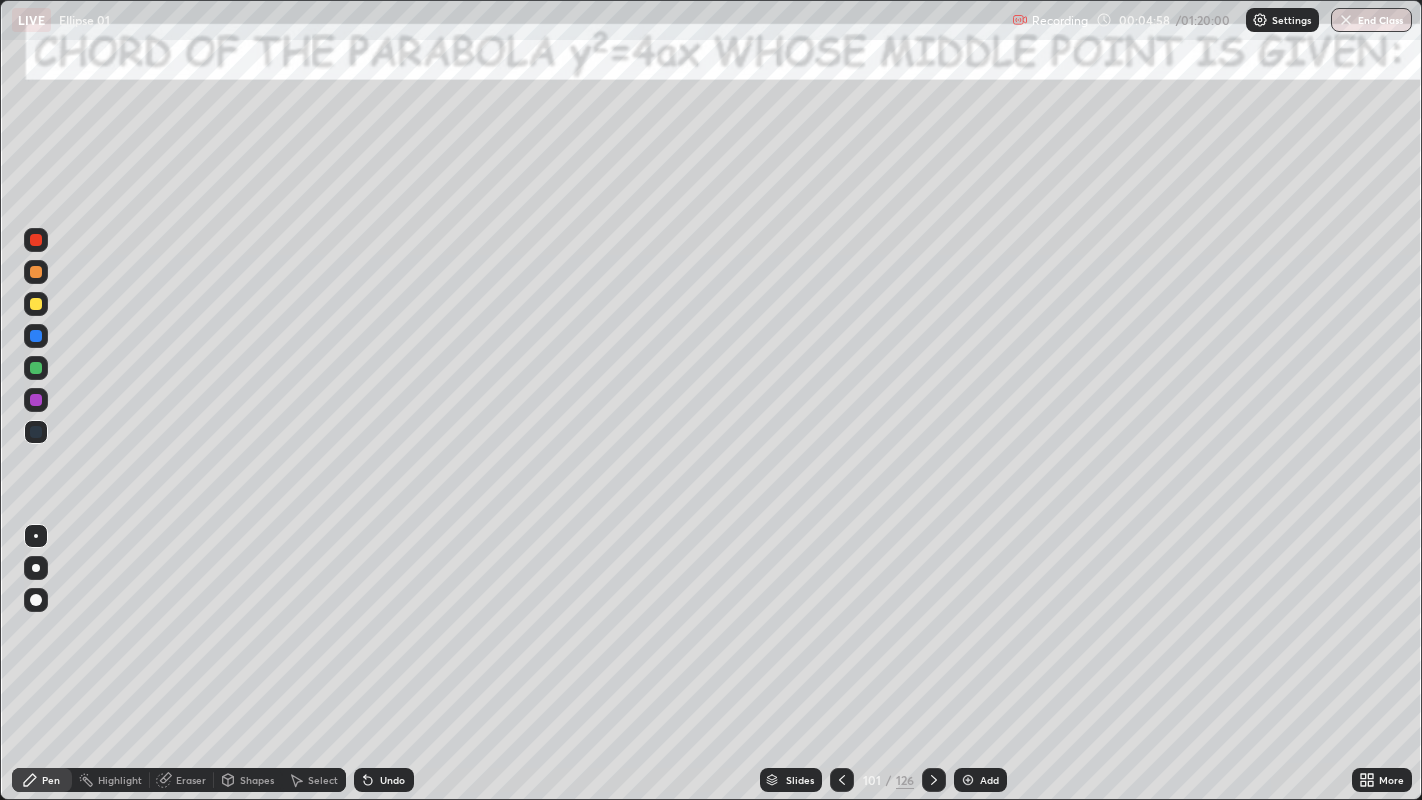 click on "Undo" at bounding box center [392, 780] 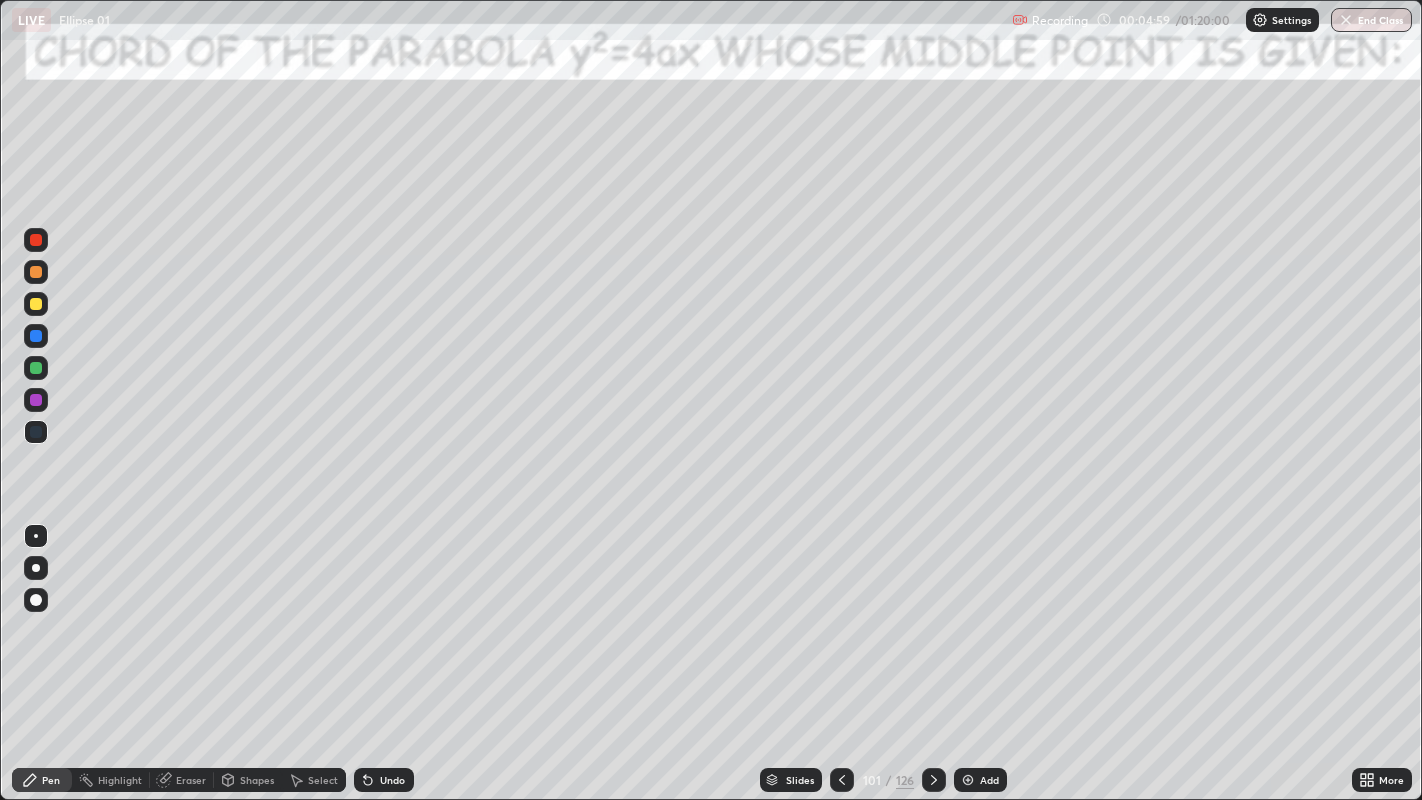 click at bounding box center [36, 368] 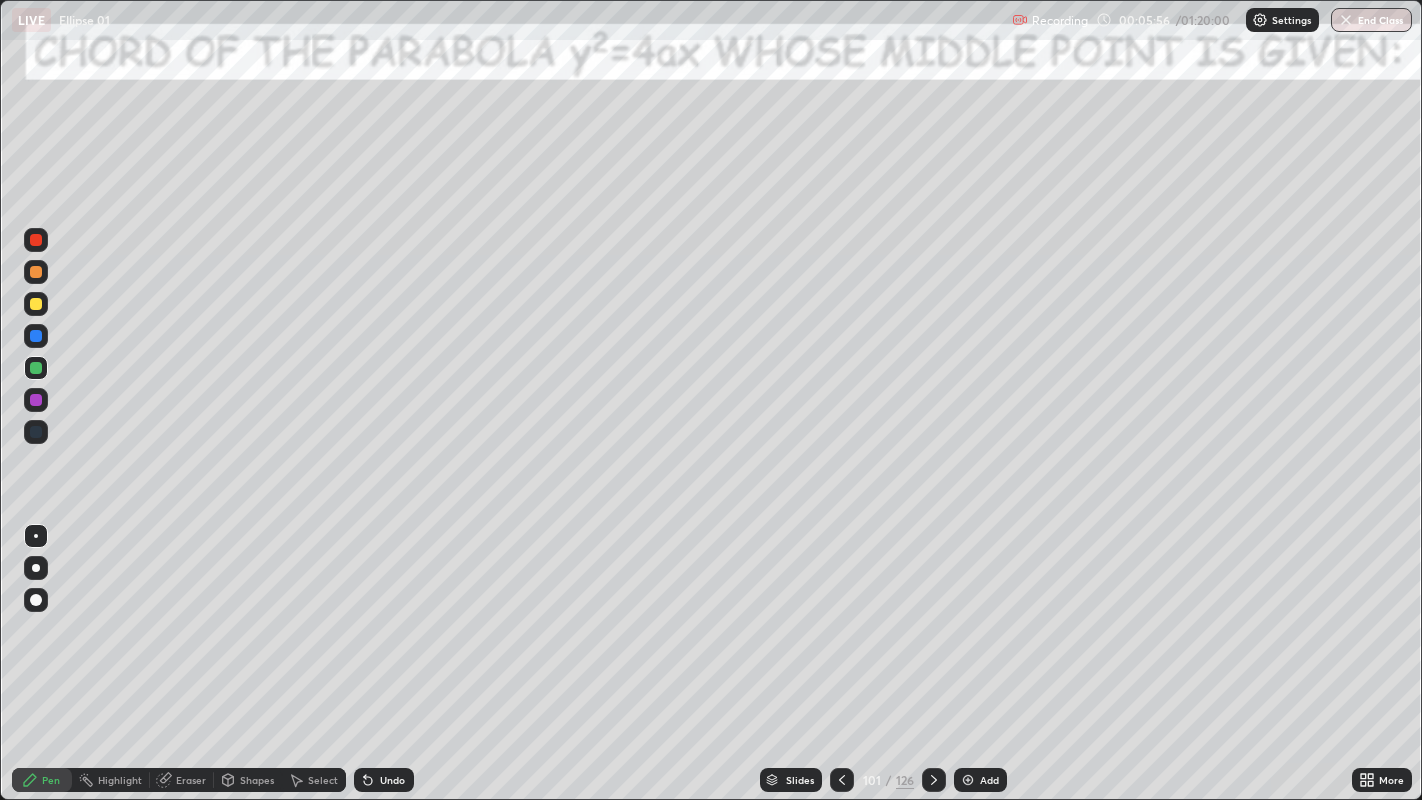 click at bounding box center (36, 304) 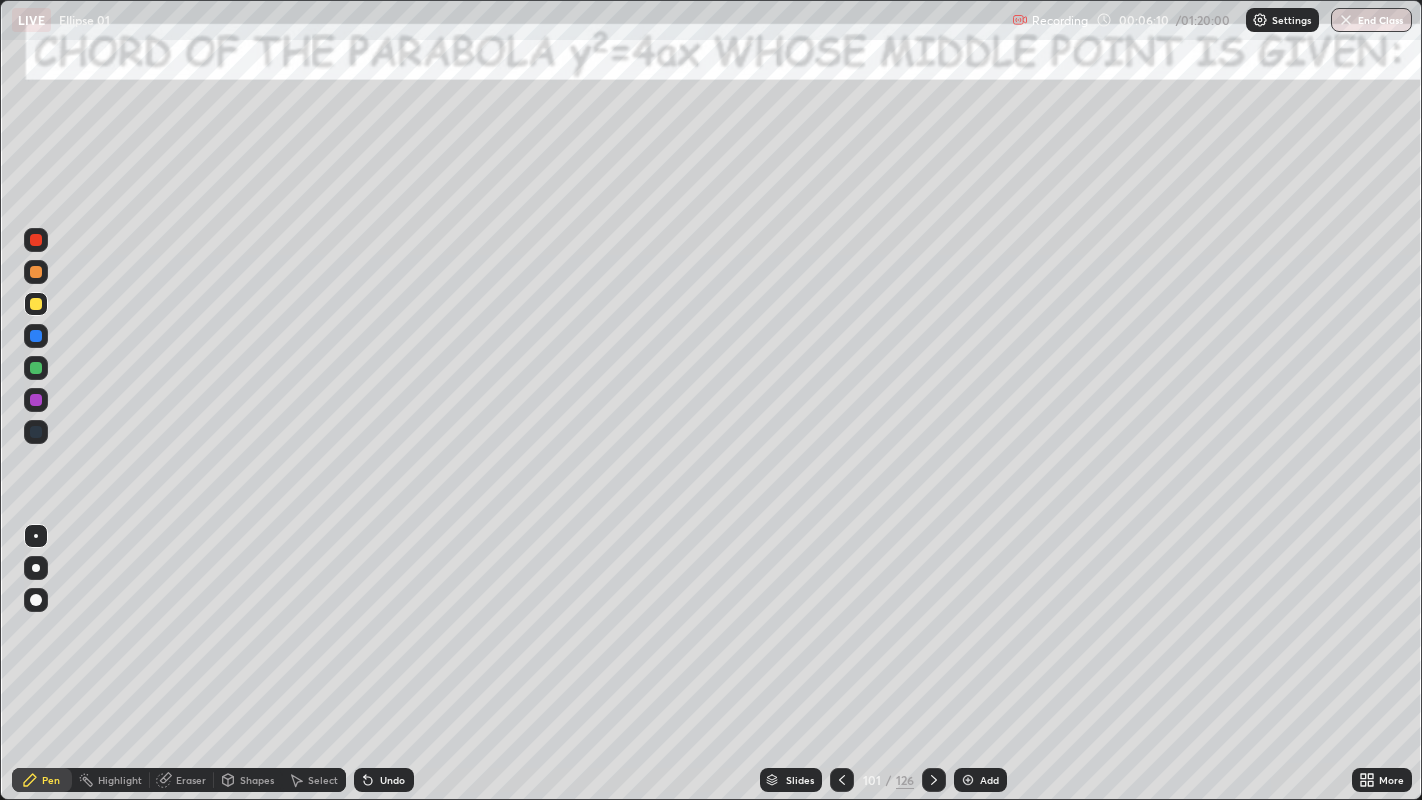 click at bounding box center [36, 272] 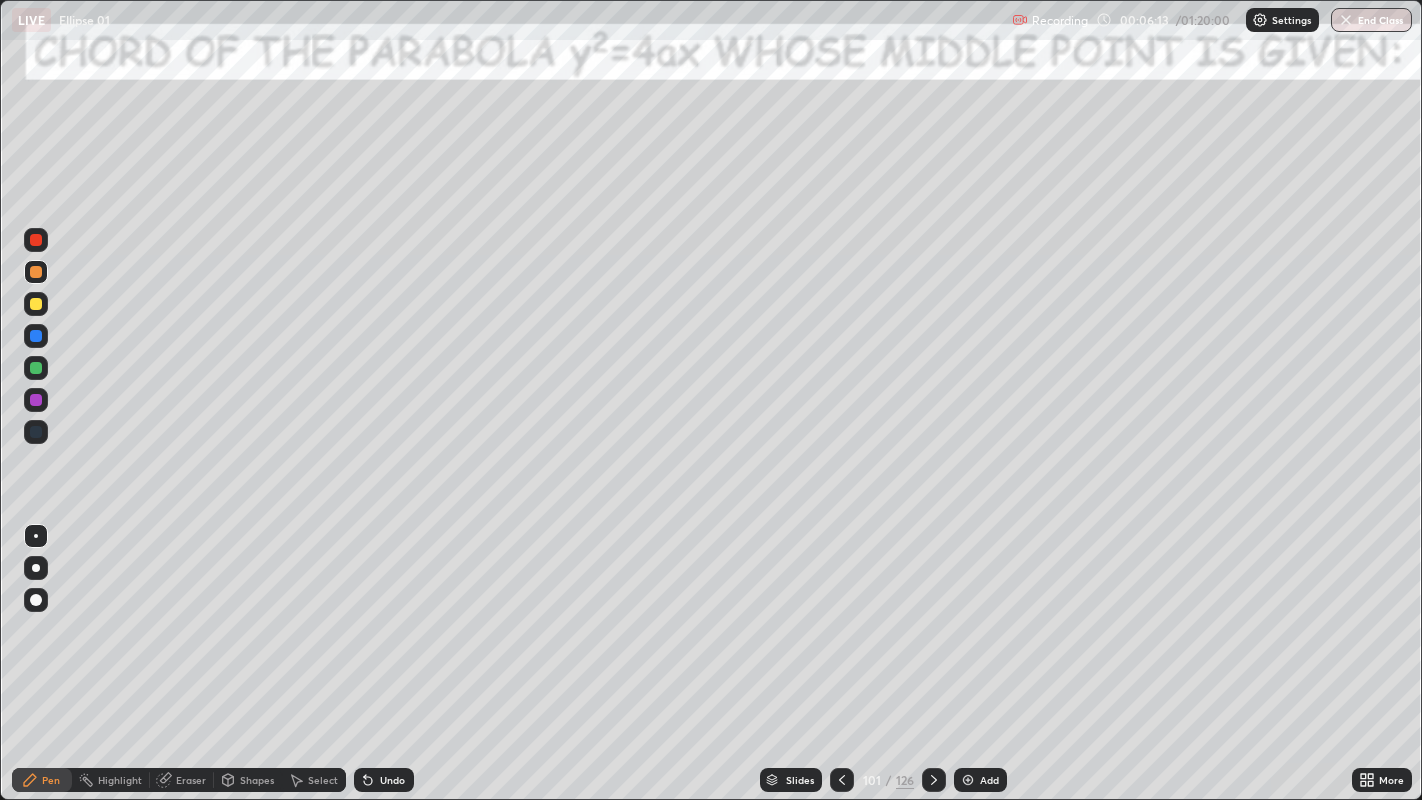 click at bounding box center [36, 304] 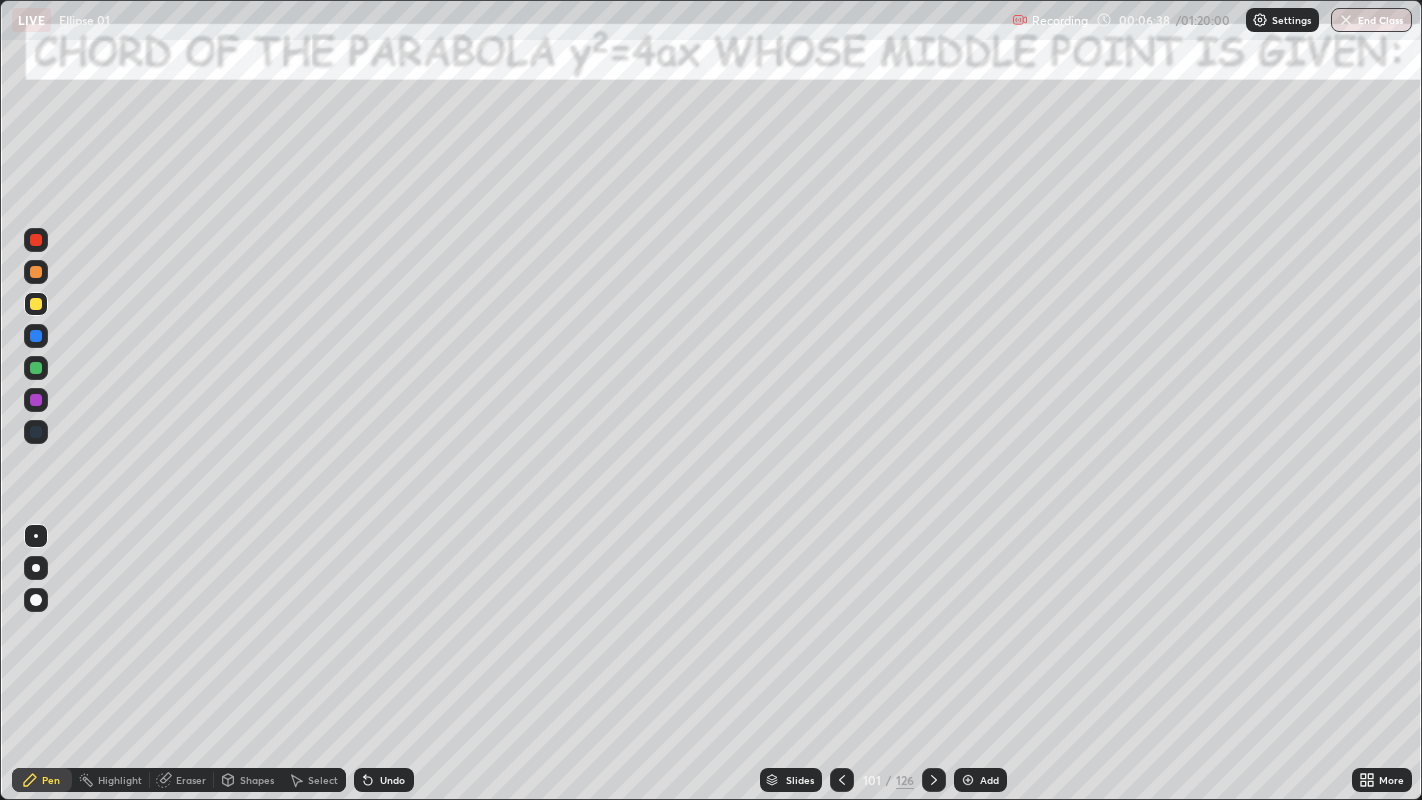 click at bounding box center (36, 336) 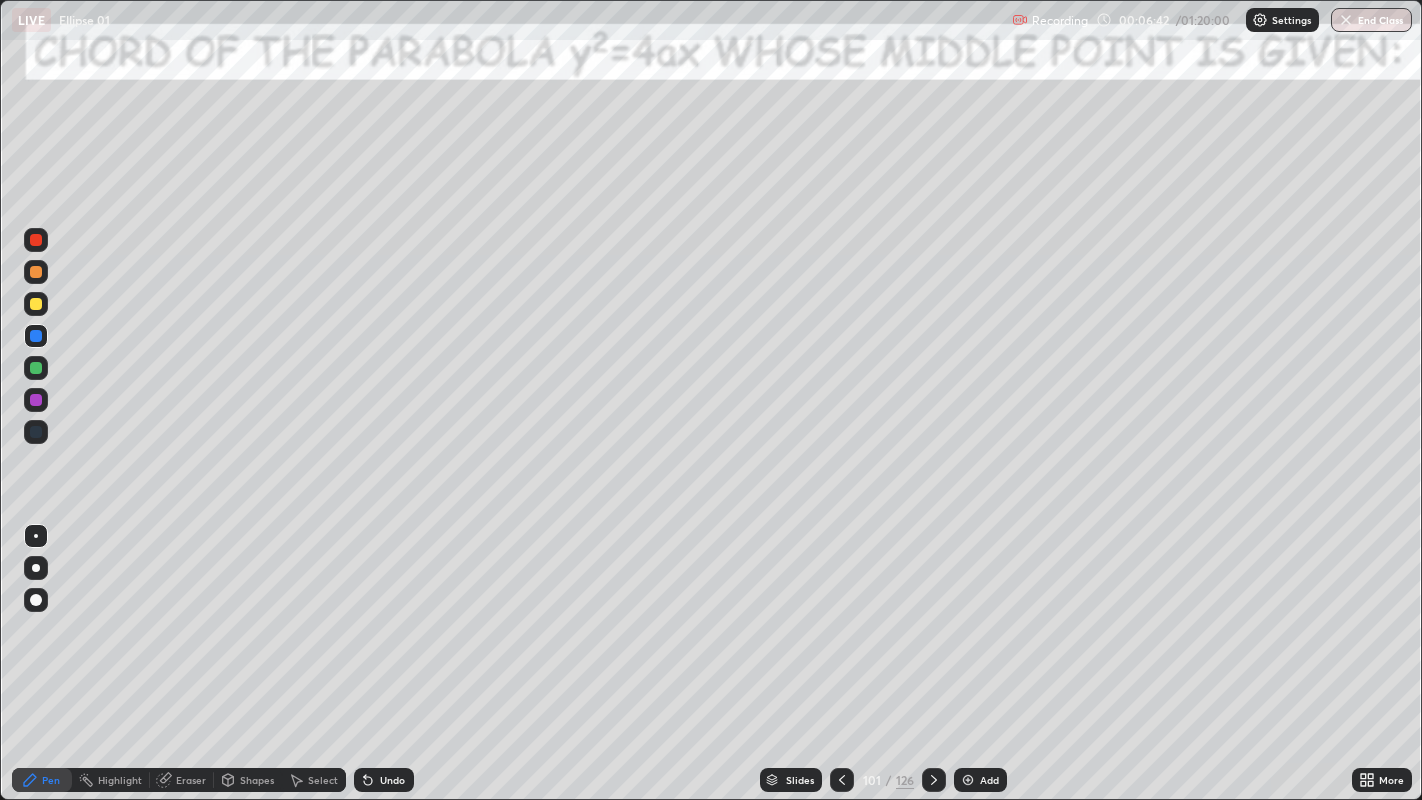 click at bounding box center [36, 272] 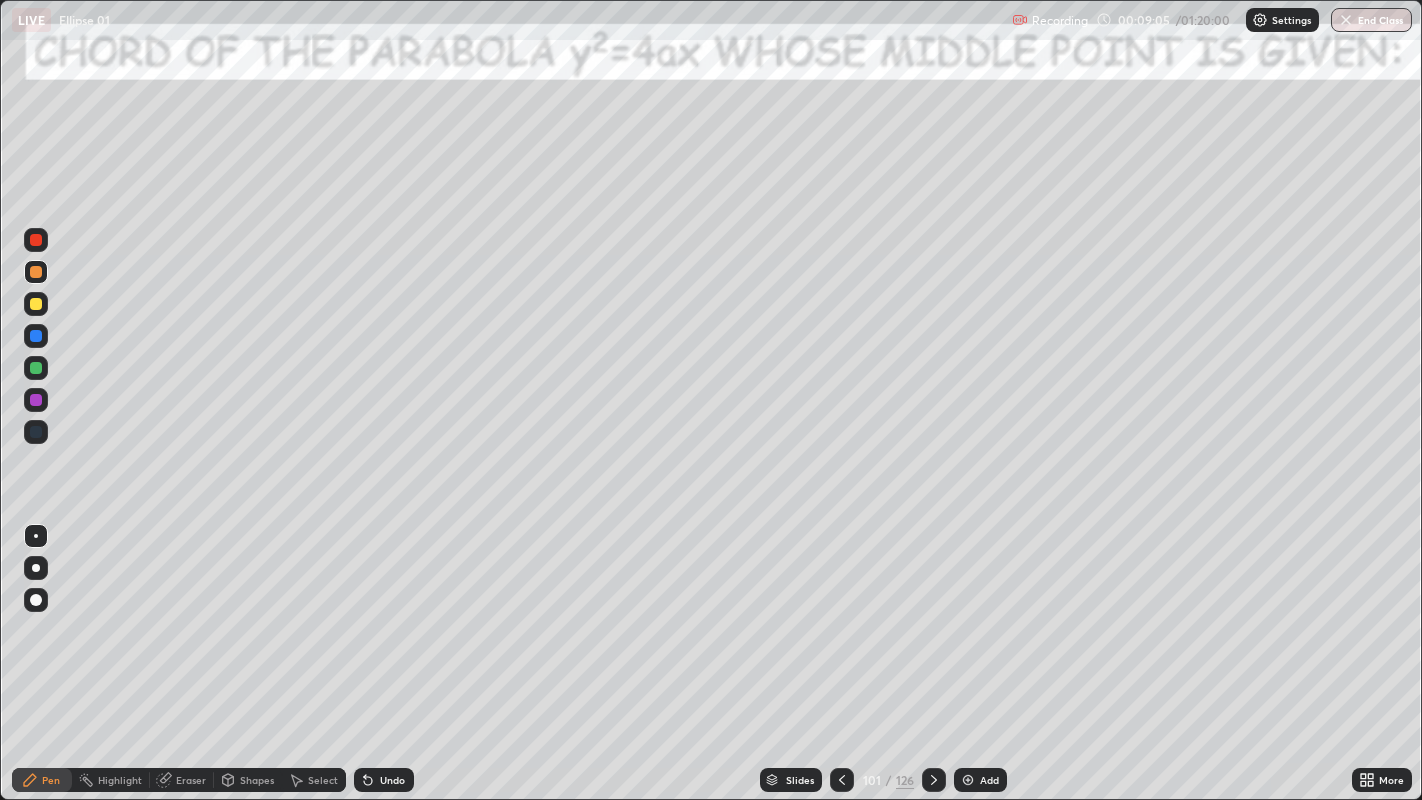 click 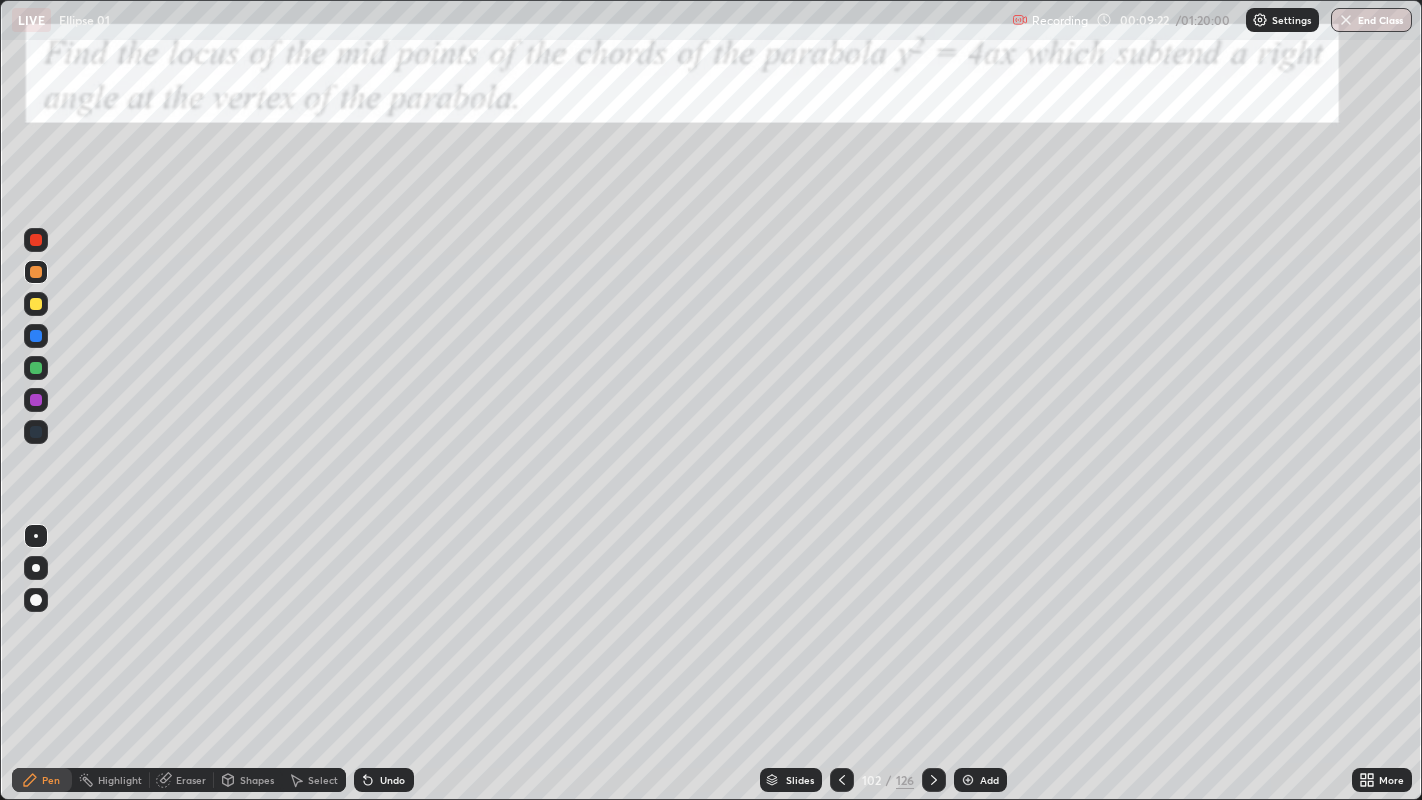 click at bounding box center (36, 240) 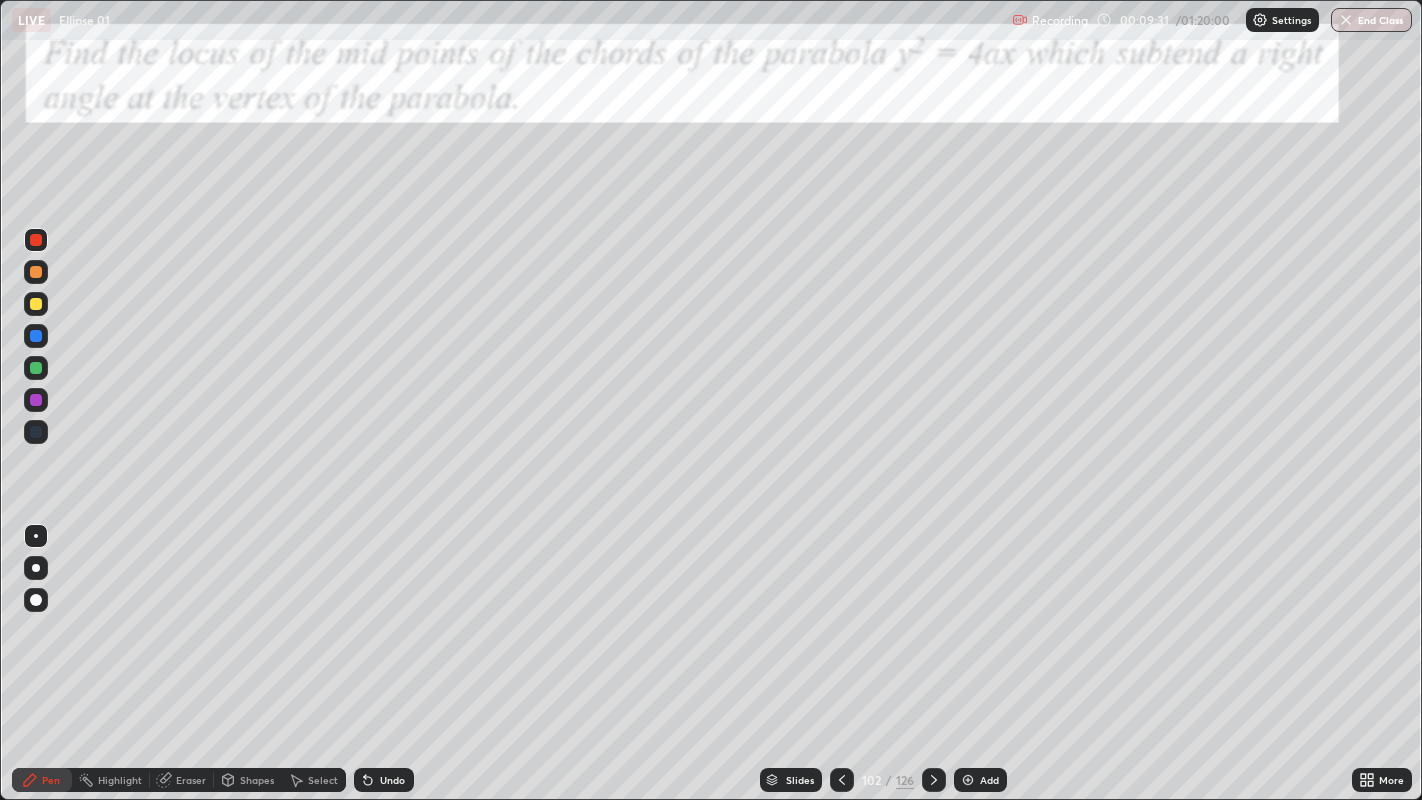 click at bounding box center [36, 304] 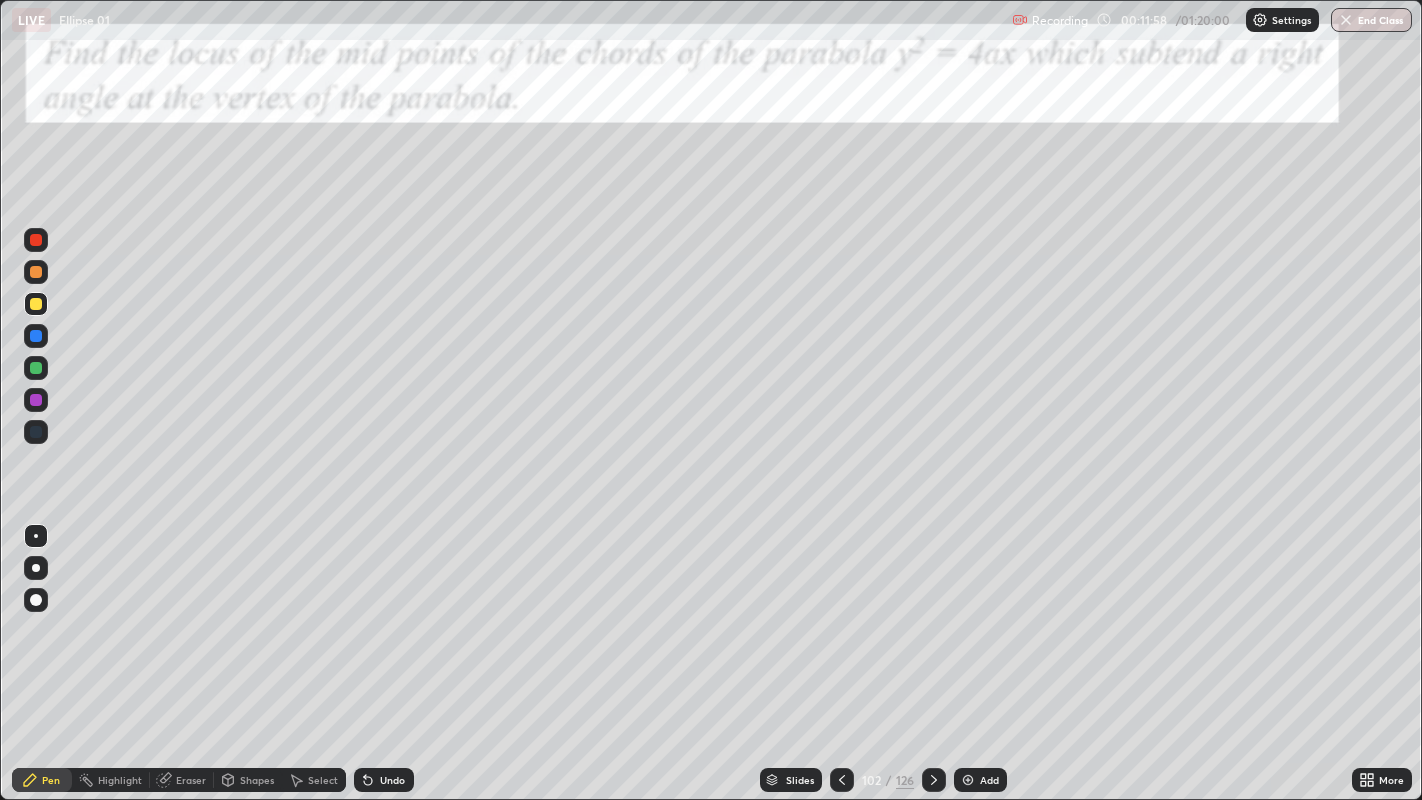 click at bounding box center (36, 368) 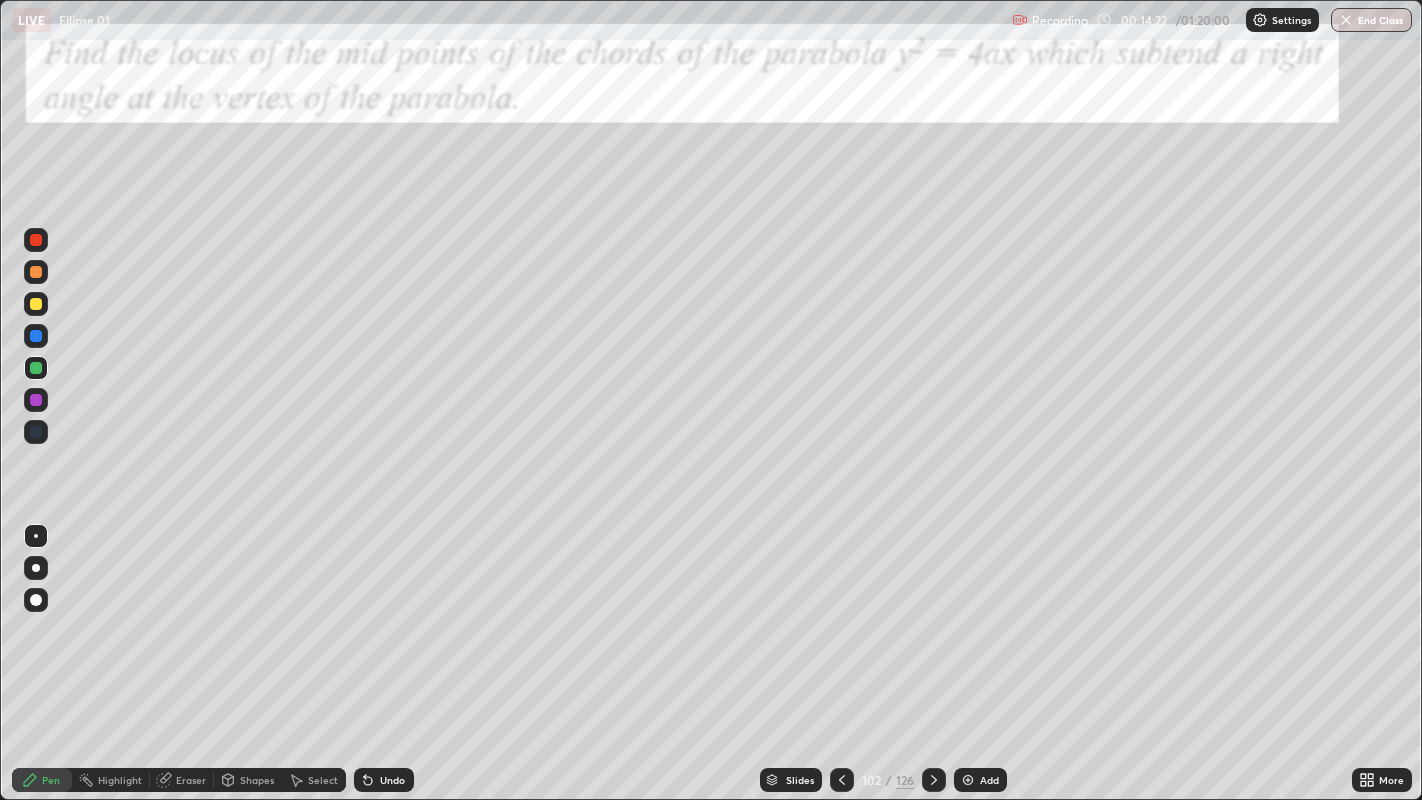 click at bounding box center [36, 336] 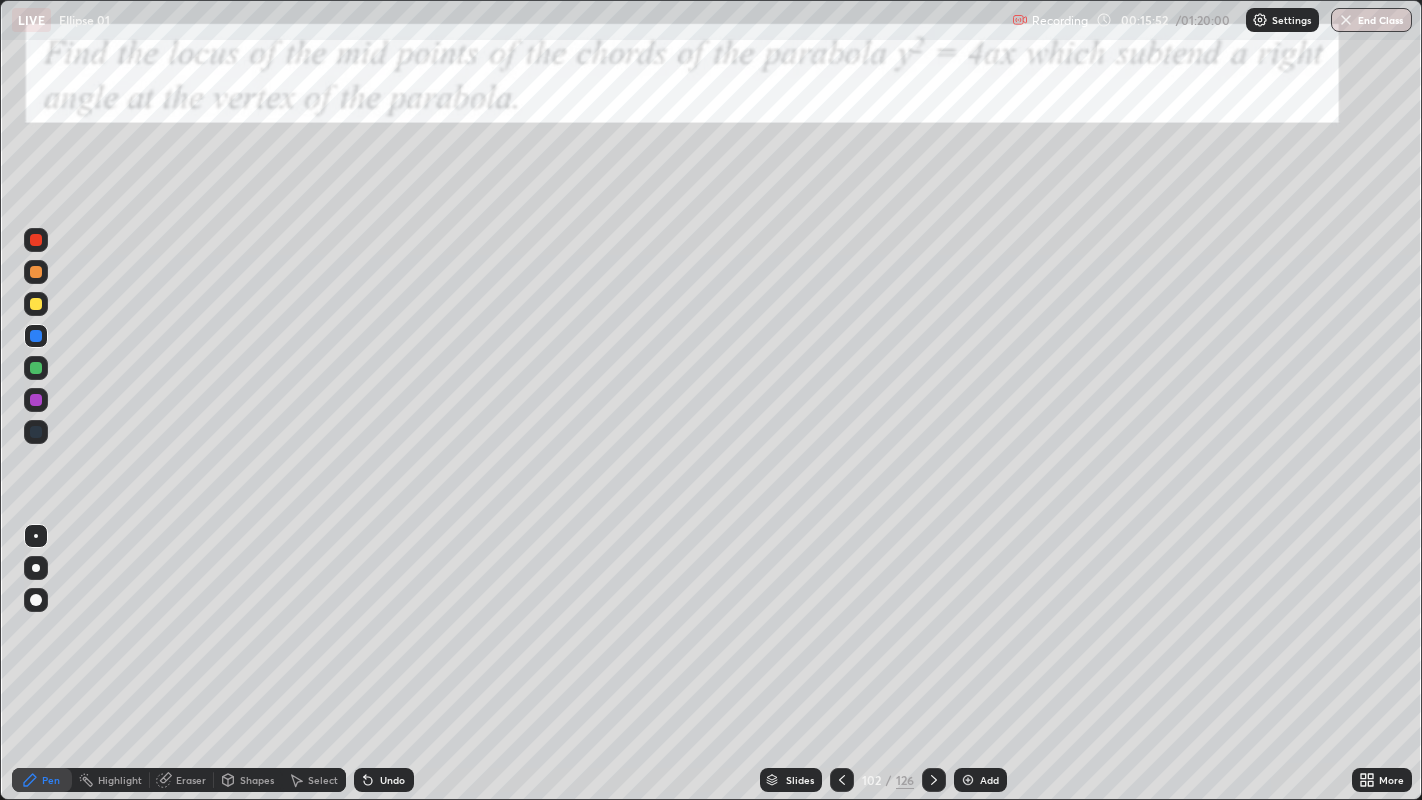 click at bounding box center (36, 304) 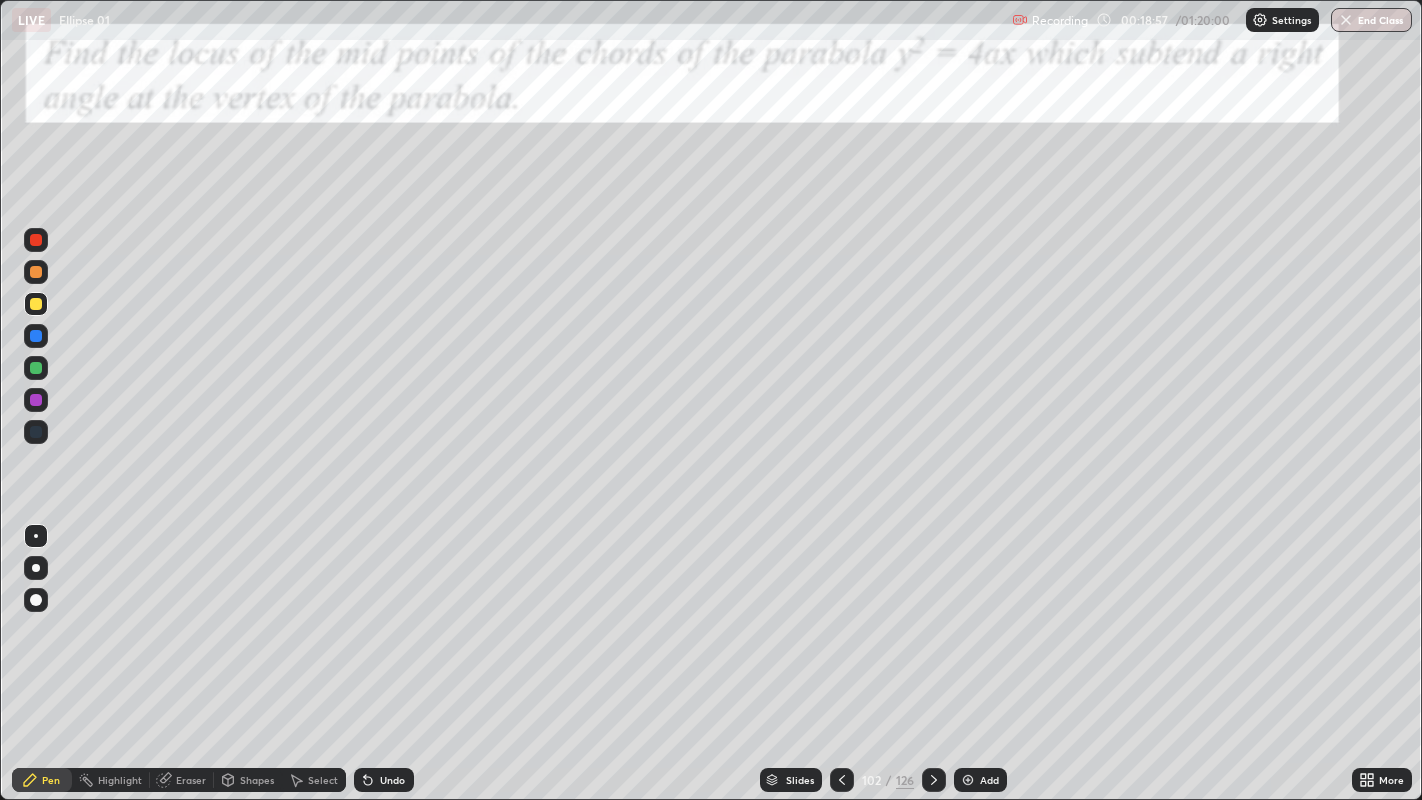 click 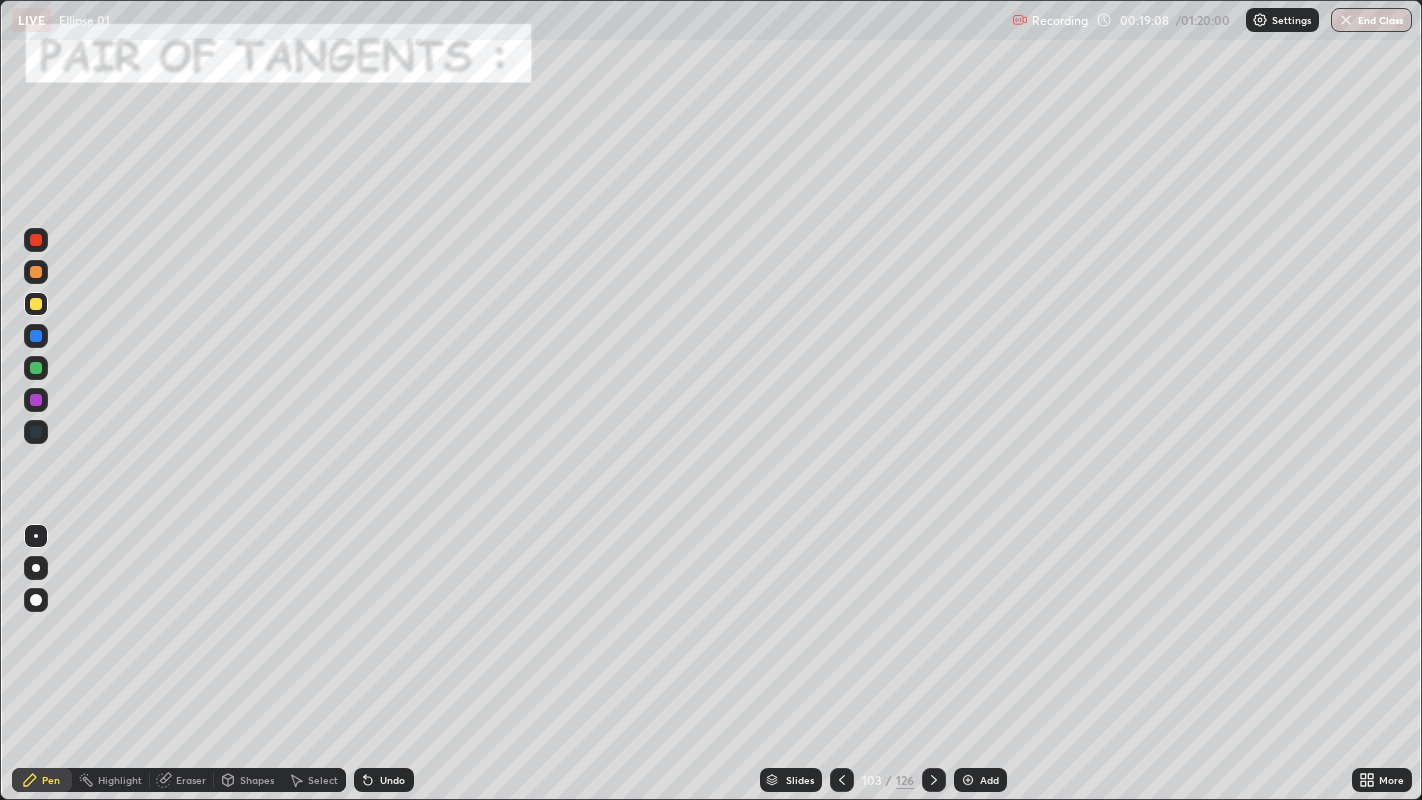 click at bounding box center [36, 272] 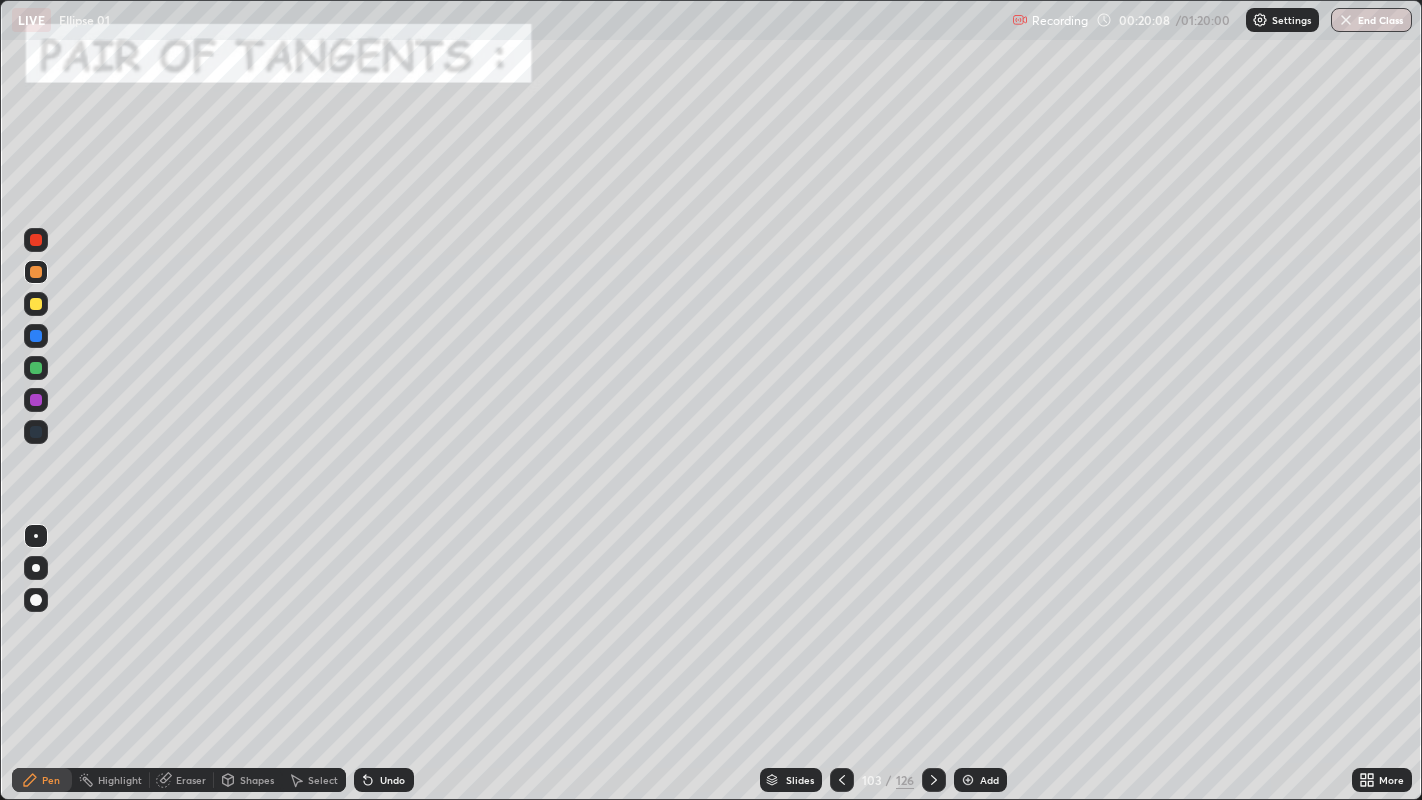 click at bounding box center (36, 304) 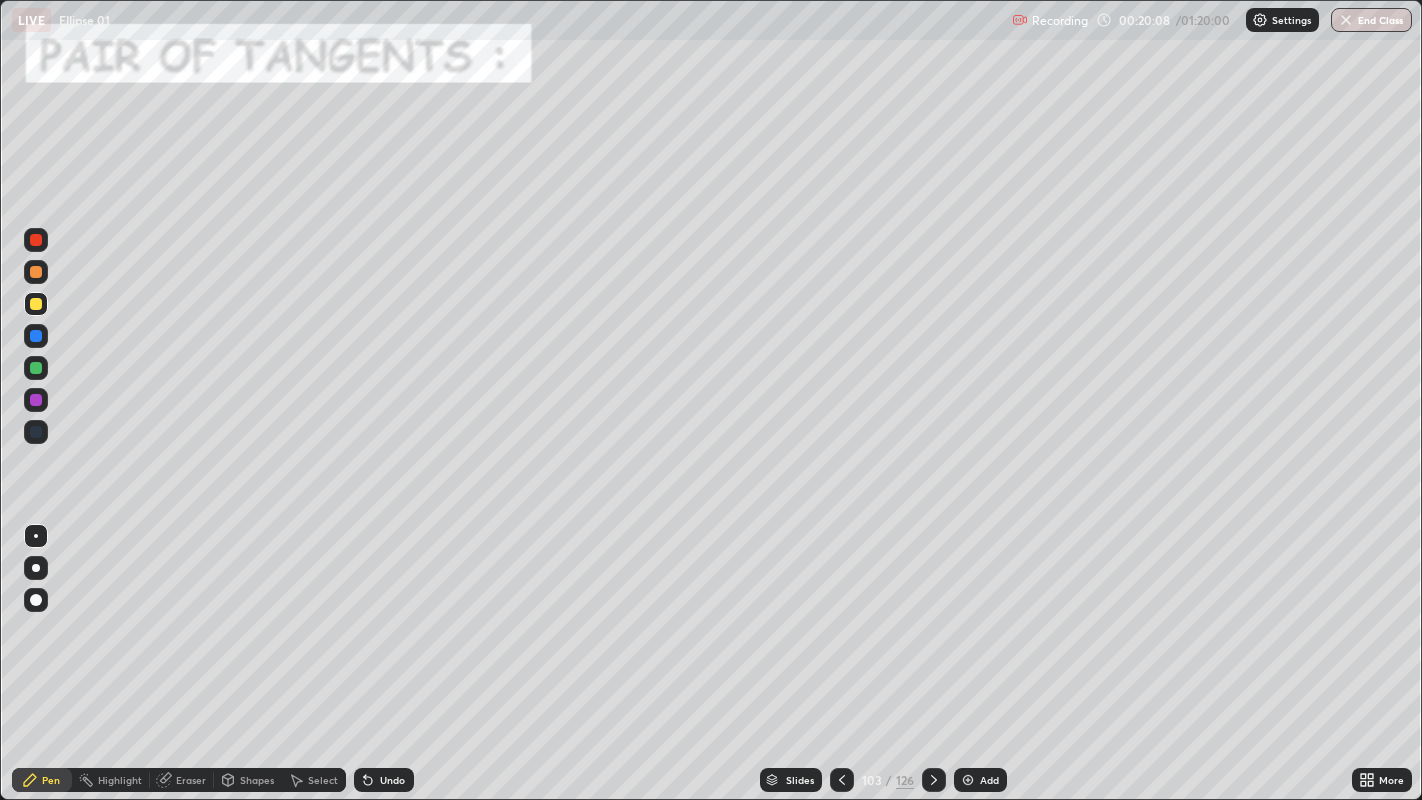 click at bounding box center (36, 304) 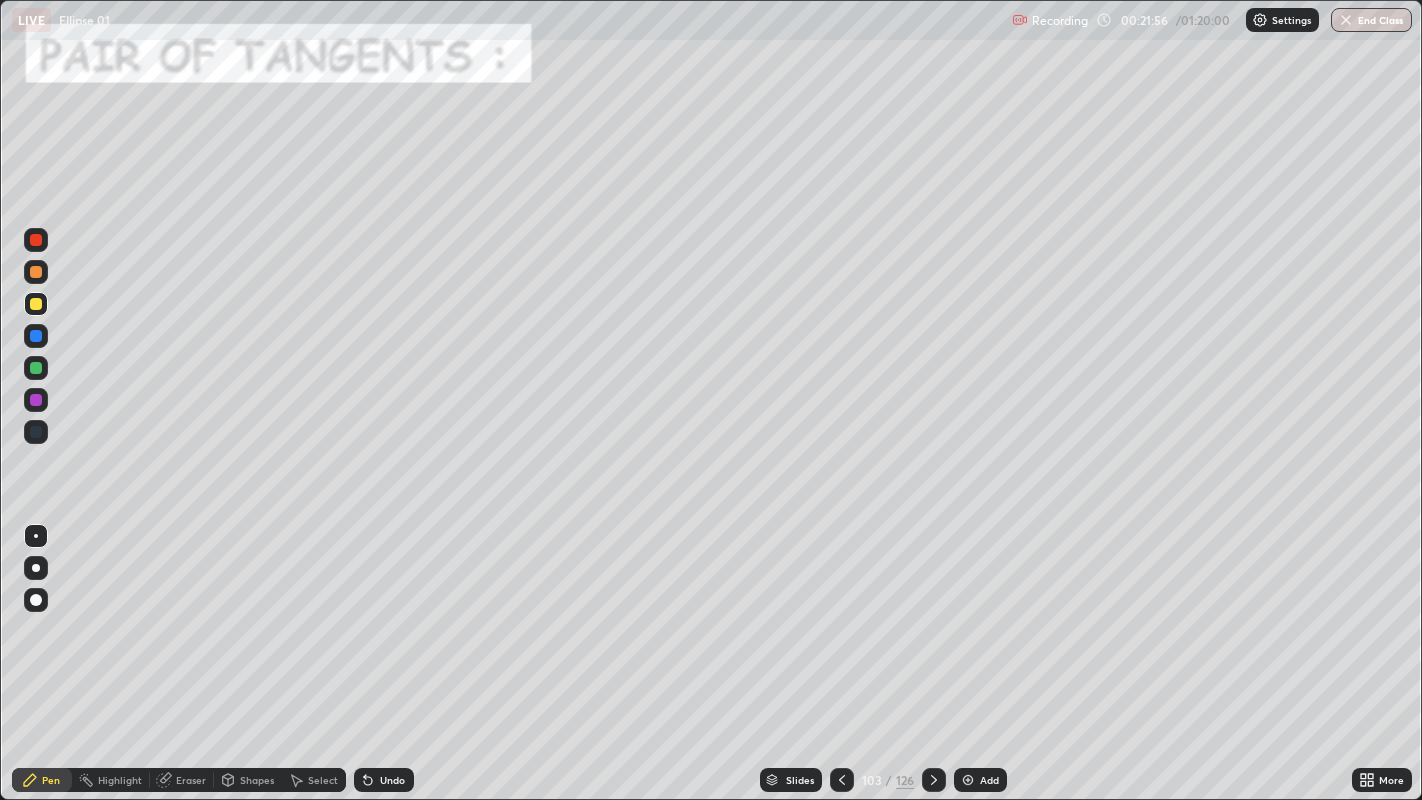click 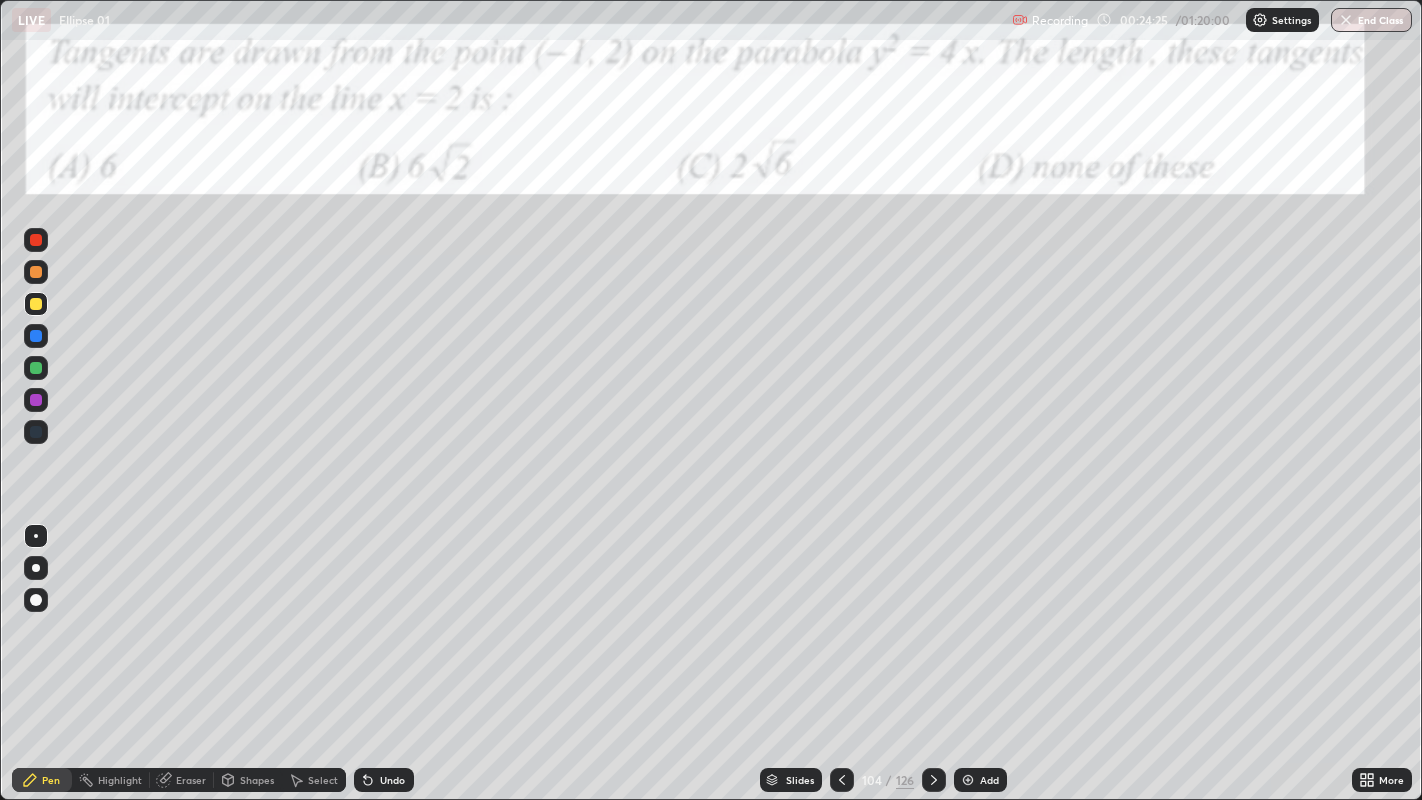 click at bounding box center [36, 368] 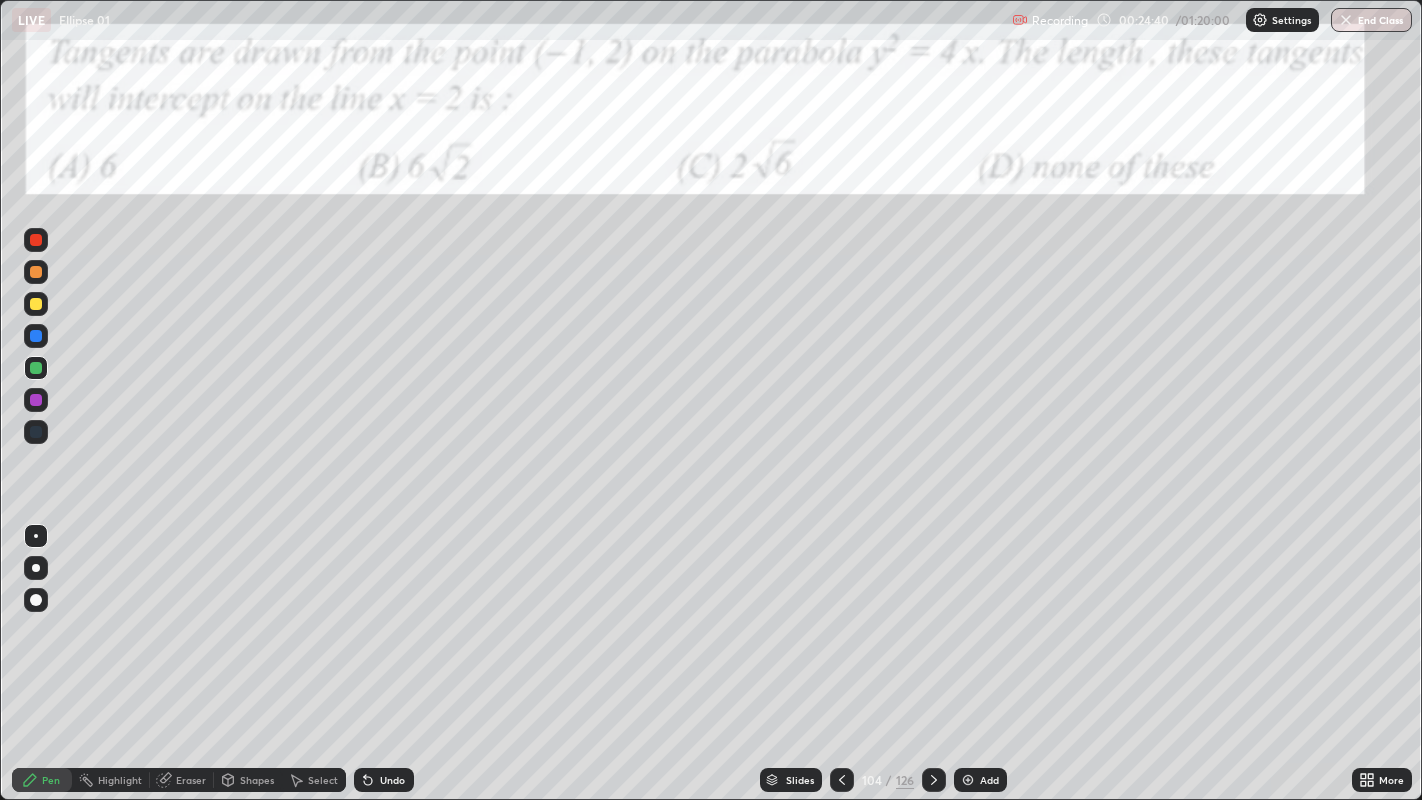 click at bounding box center (36, 336) 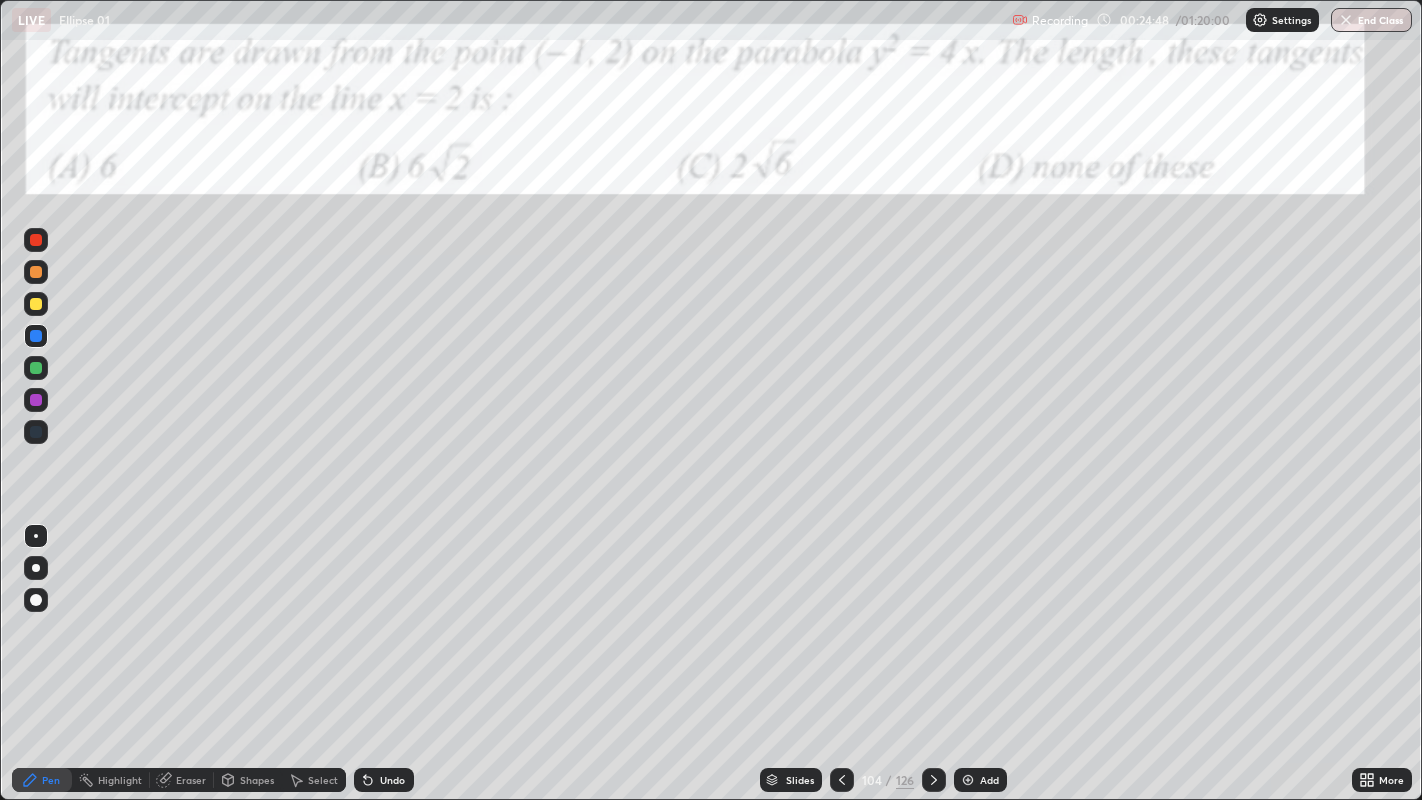 click on "Undo" at bounding box center [392, 780] 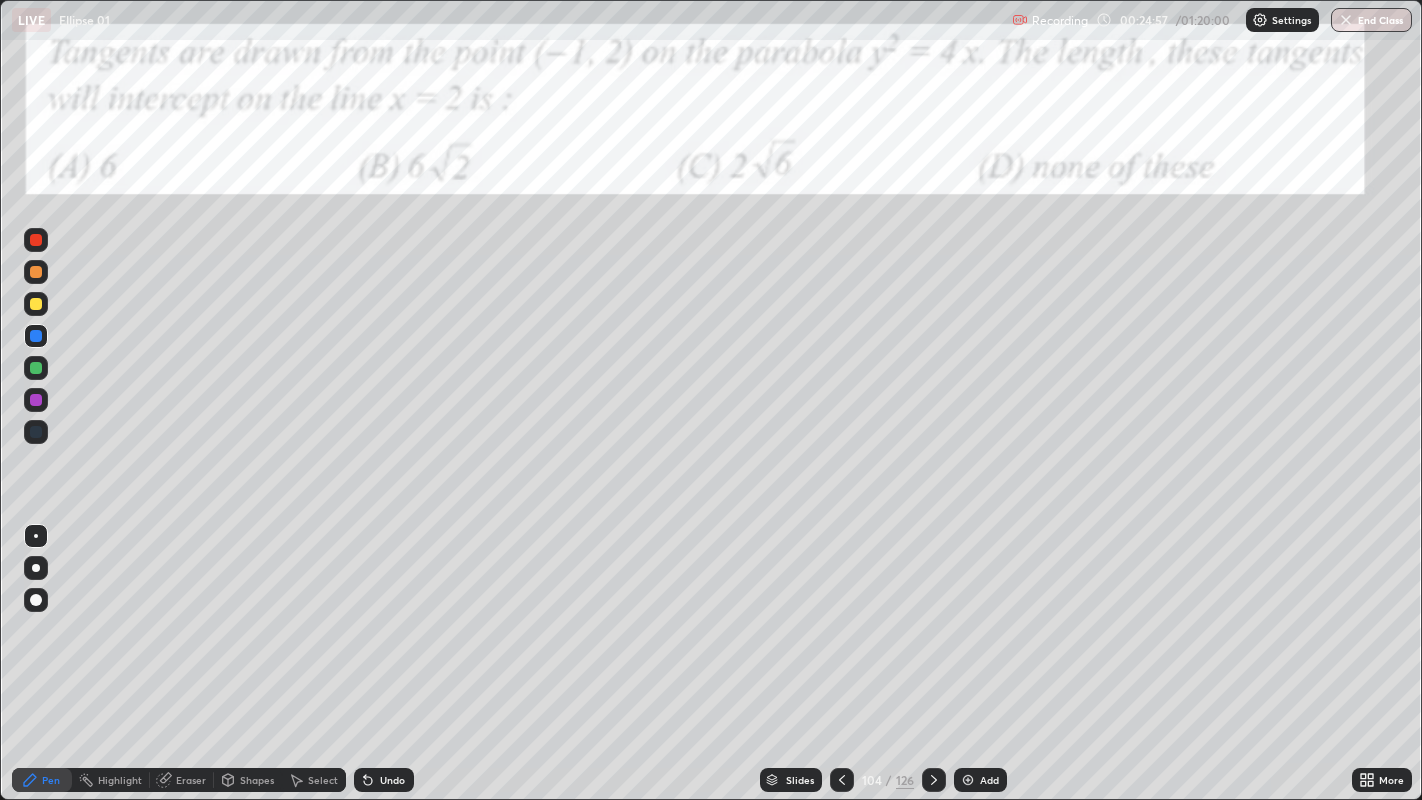 click at bounding box center [36, 272] 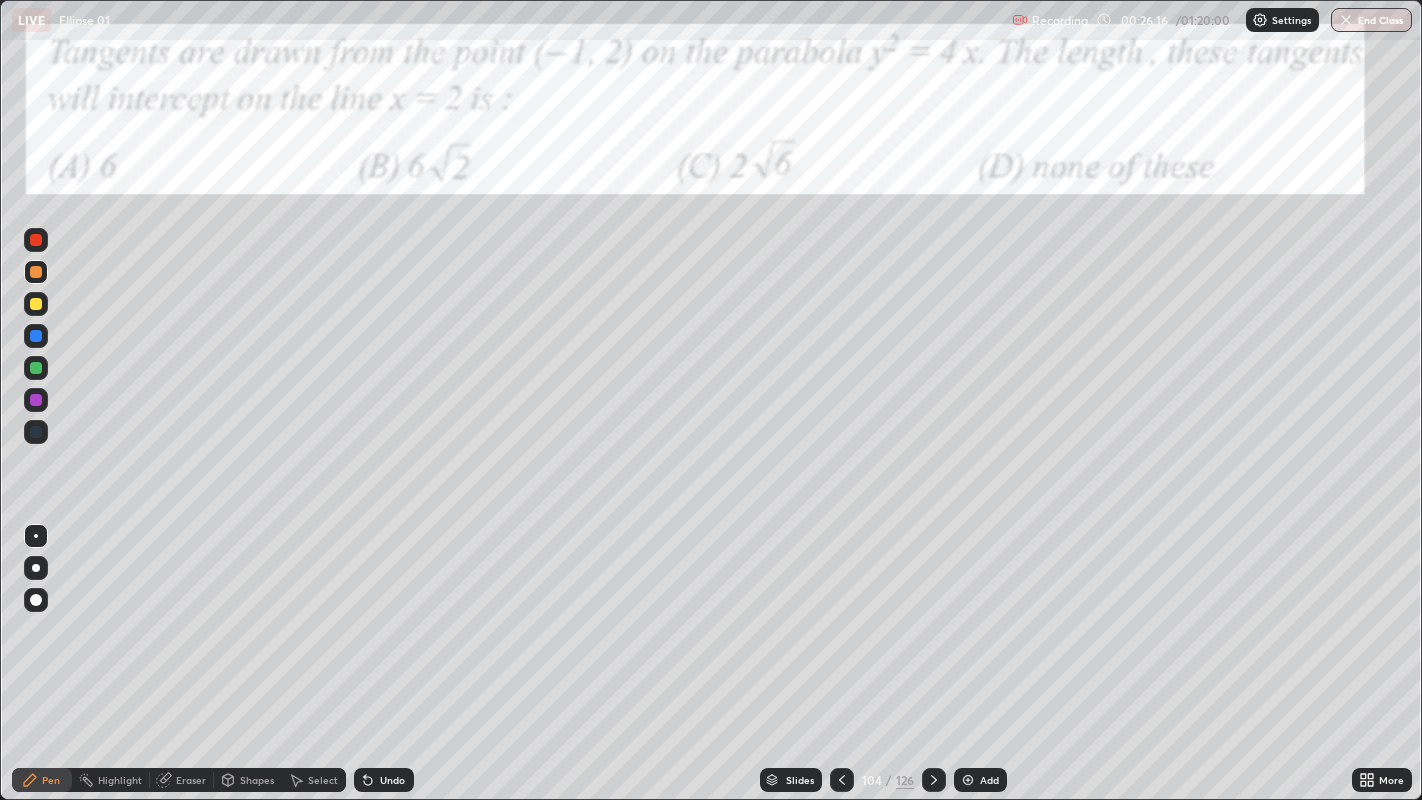 click at bounding box center (36, 304) 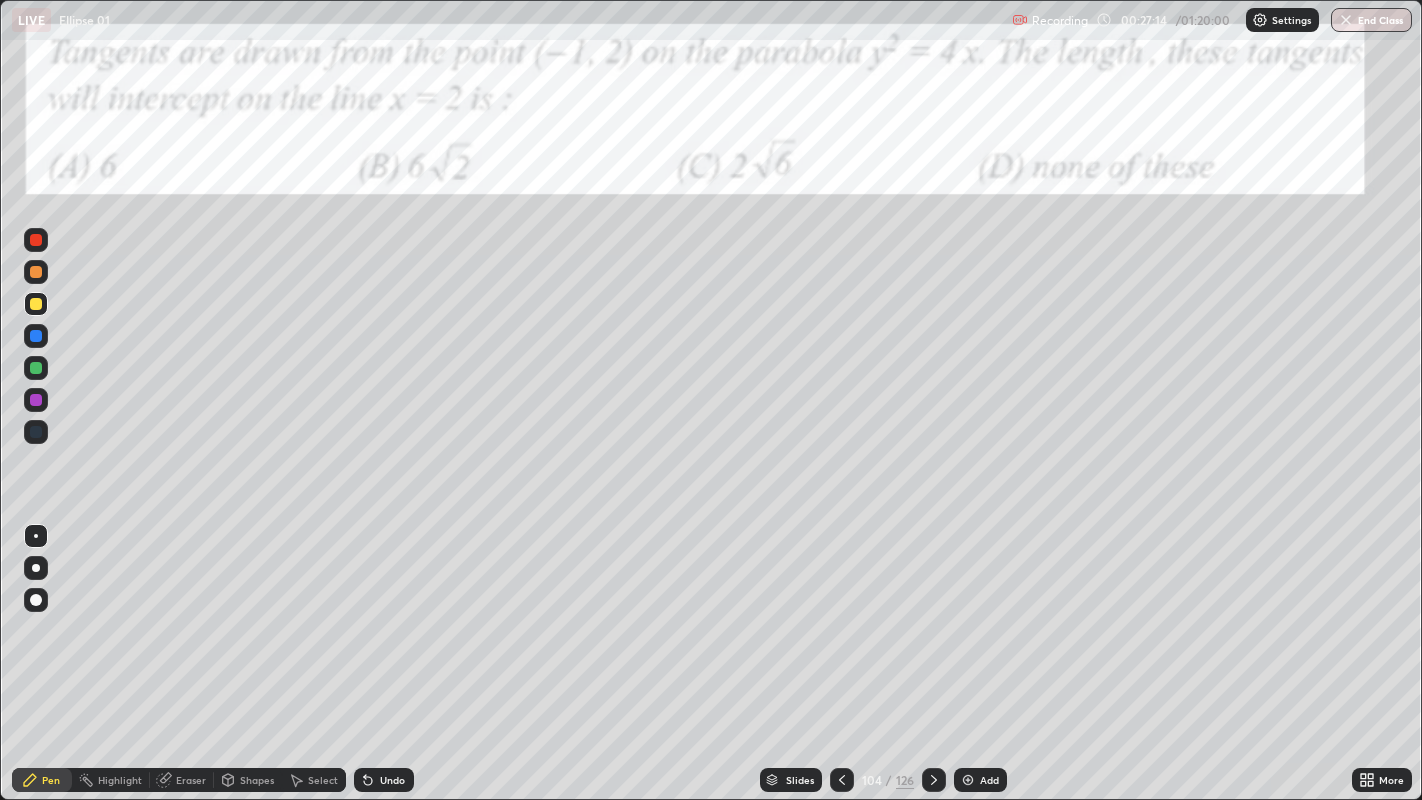 click at bounding box center [36, 368] 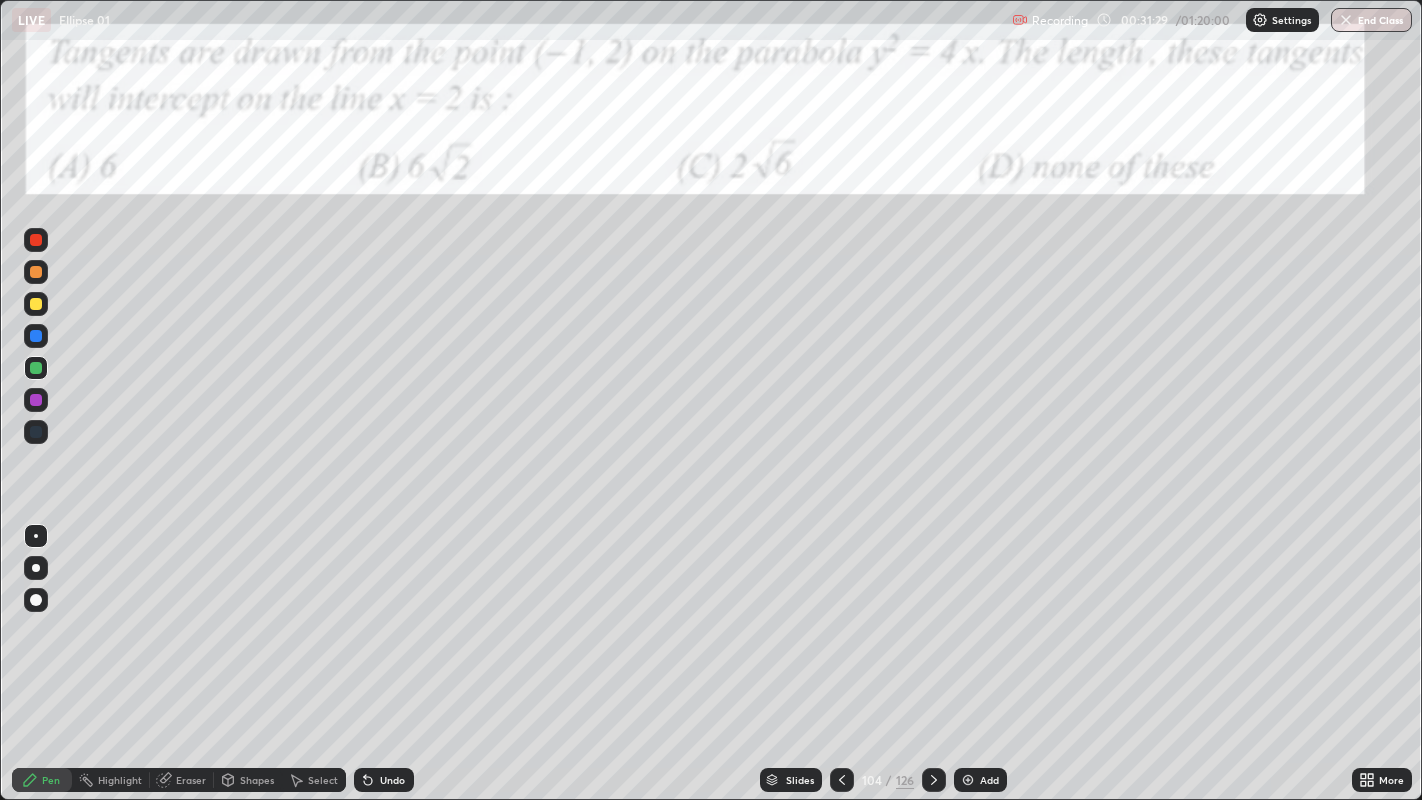 click 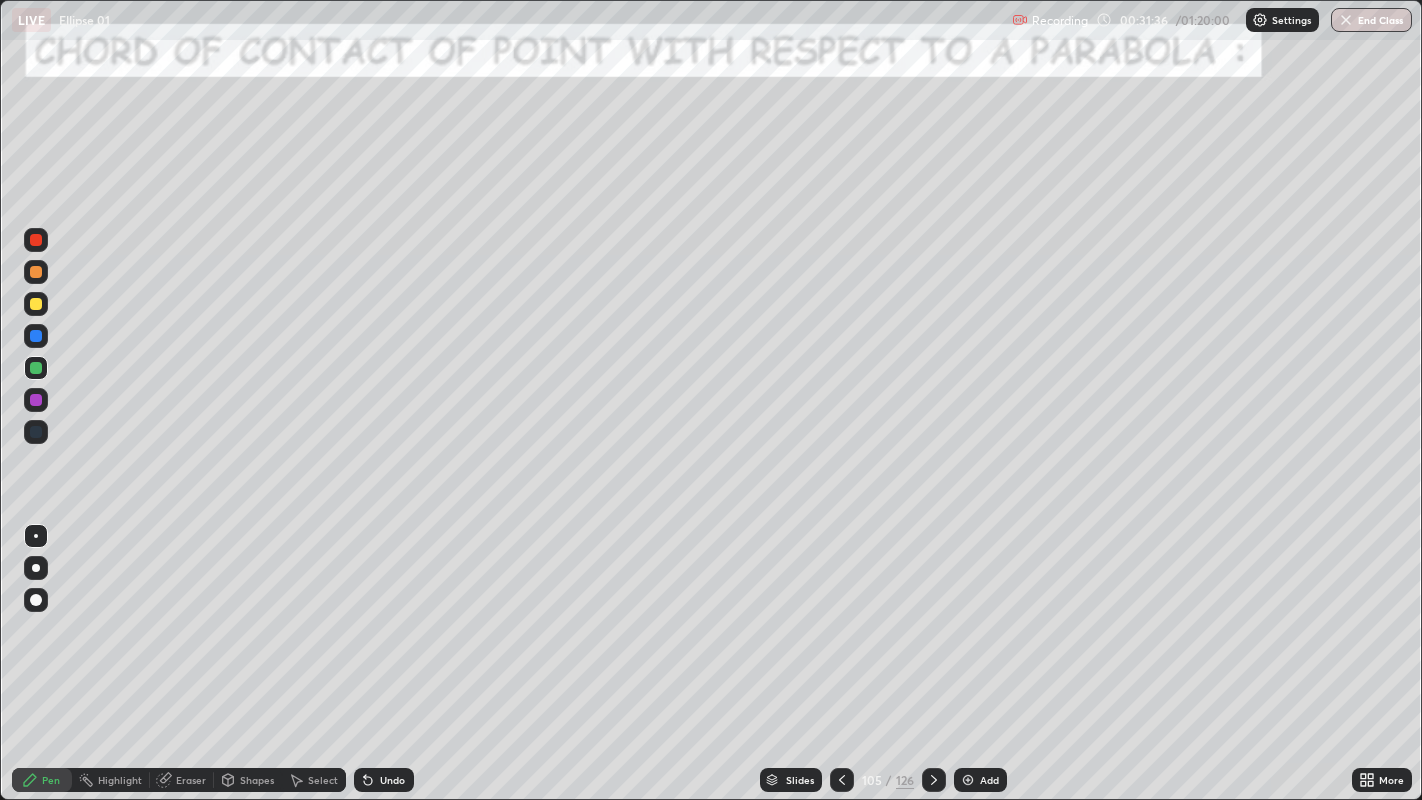 click at bounding box center (36, 272) 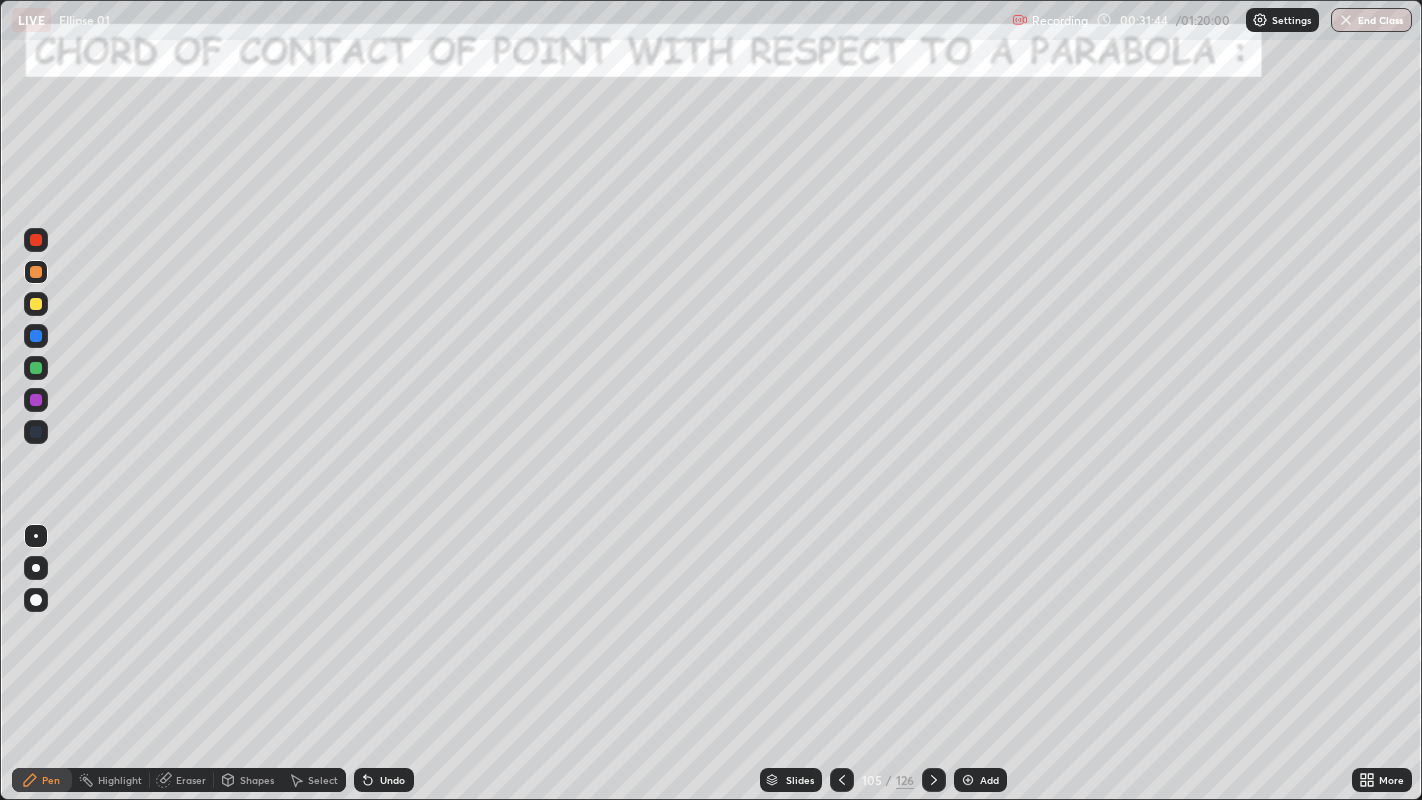 click at bounding box center (36, 304) 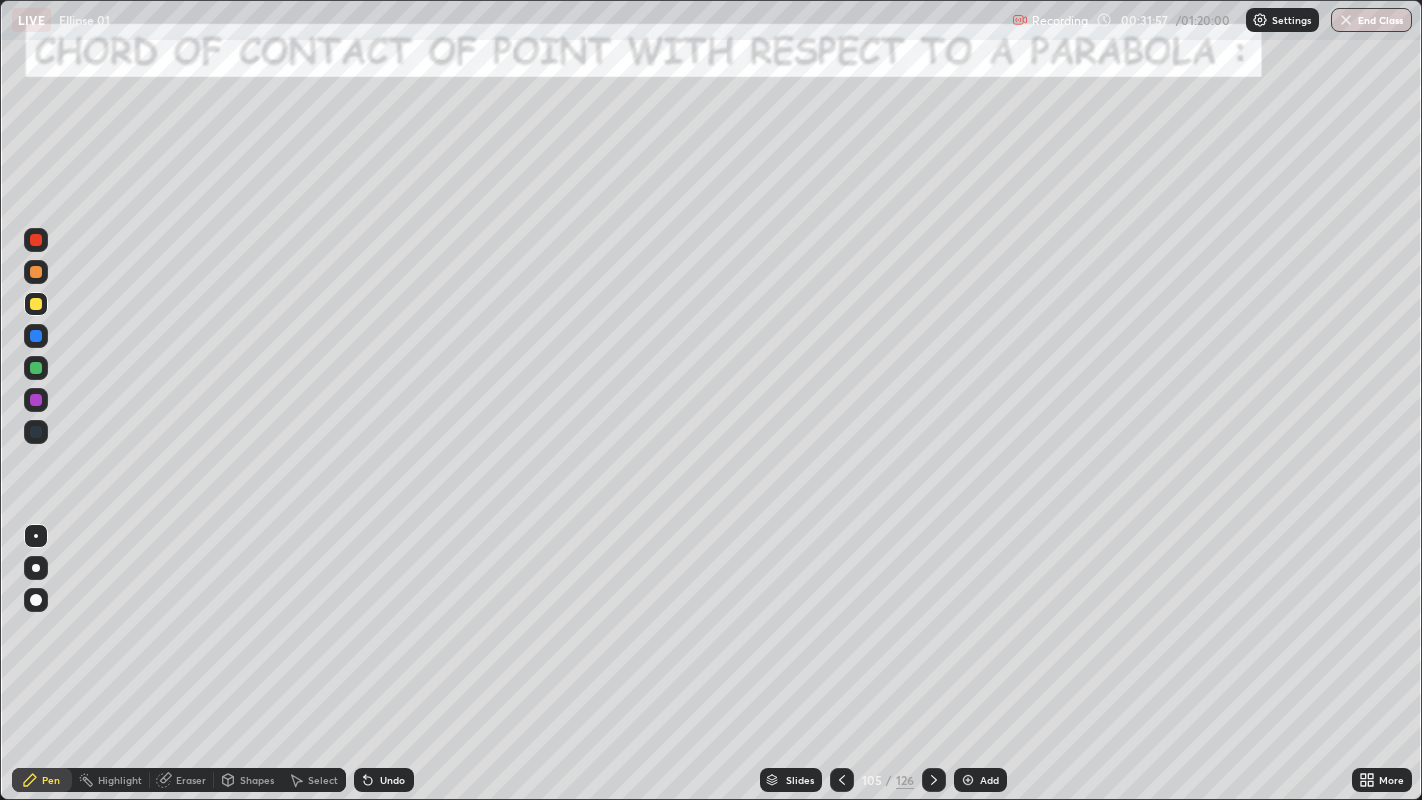 click at bounding box center [36, 336] 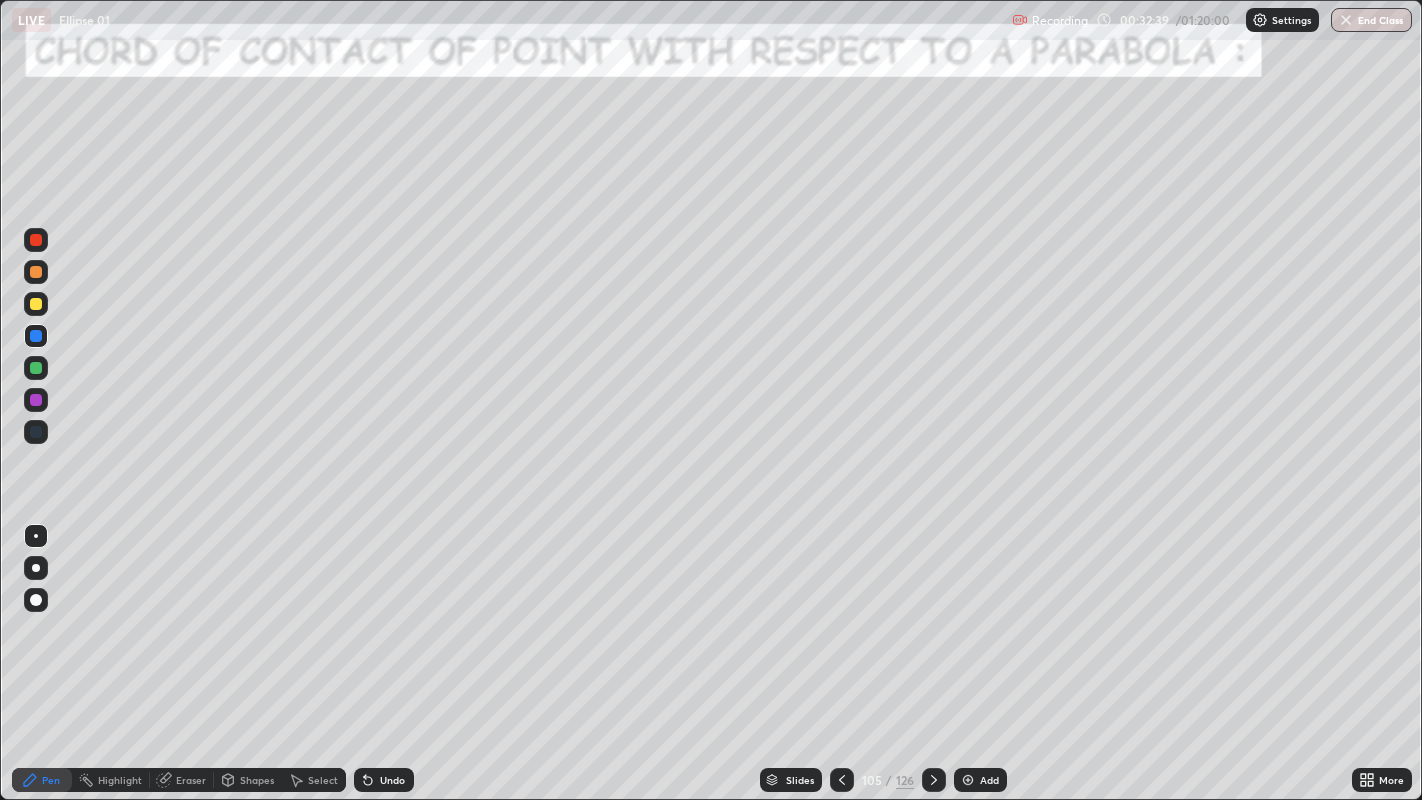 click at bounding box center [36, 272] 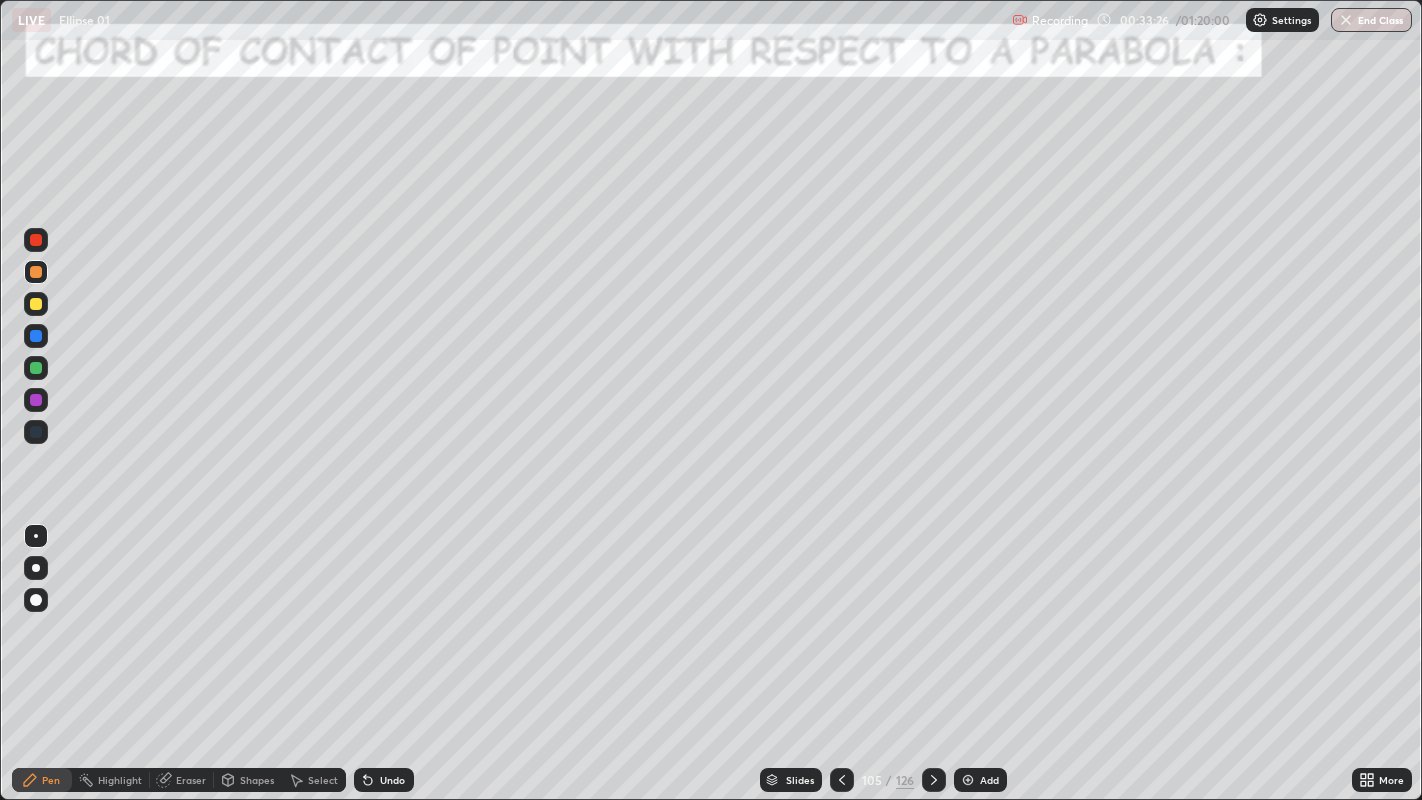 click 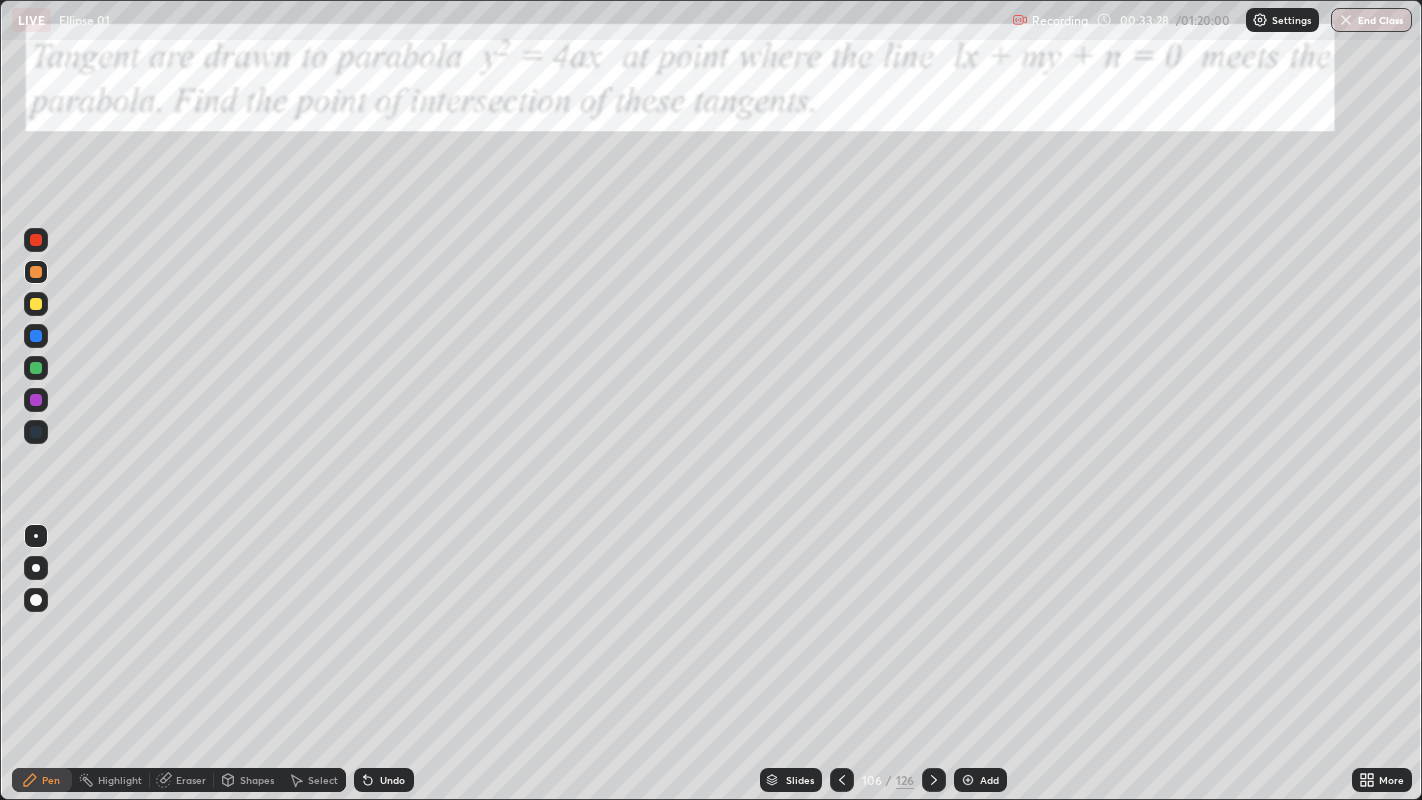 click 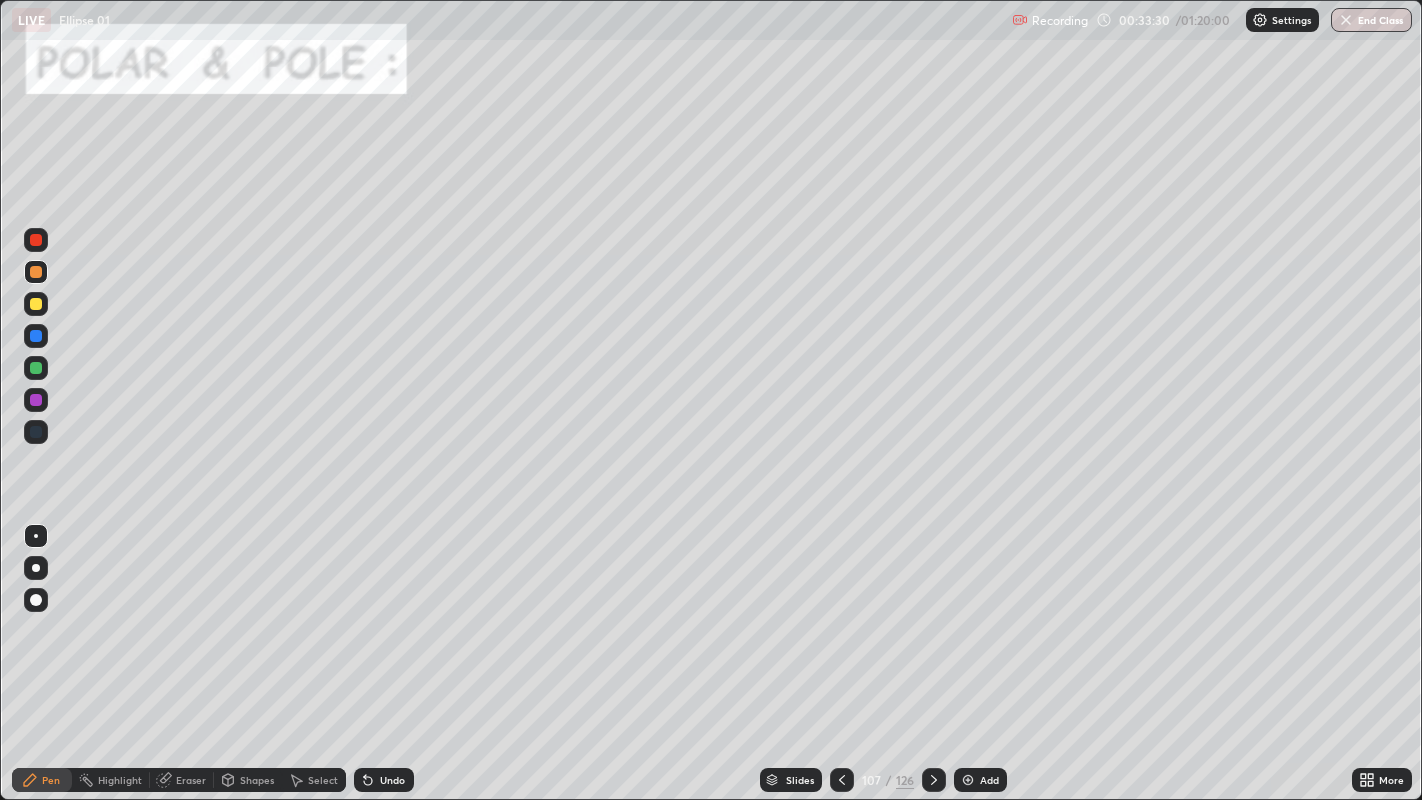 click 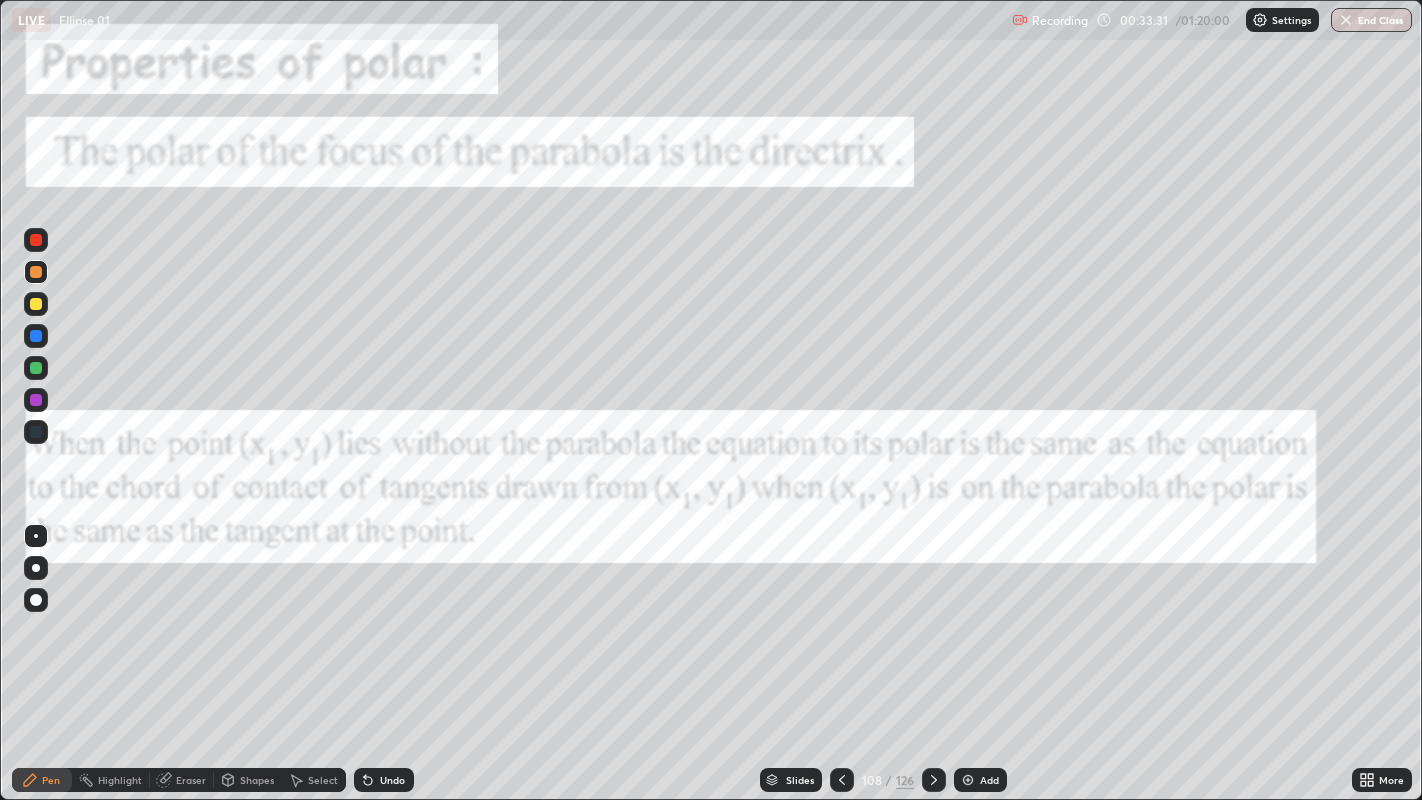 click 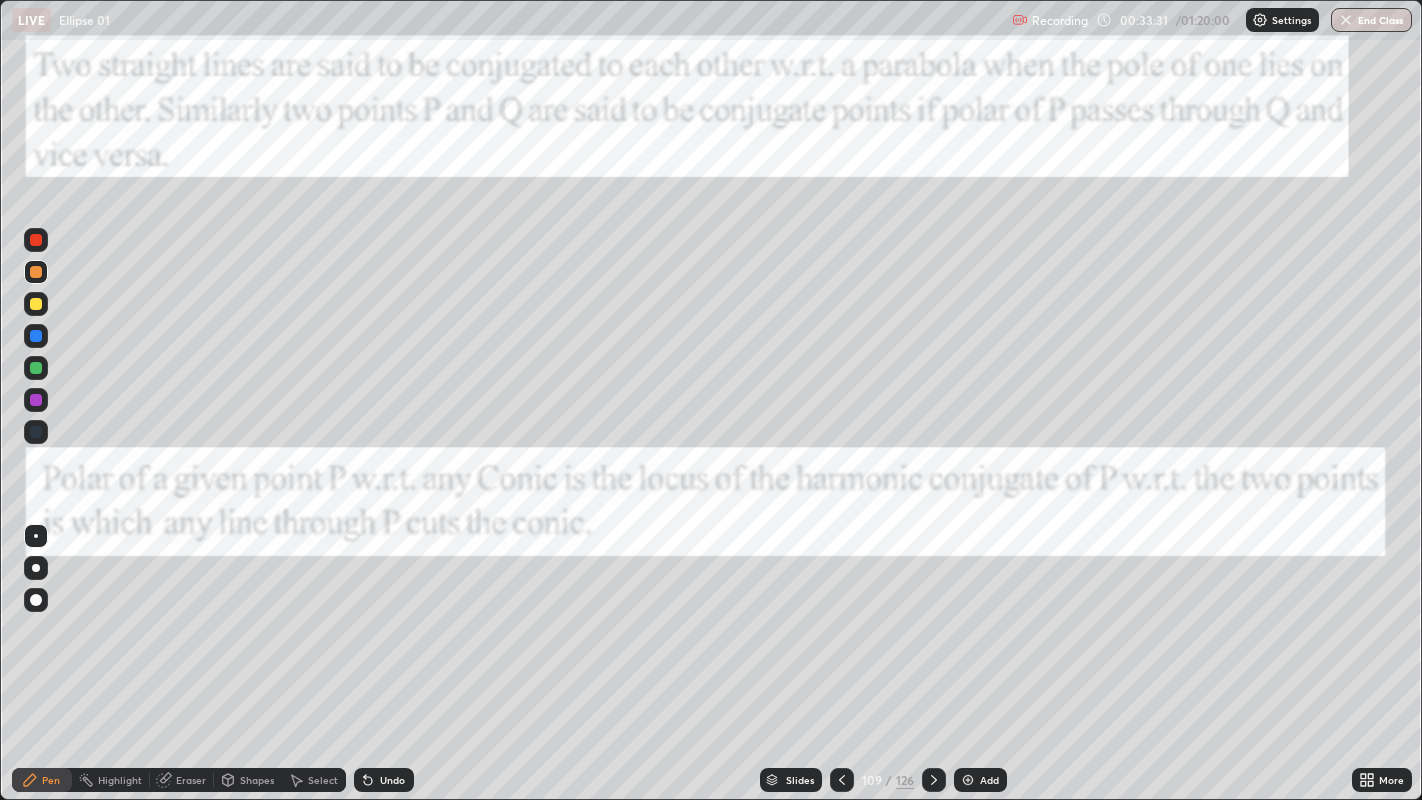 click 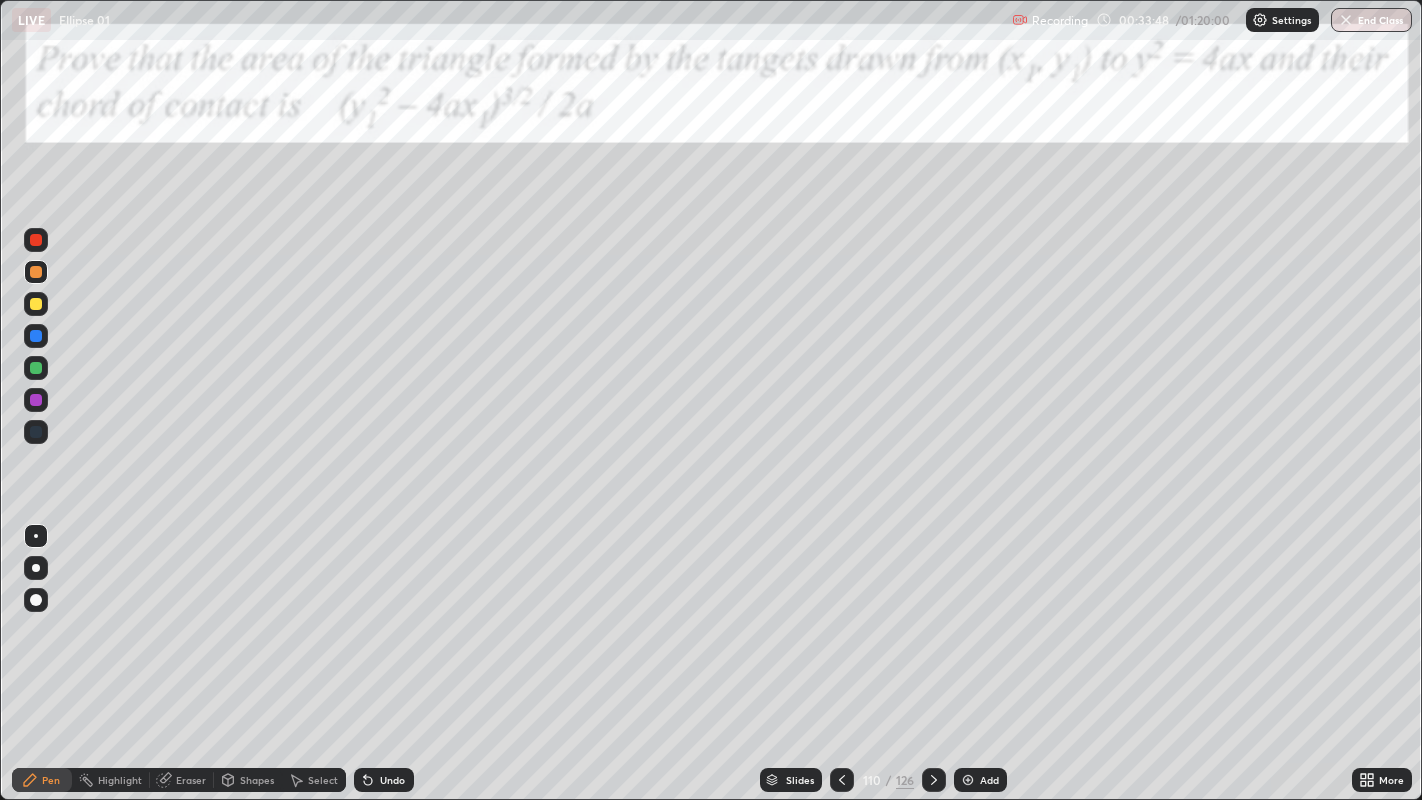 click 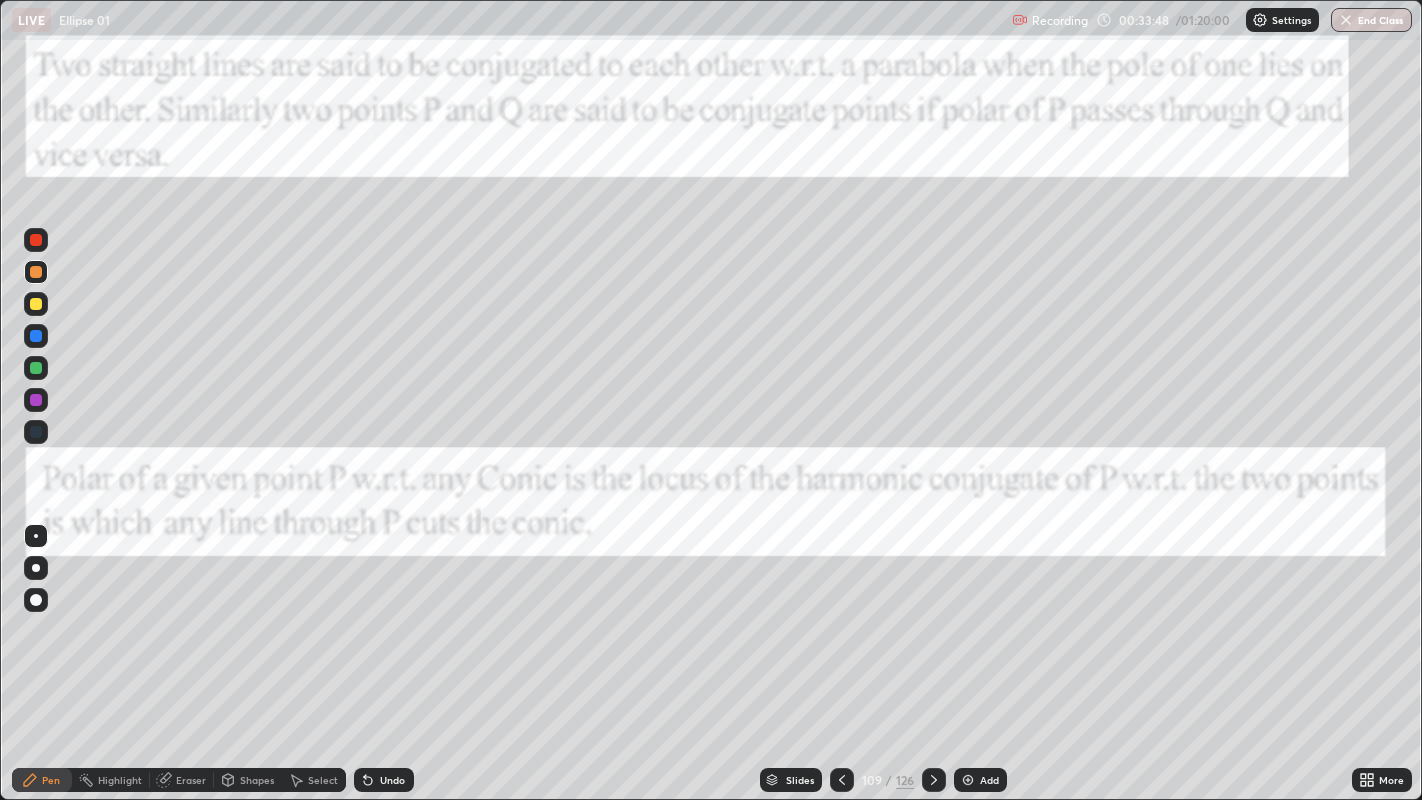 click 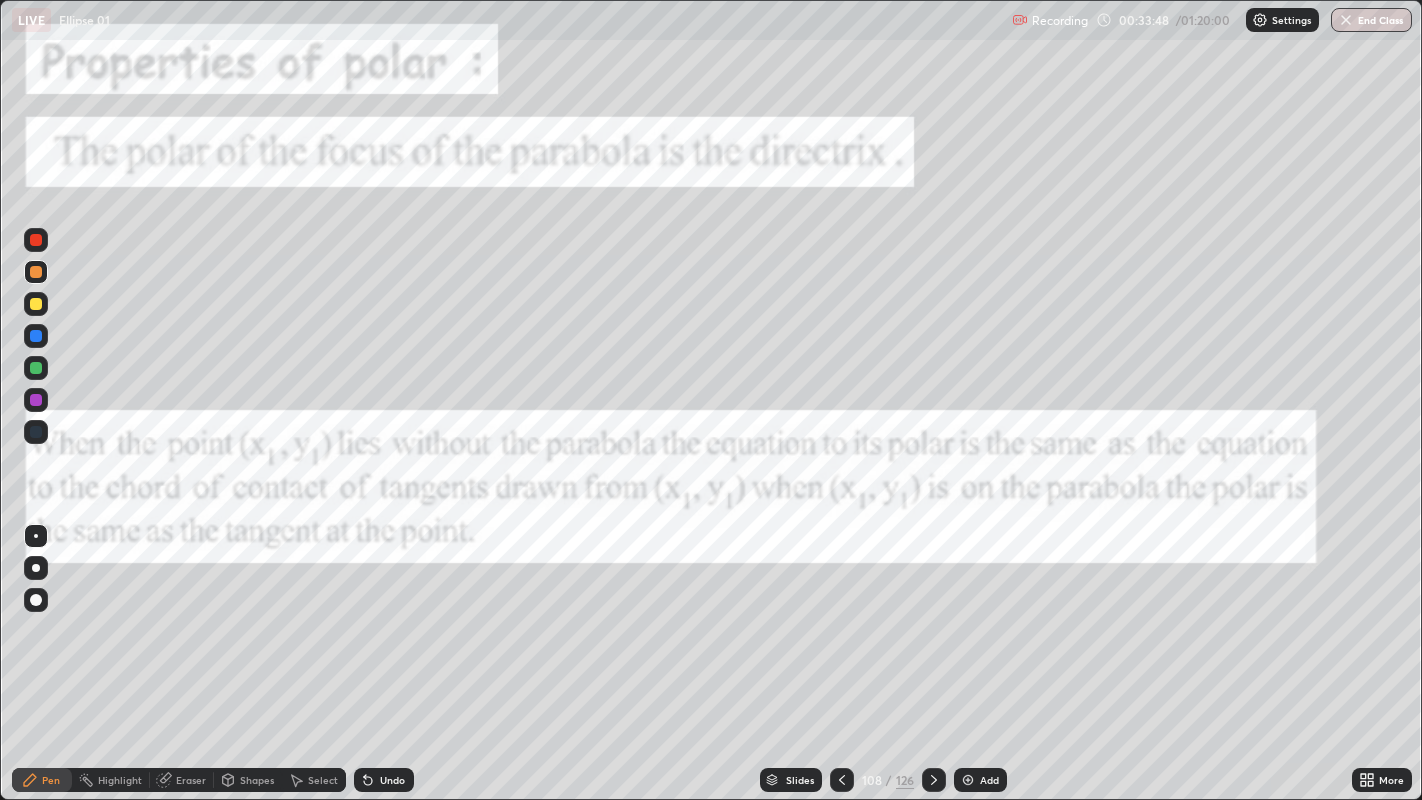 click 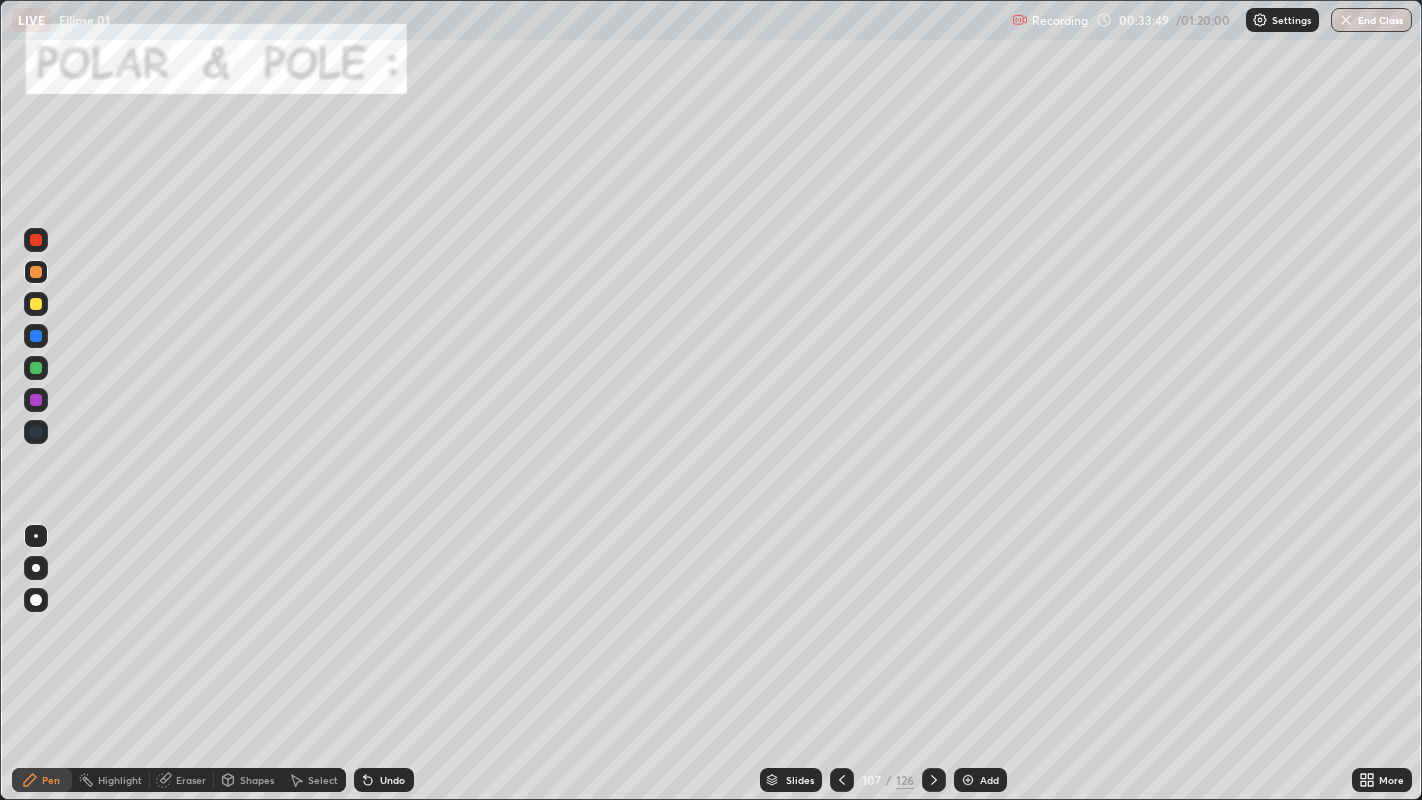 click 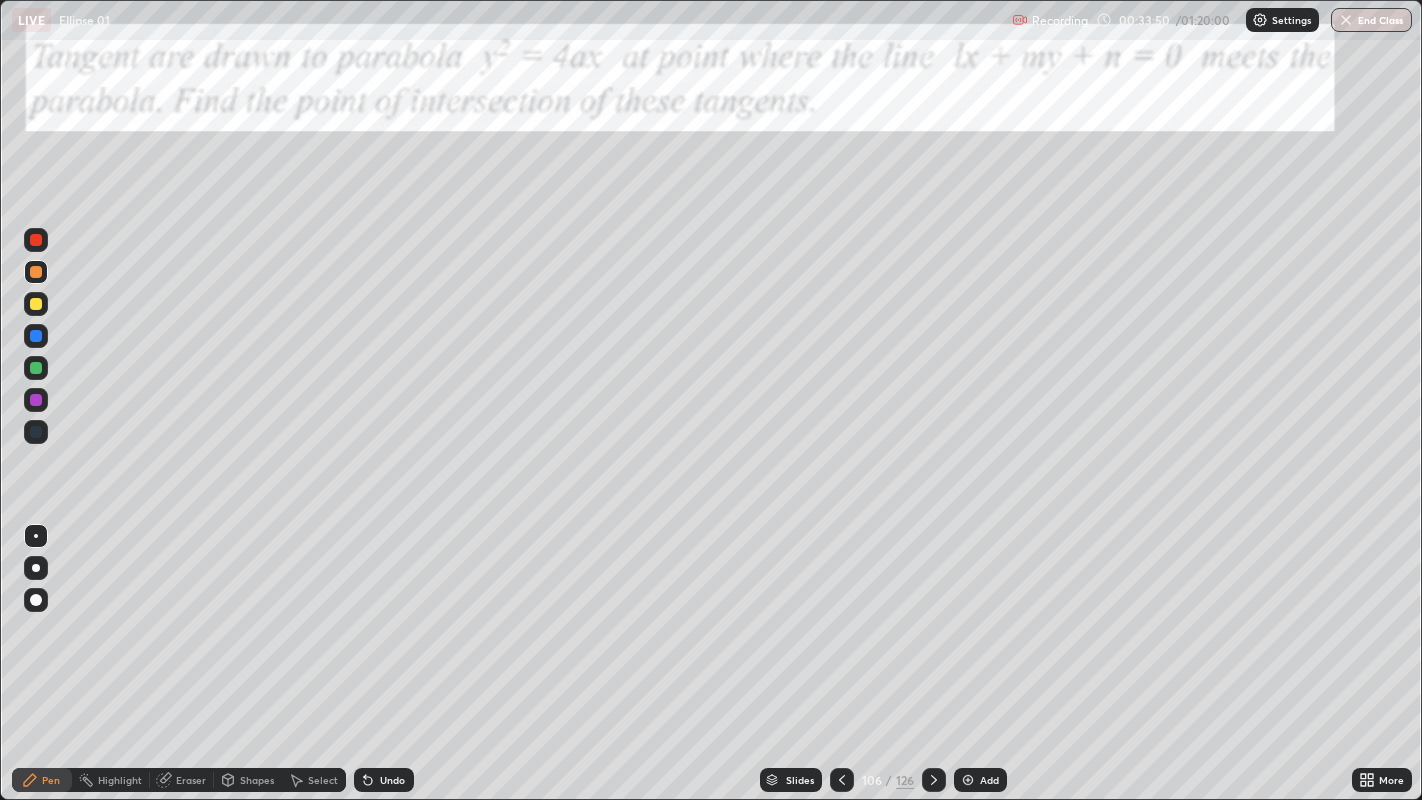 click at bounding box center [842, 780] 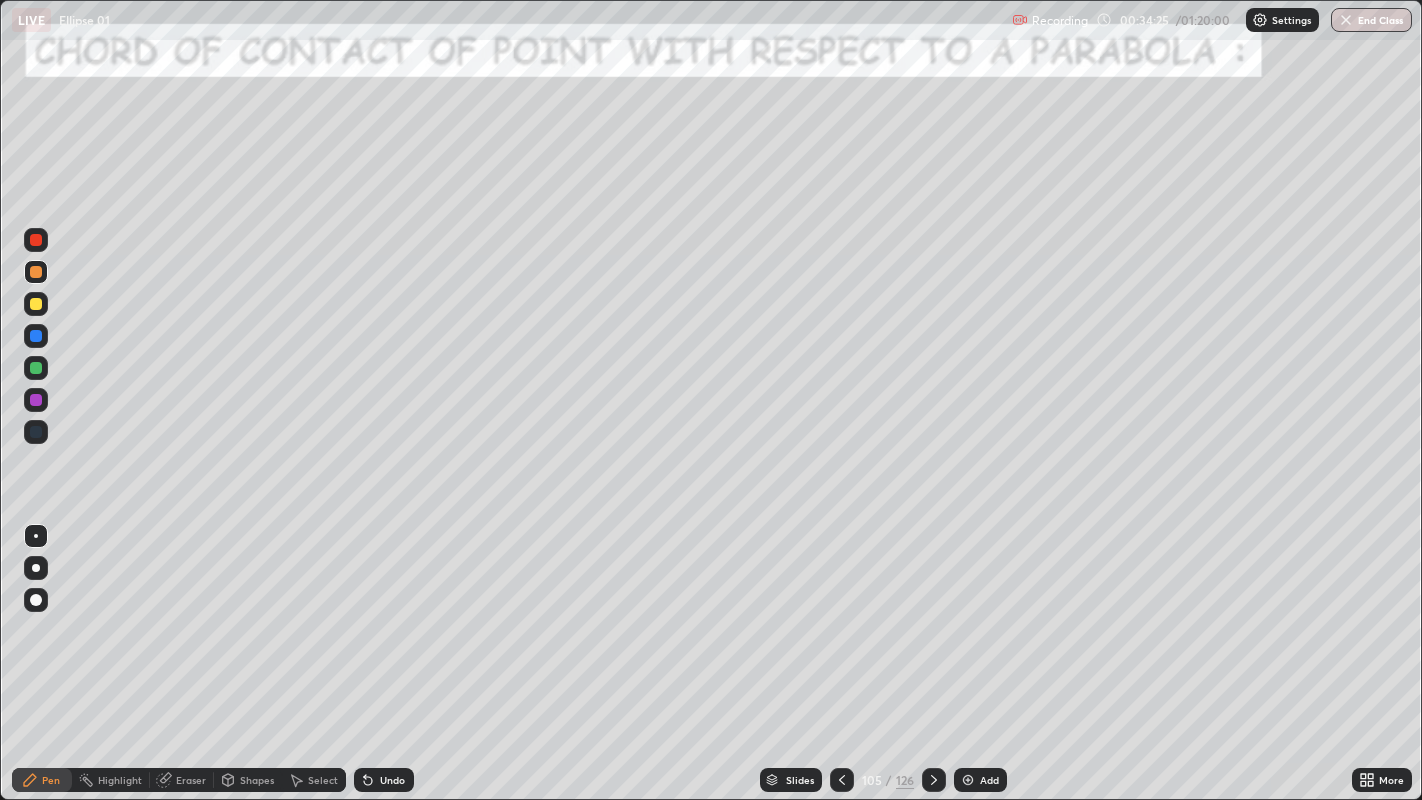 click at bounding box center [36, 336] 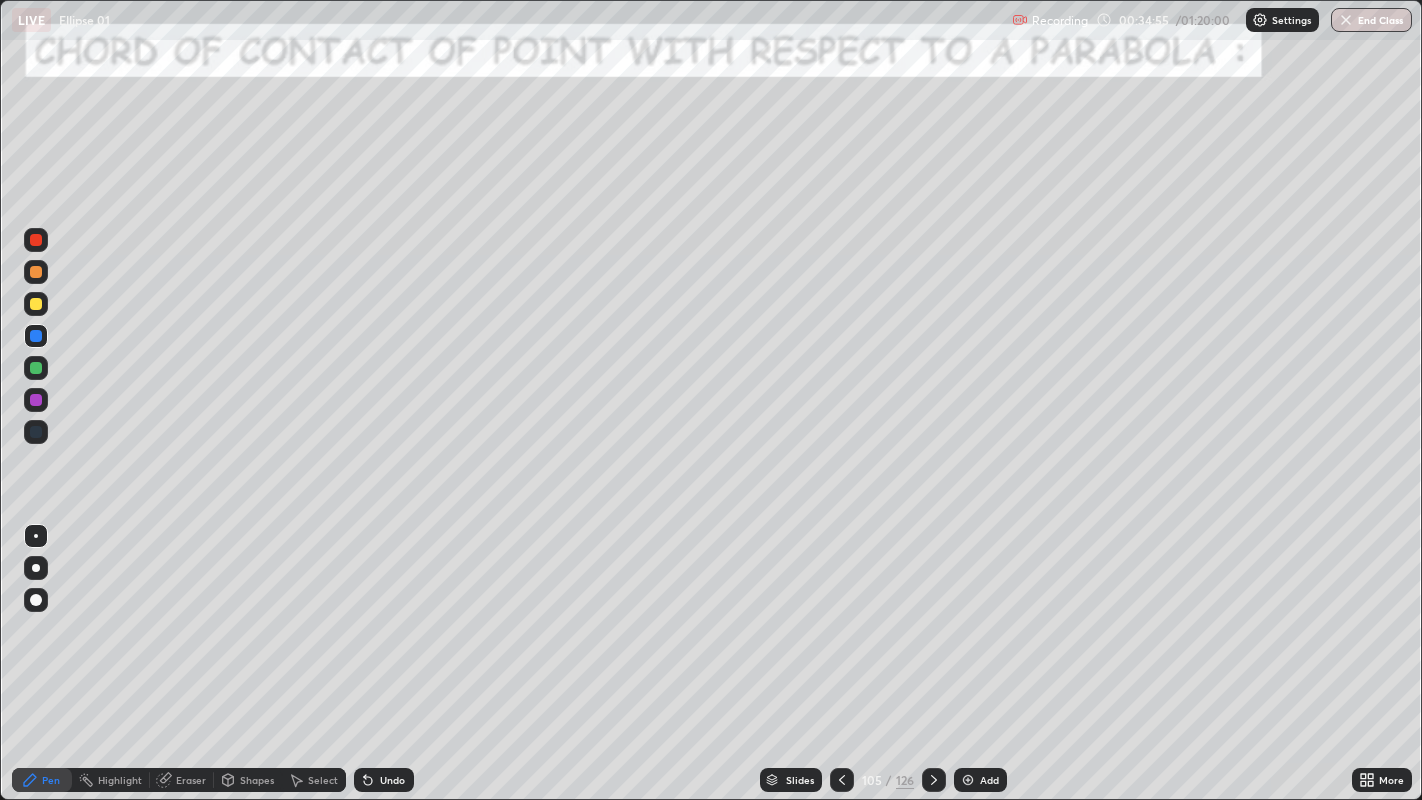 click at bounding box center [36, 272] 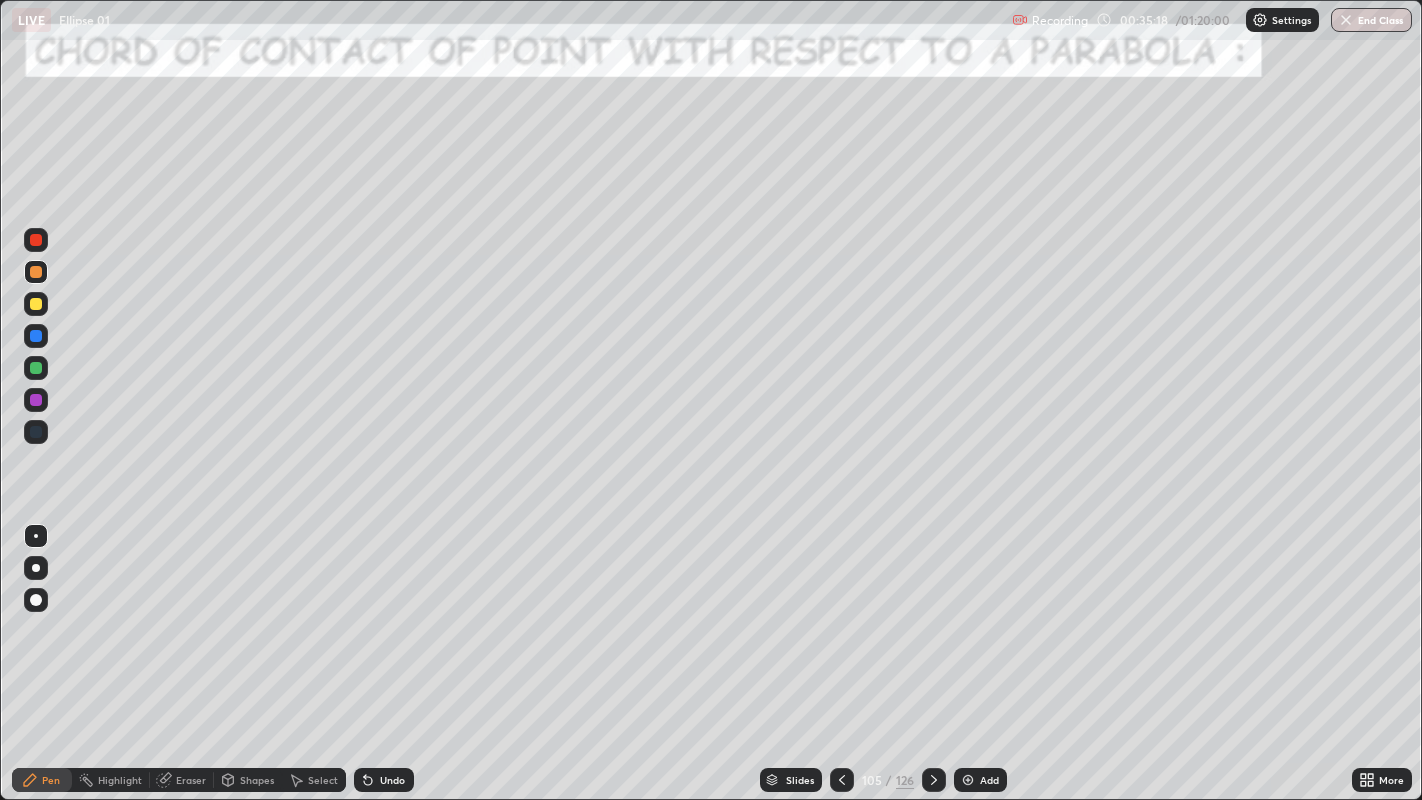 click on "Eraser" at bounding box center [191, 780] 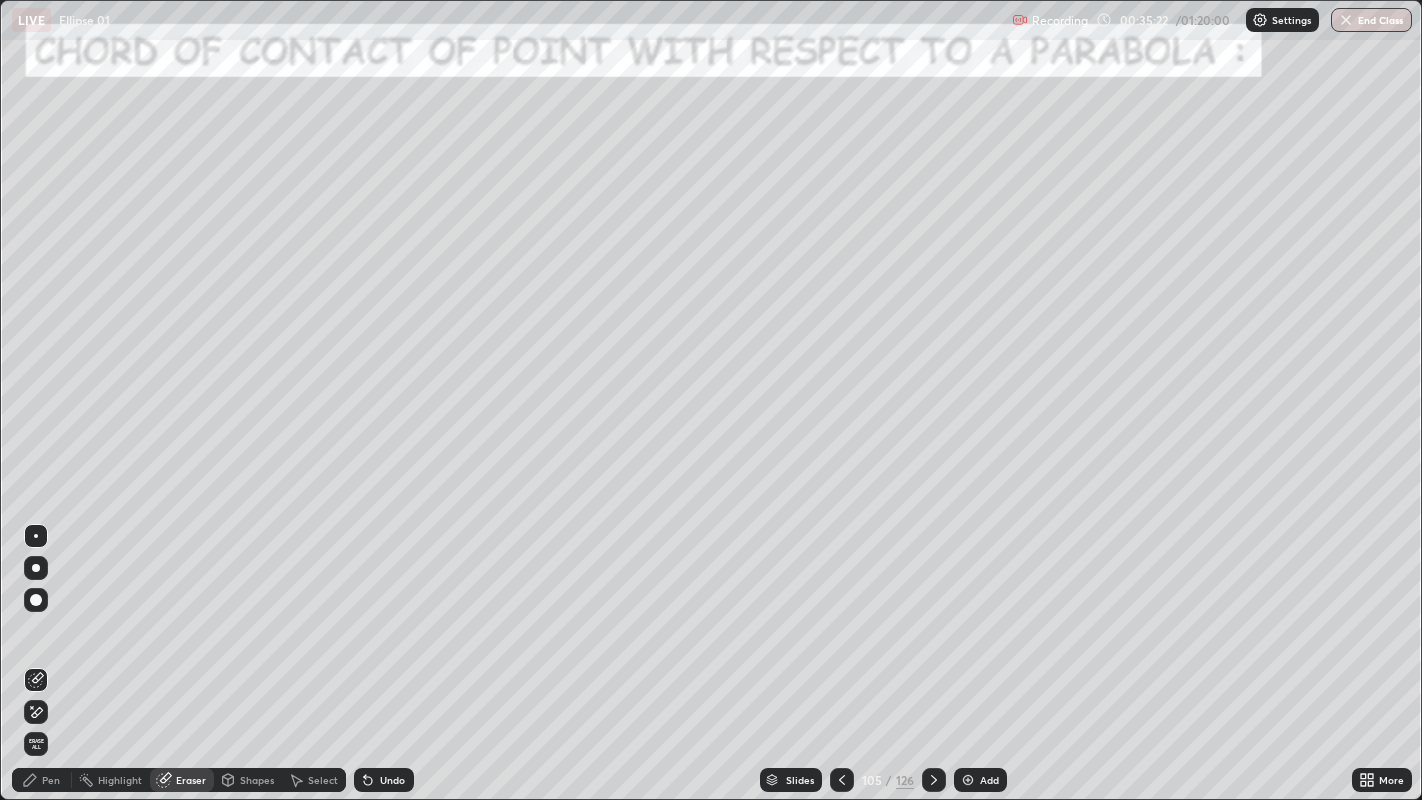 click on "Pen" at bounding box center [51, 780] 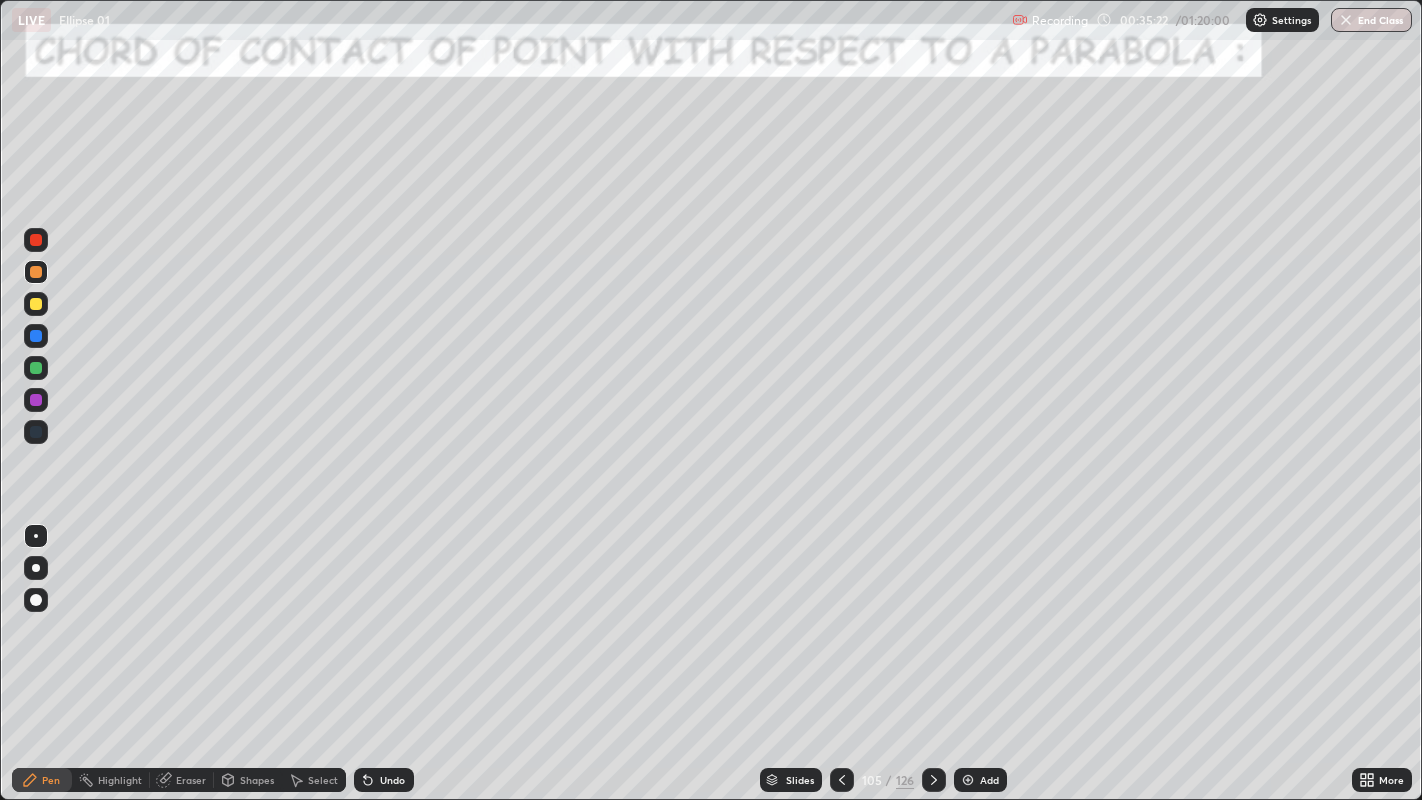 click at bounding box center [36, 304] 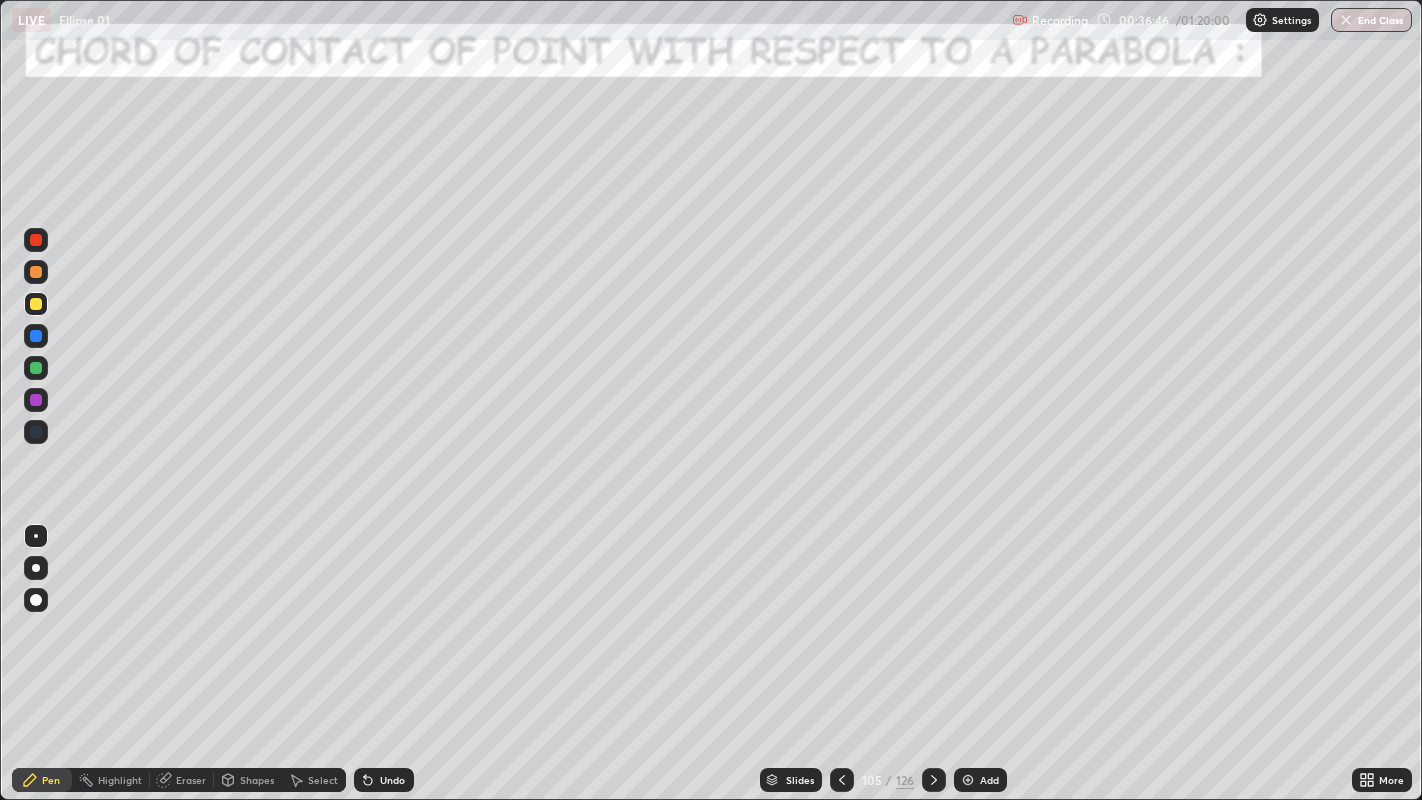 click on "Undo" at bounding box center (384, 780) 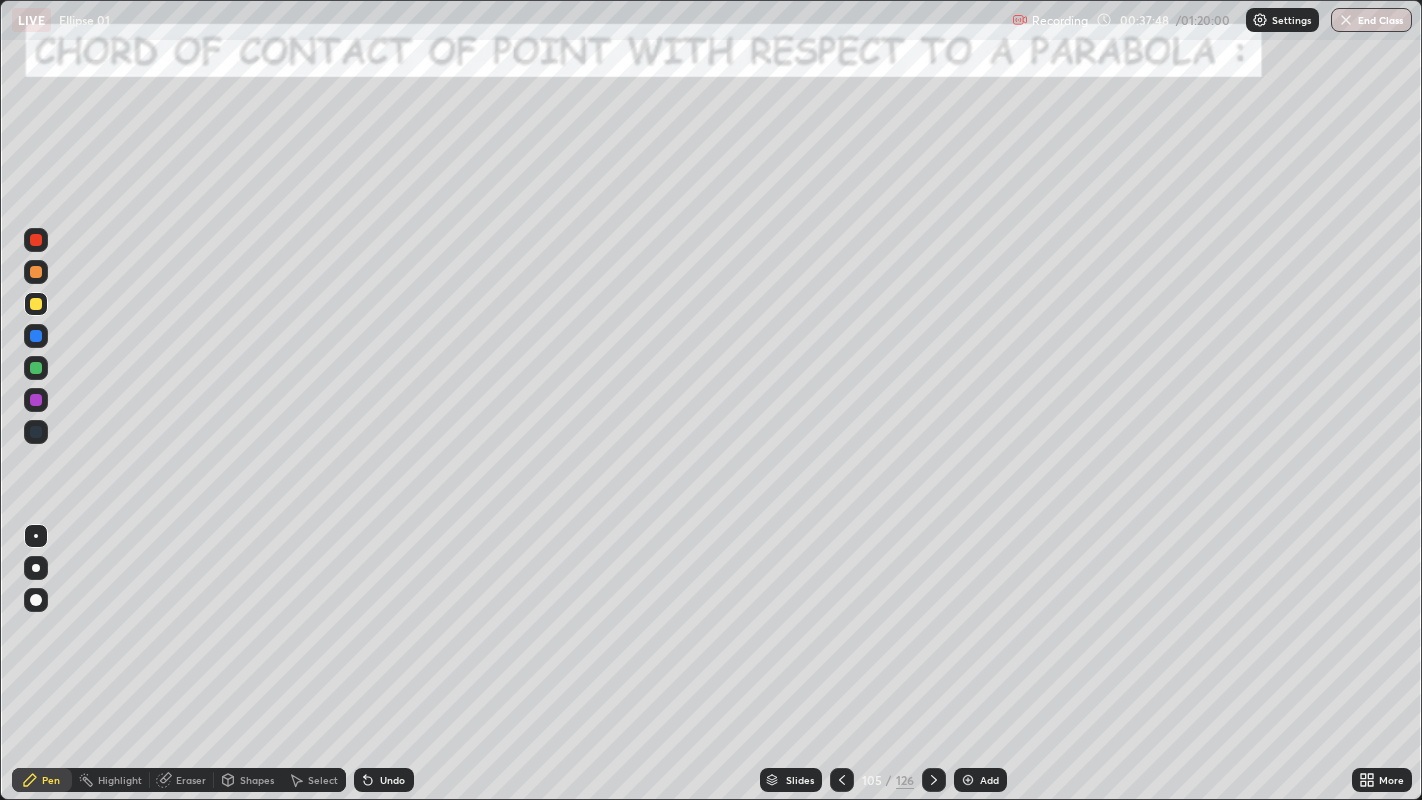 click on "Undo" at bounding box center [384, 780] 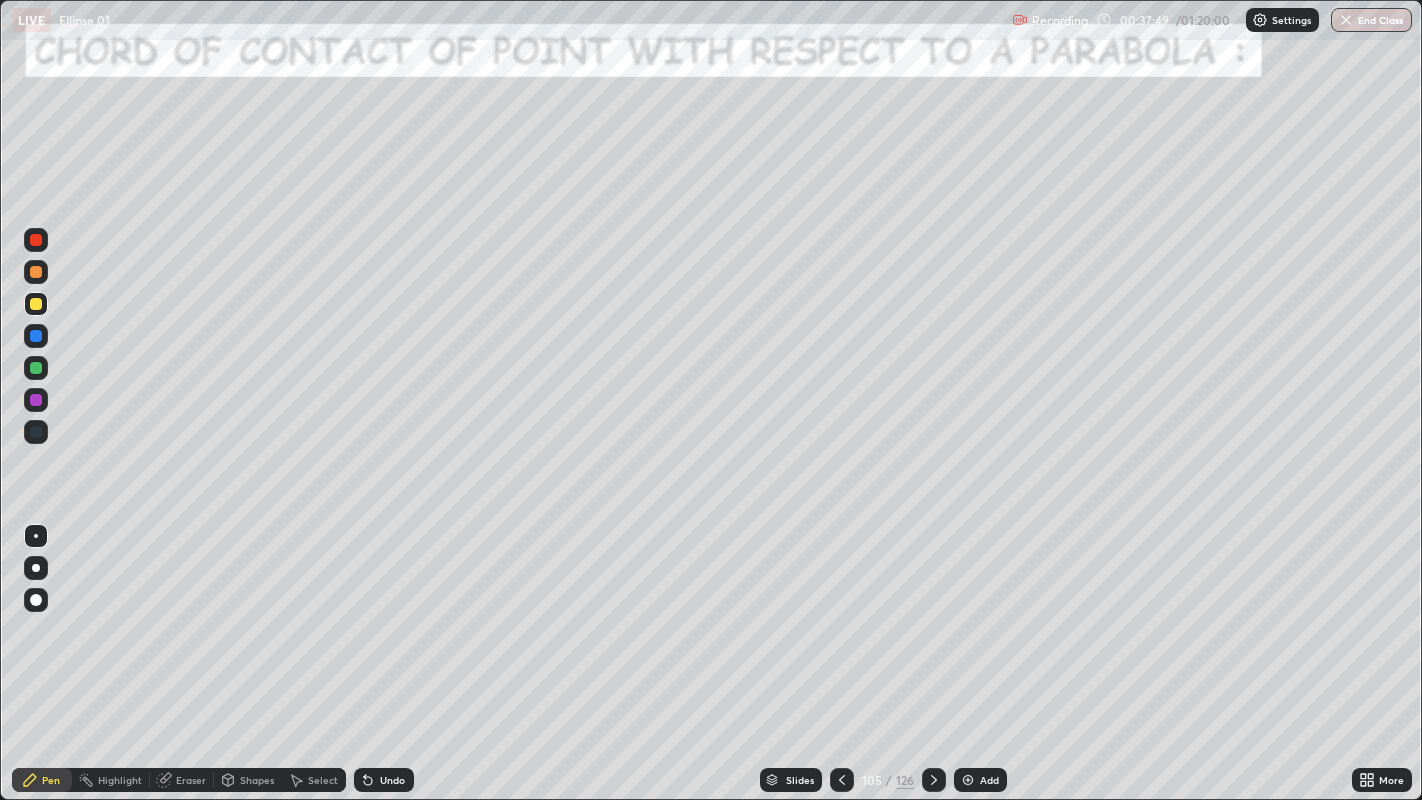 click on "Undo" at bounding box center (384, 780) 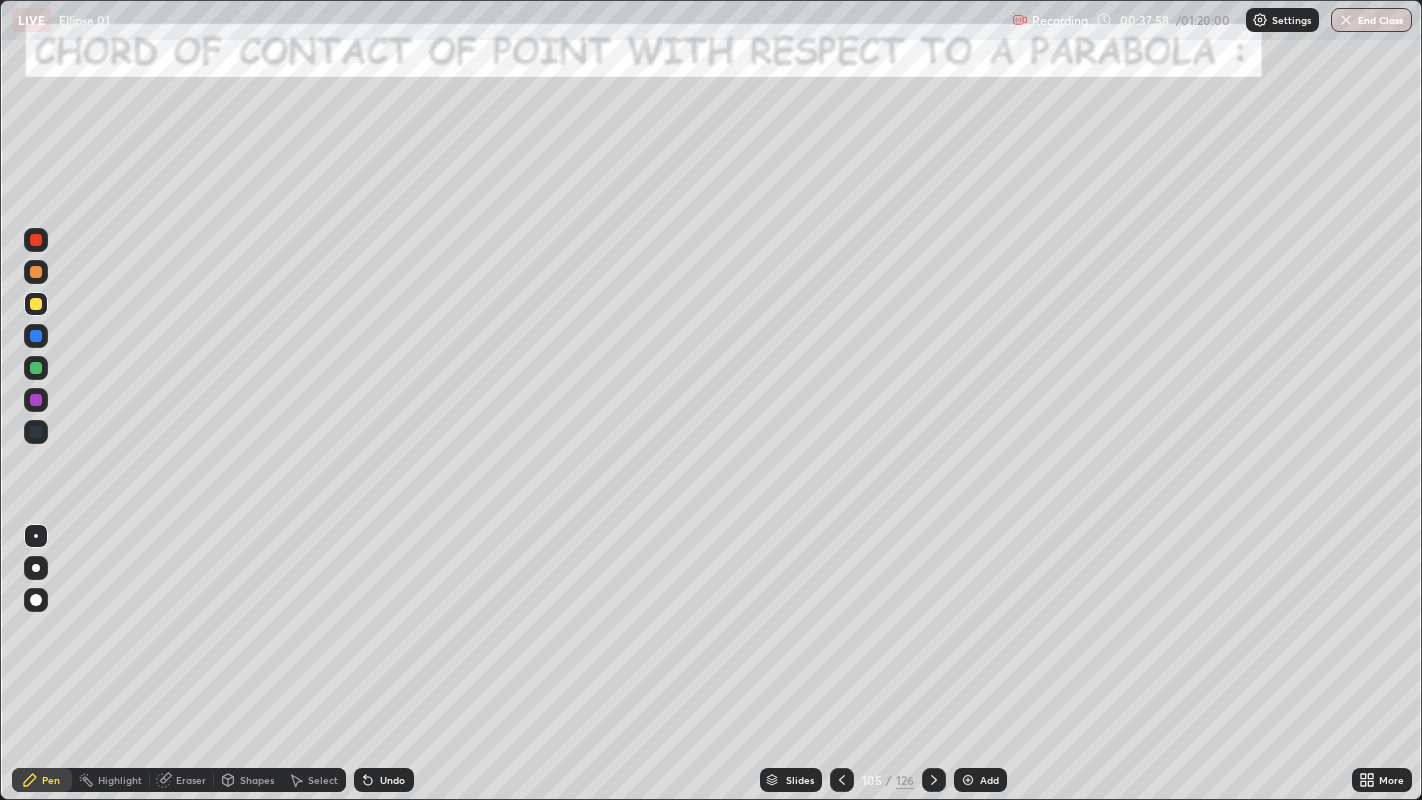 click on "Undo" at bounding box center [384, 780] 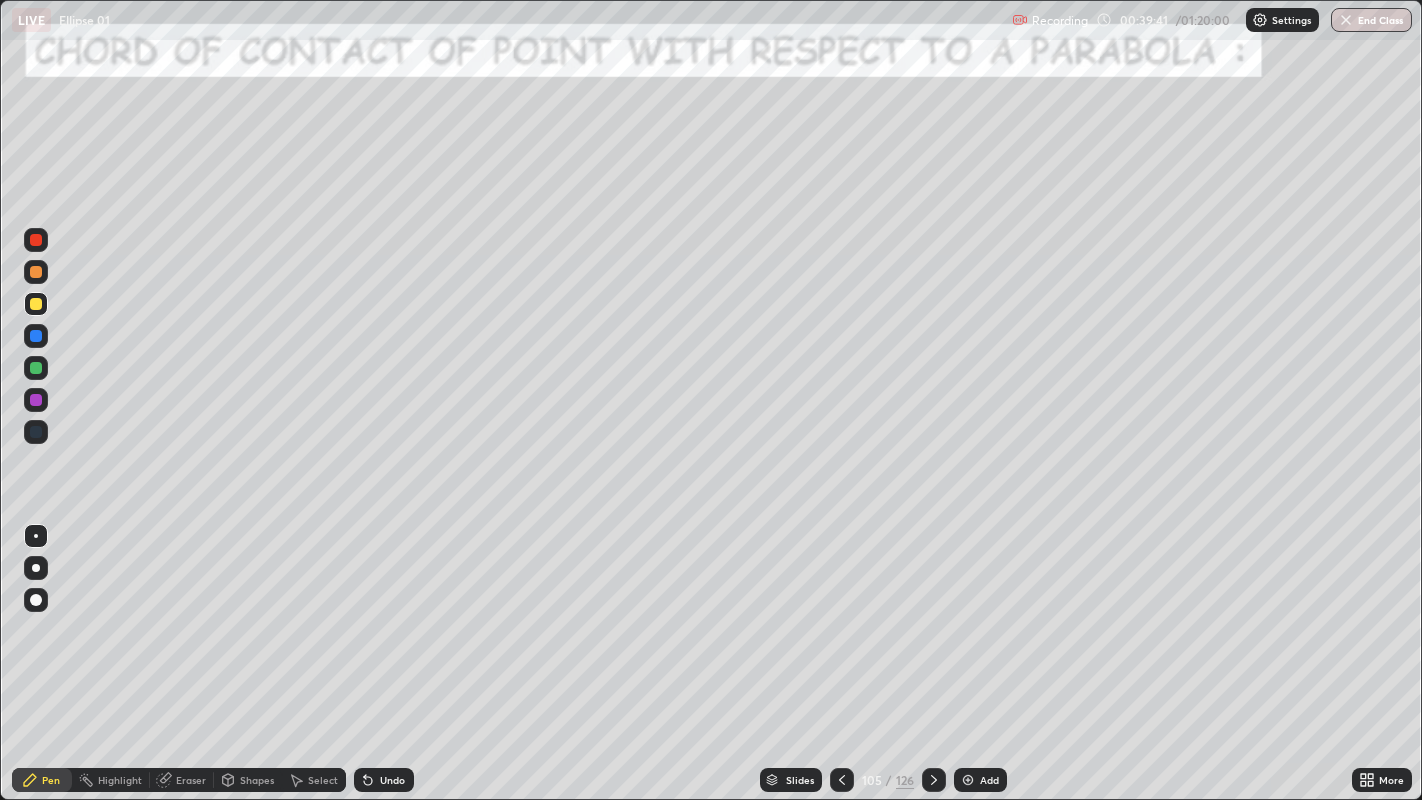 click on "Add" at bounding box center [980, 780] 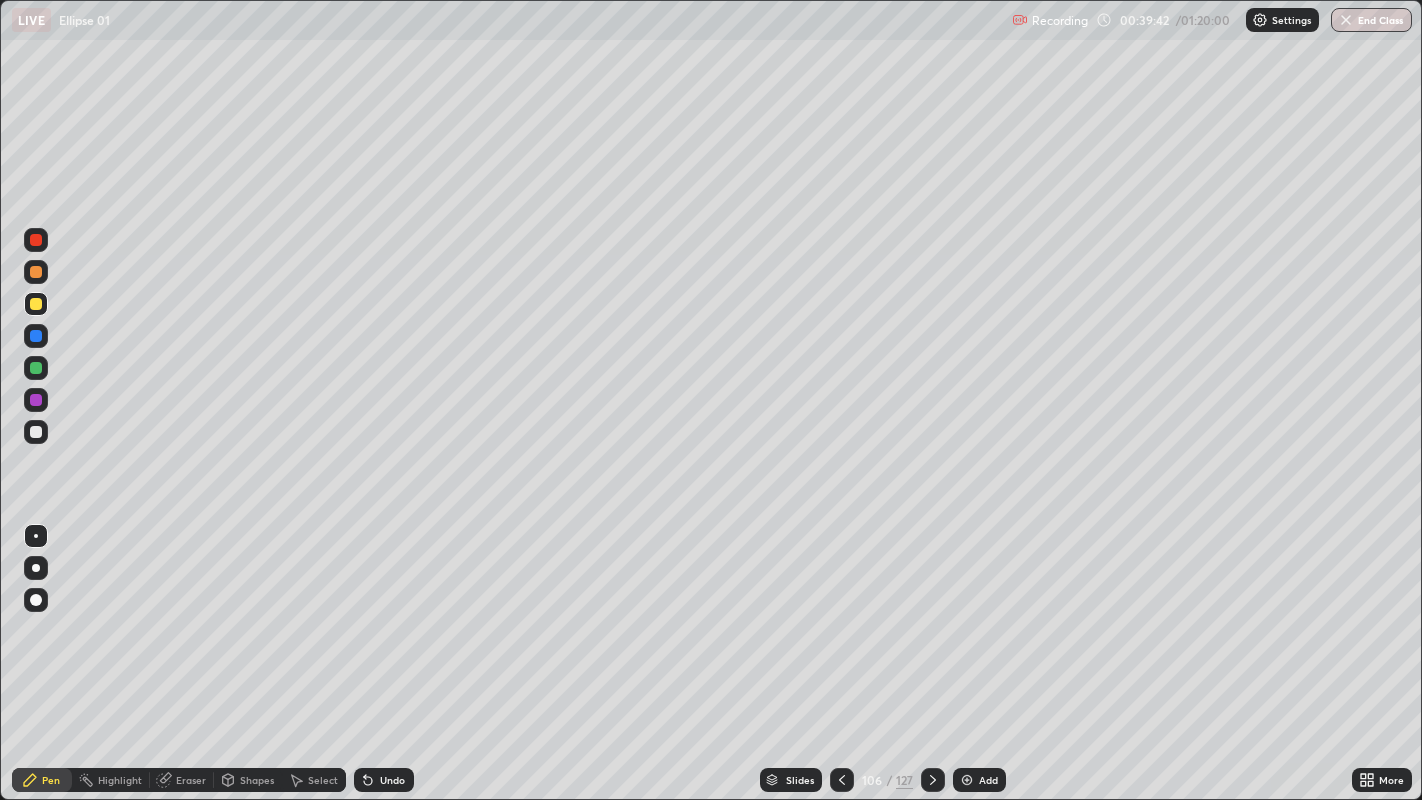 click at bounding box center [36, 272] 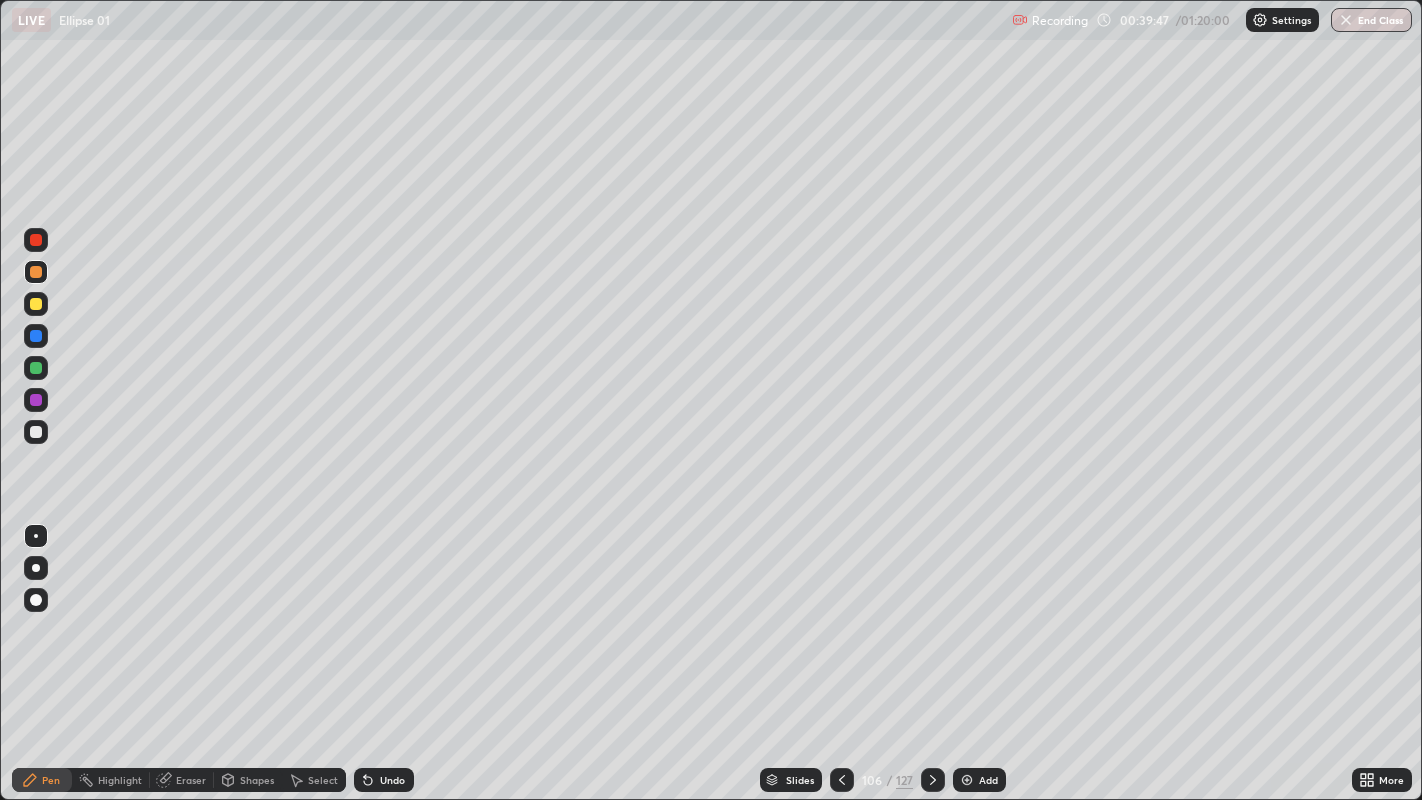 click at bounding box center (842, 780) 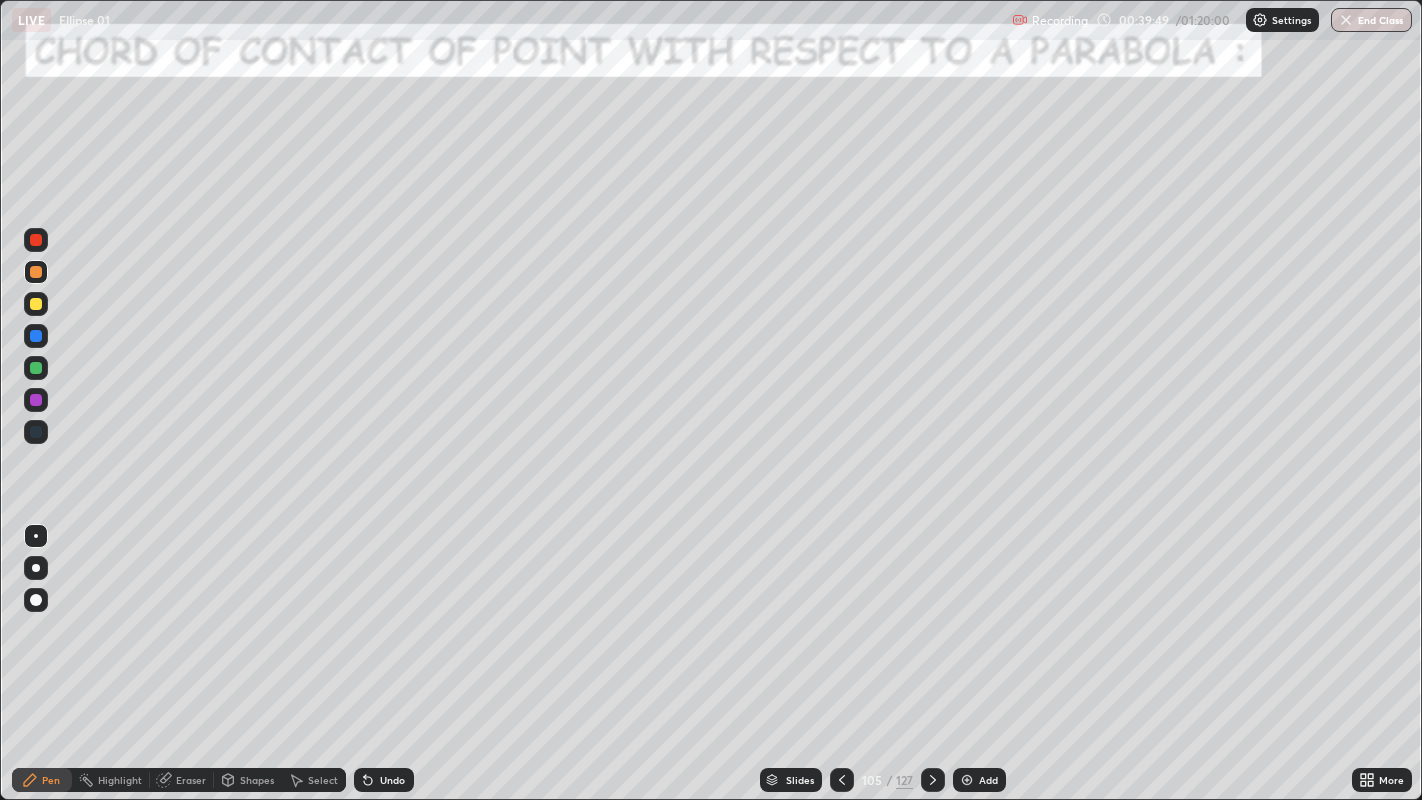 click 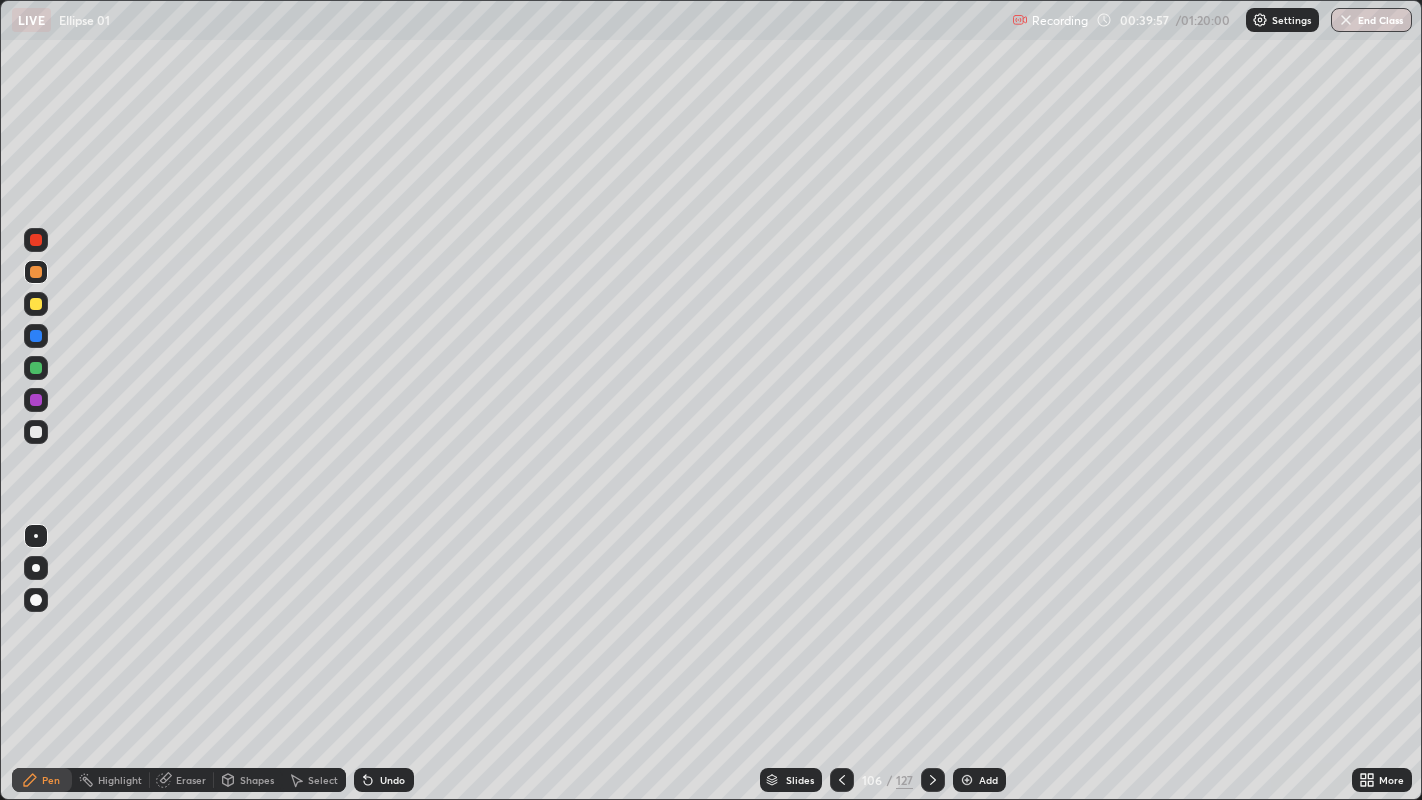 click on "Undo" at bounding box center (392, 780) 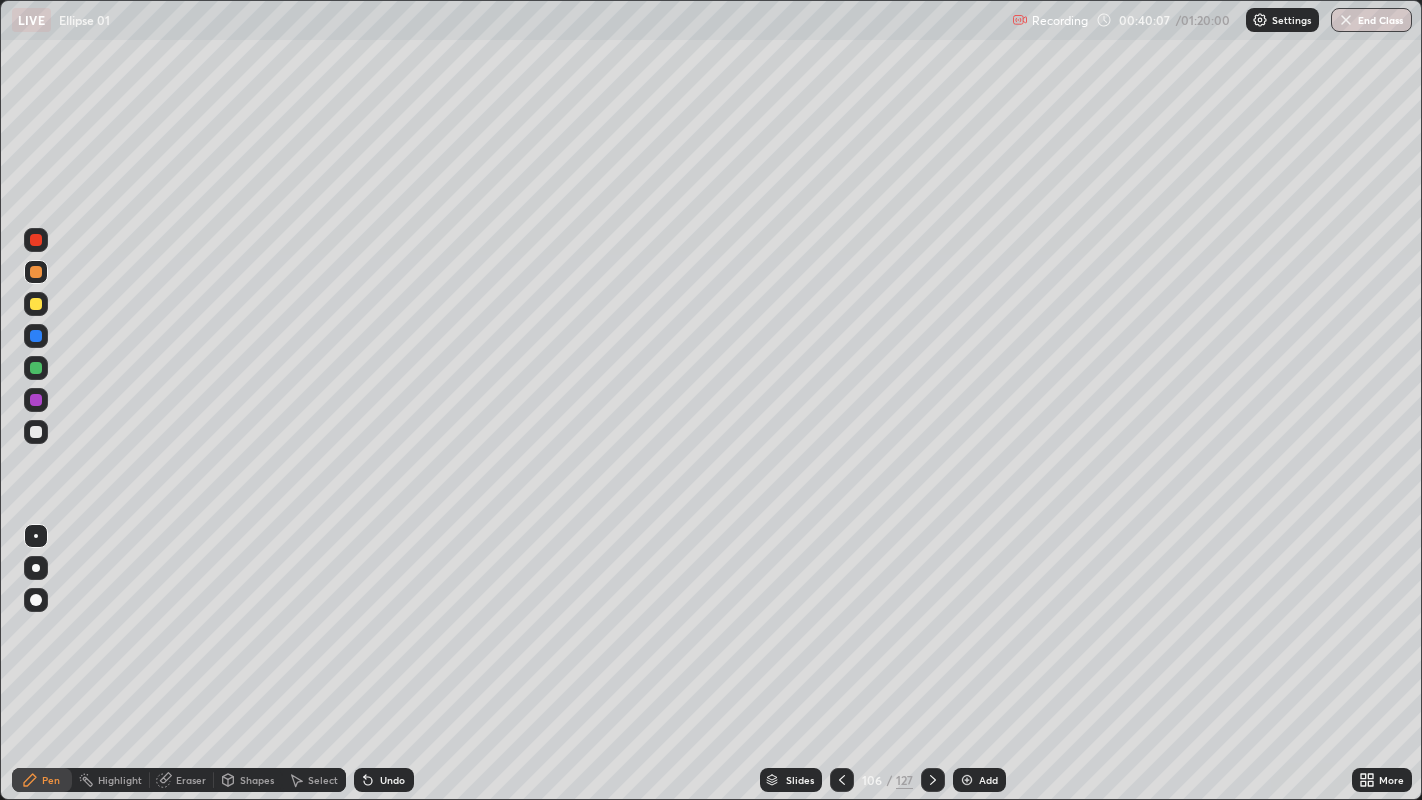 click at bounding box center (36, 304) 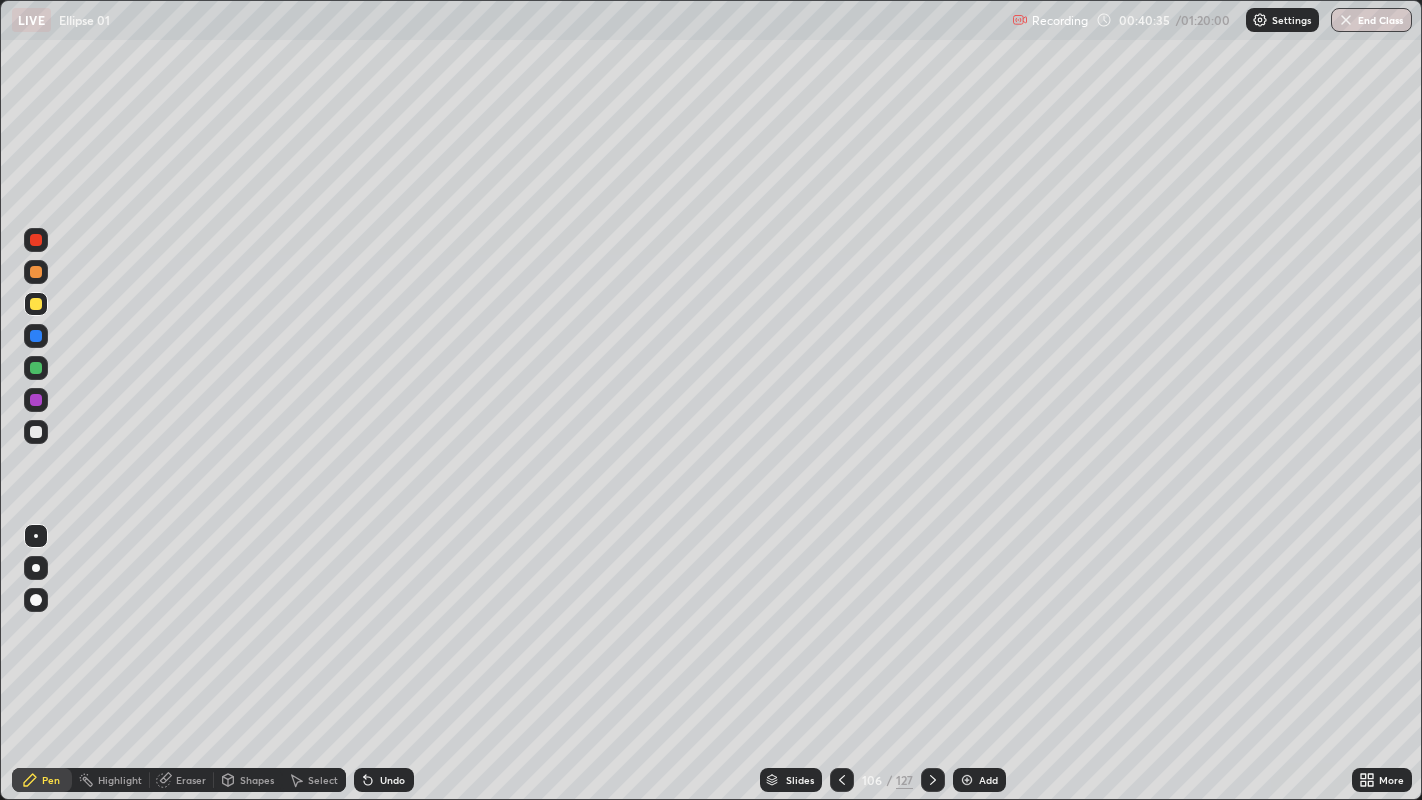 click at bounding box center [36, 368] 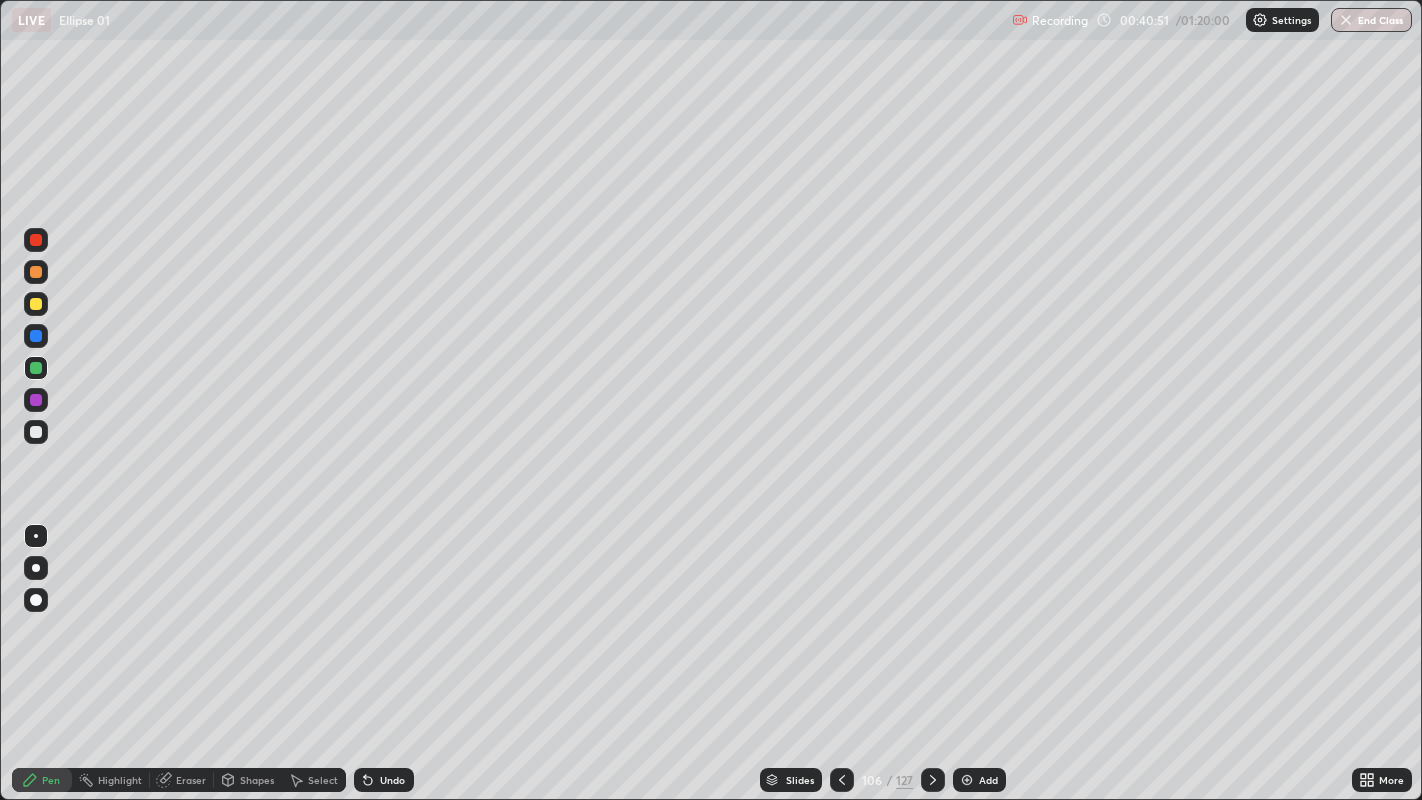 click at bounding box center [36, 432] 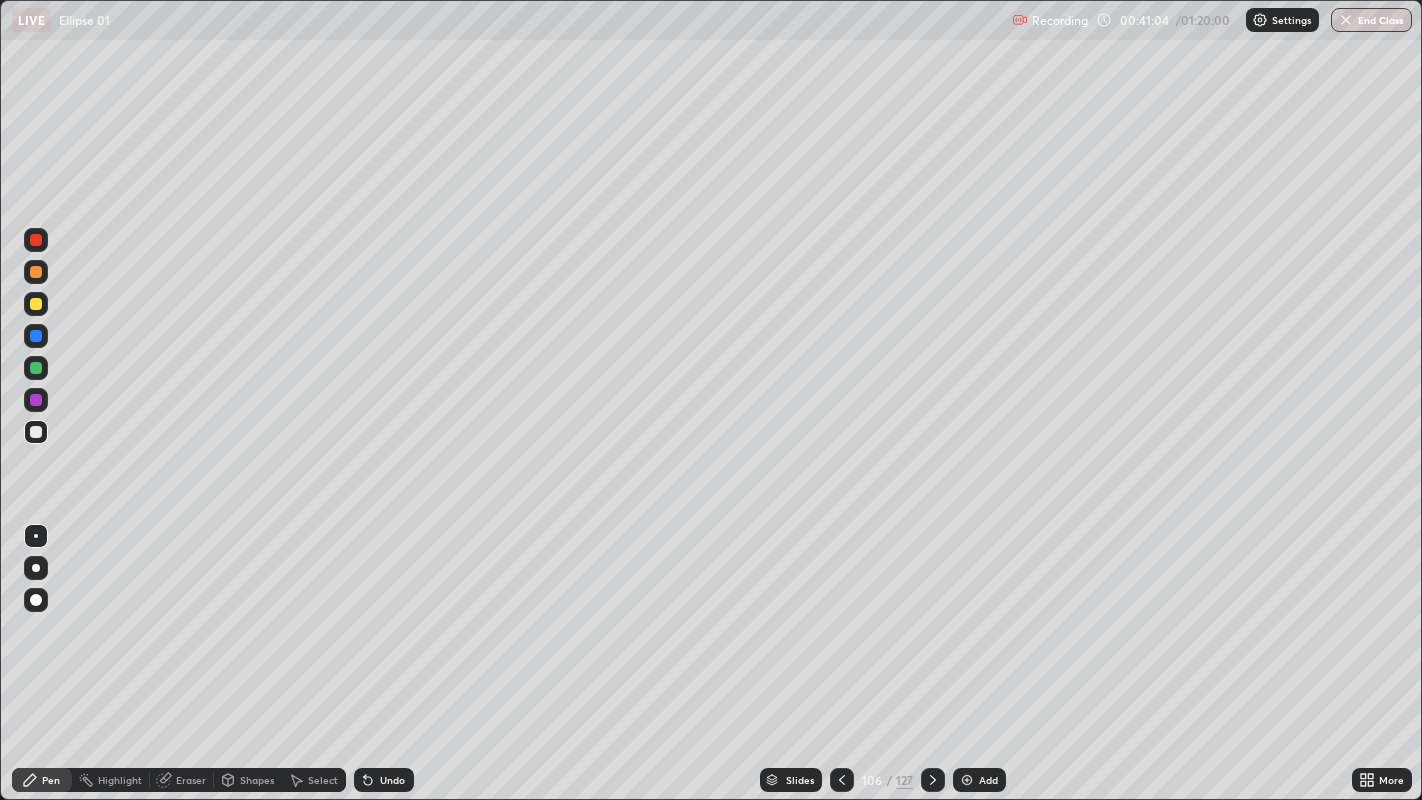 click at bounding box center [842, 780] 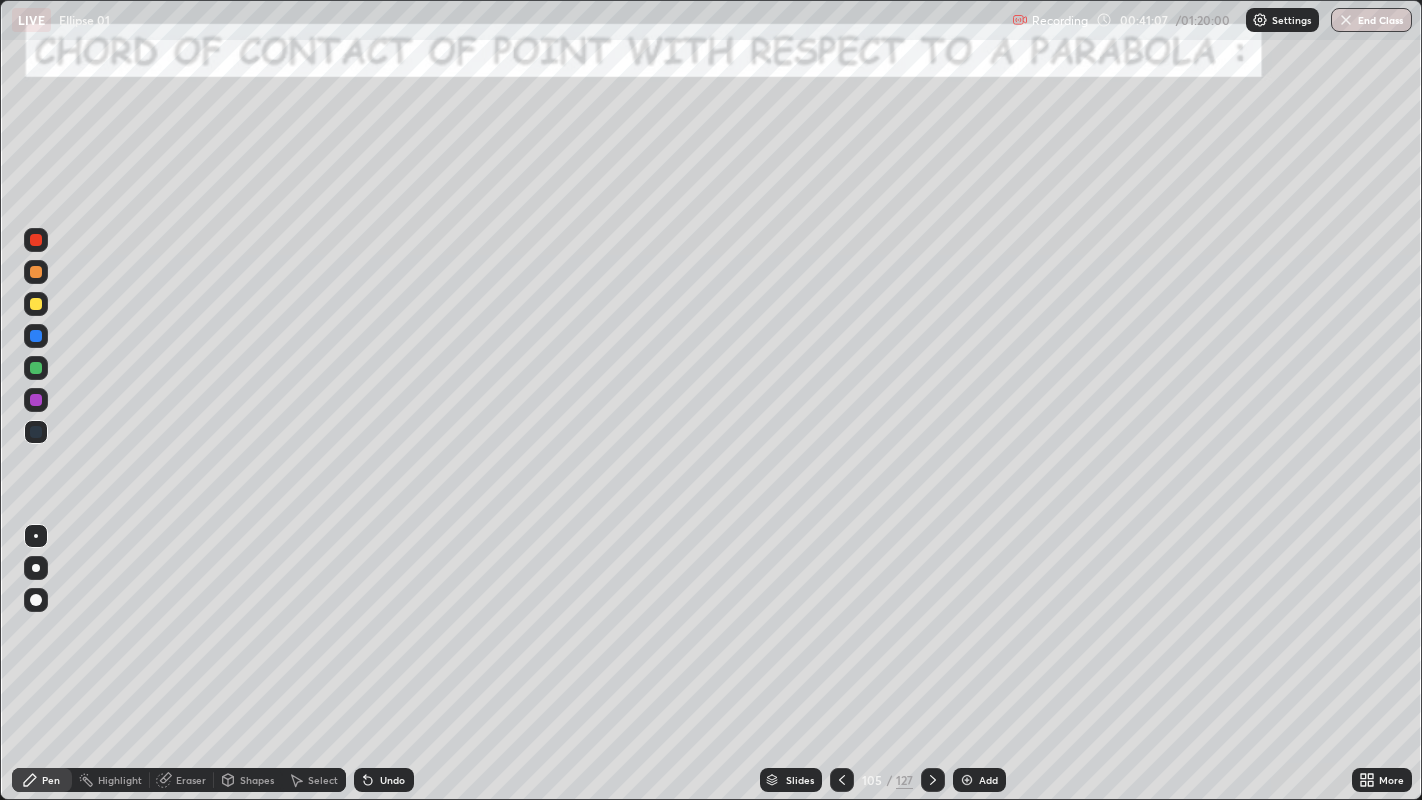 click 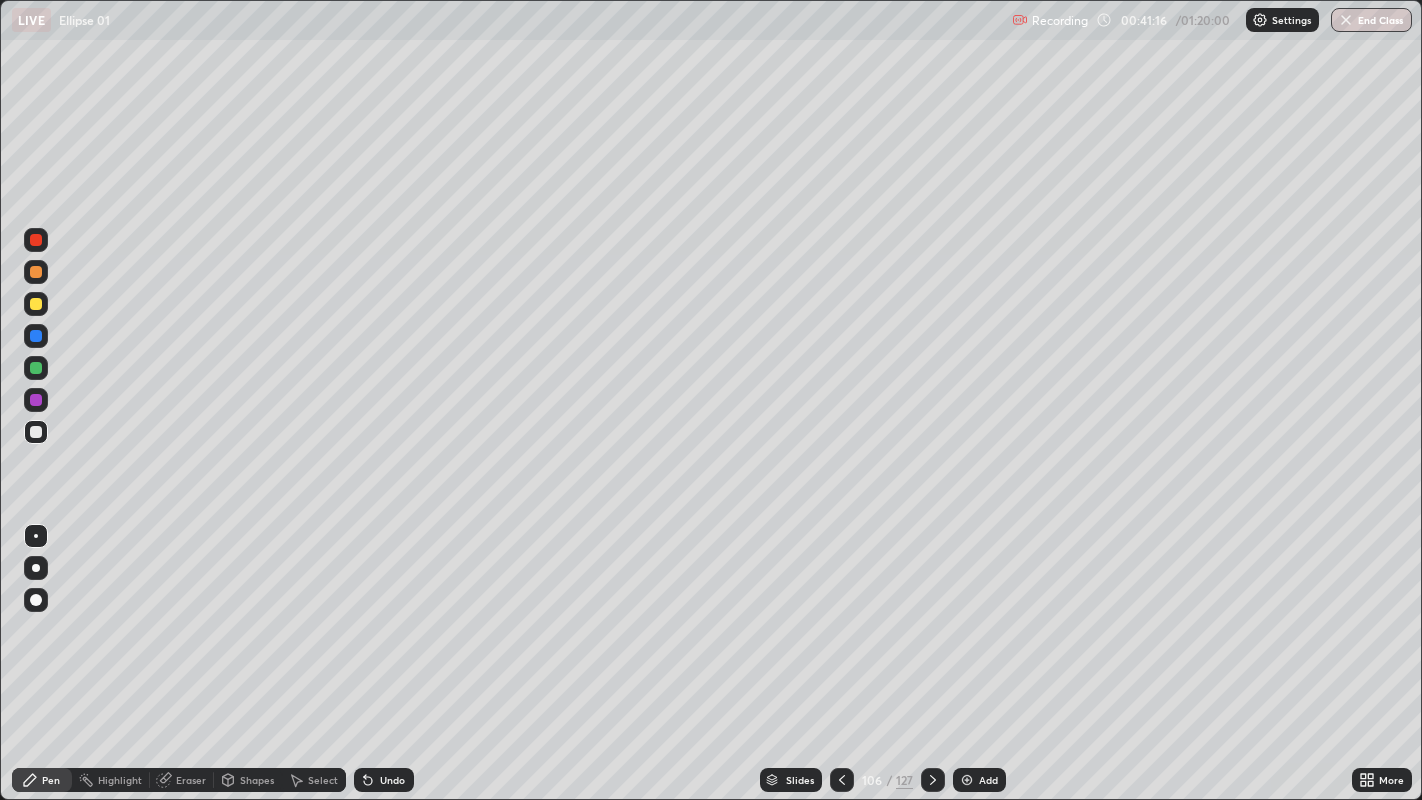 click at bounding box center (842, 780) 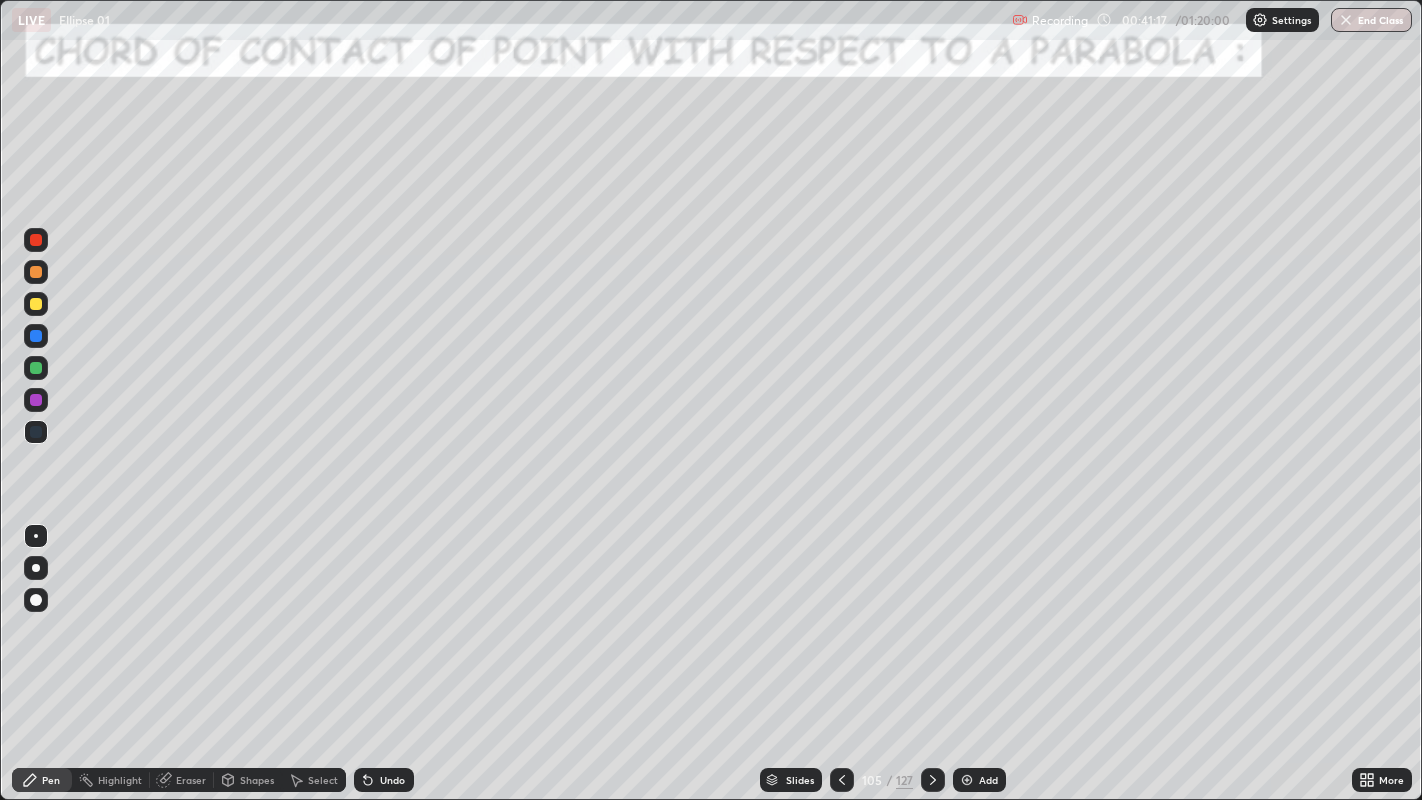 click 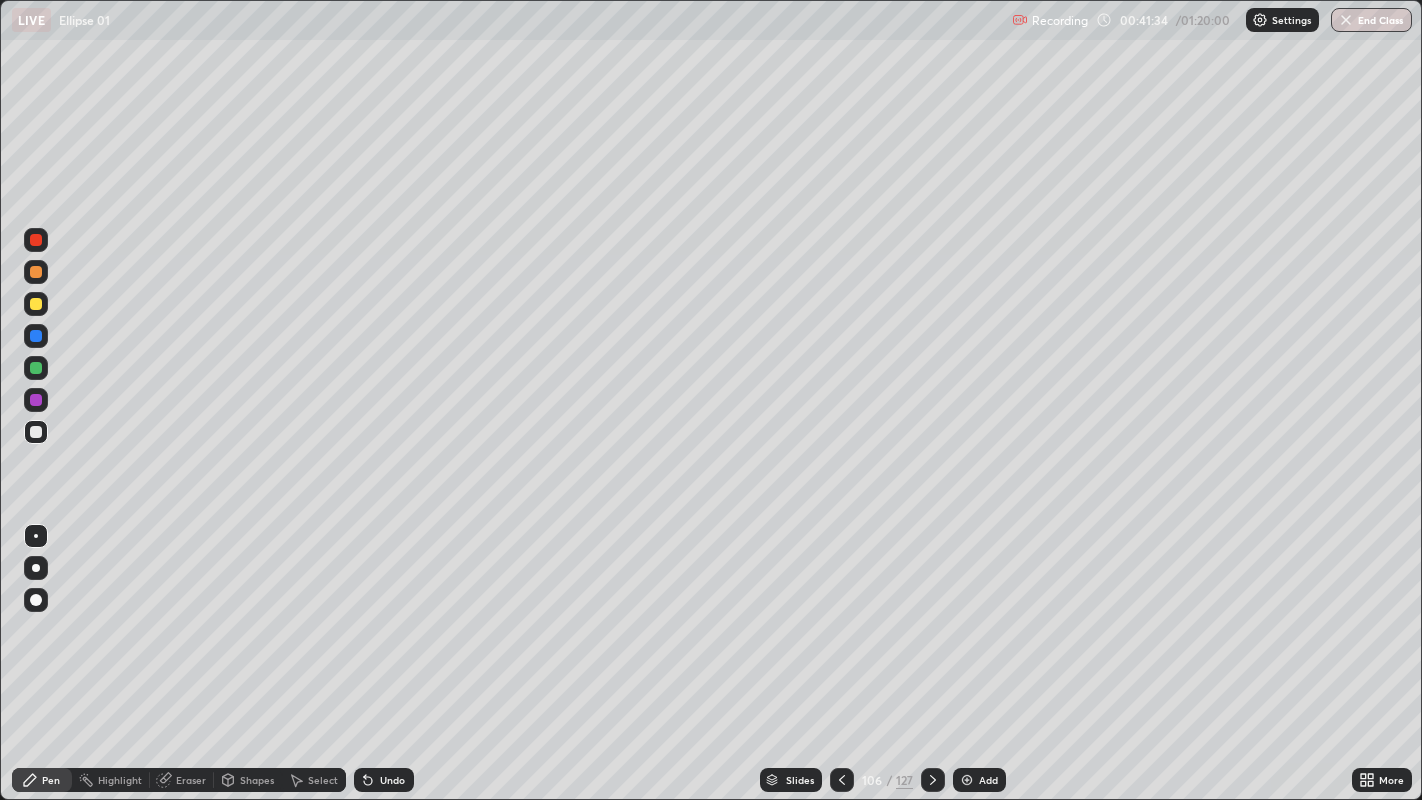 click 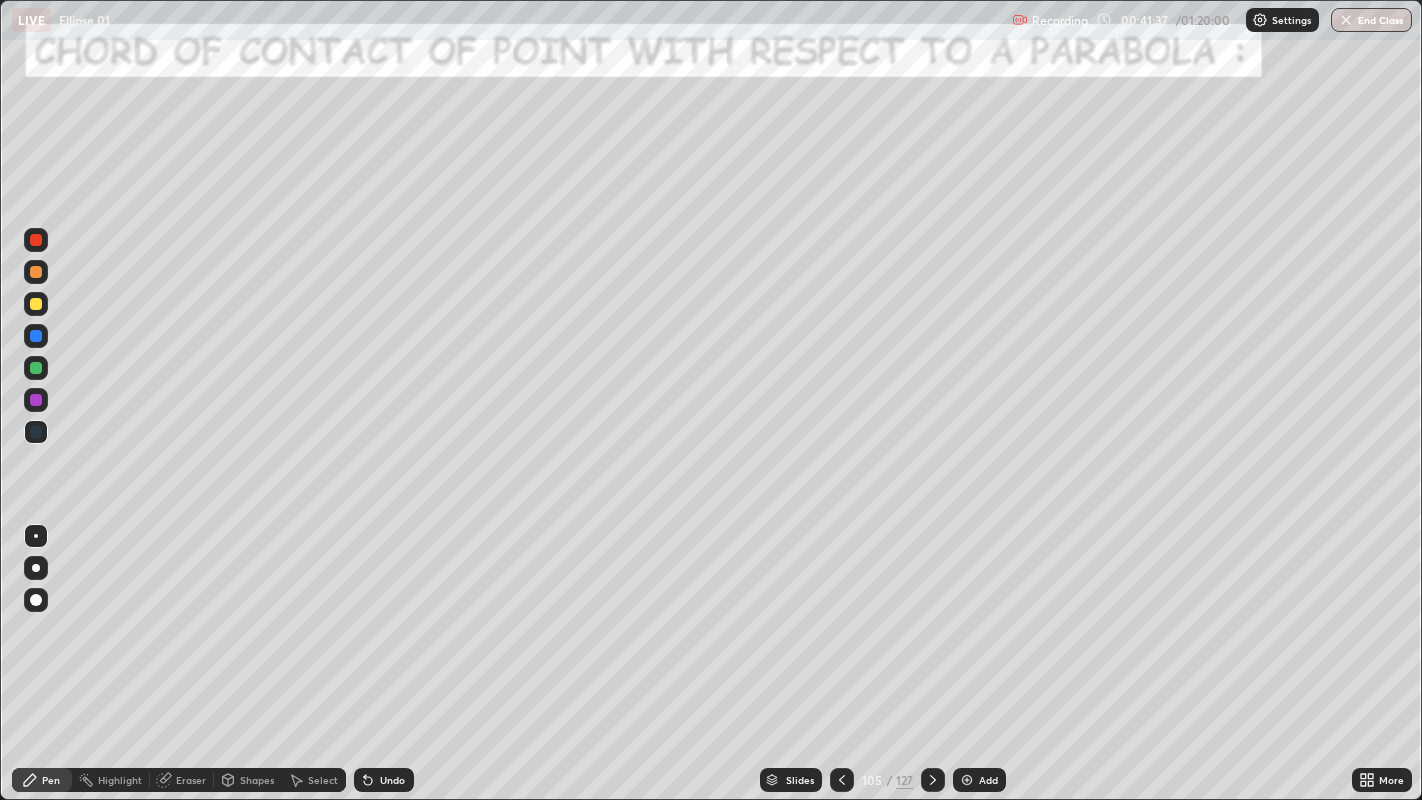 click at bounding box center (933, 780) 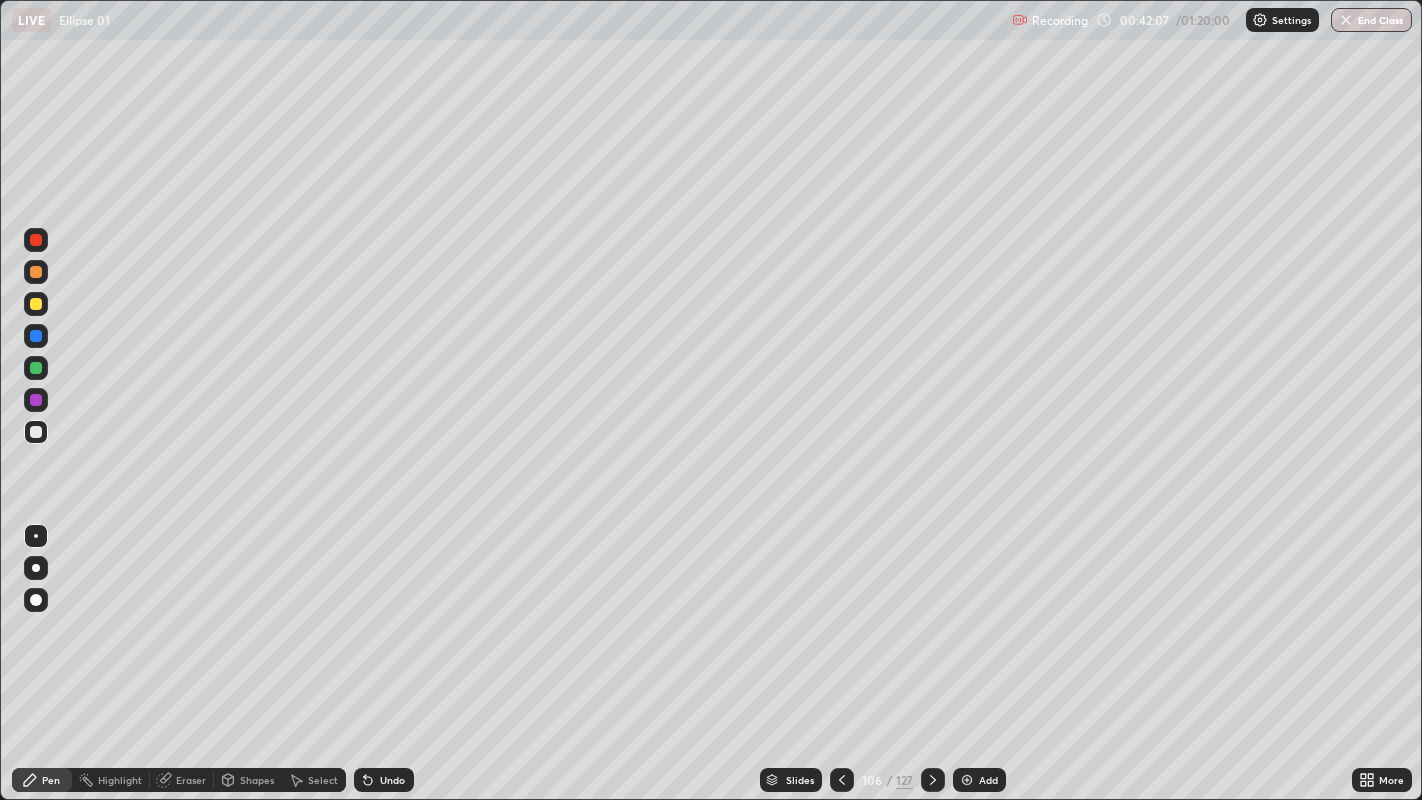 click 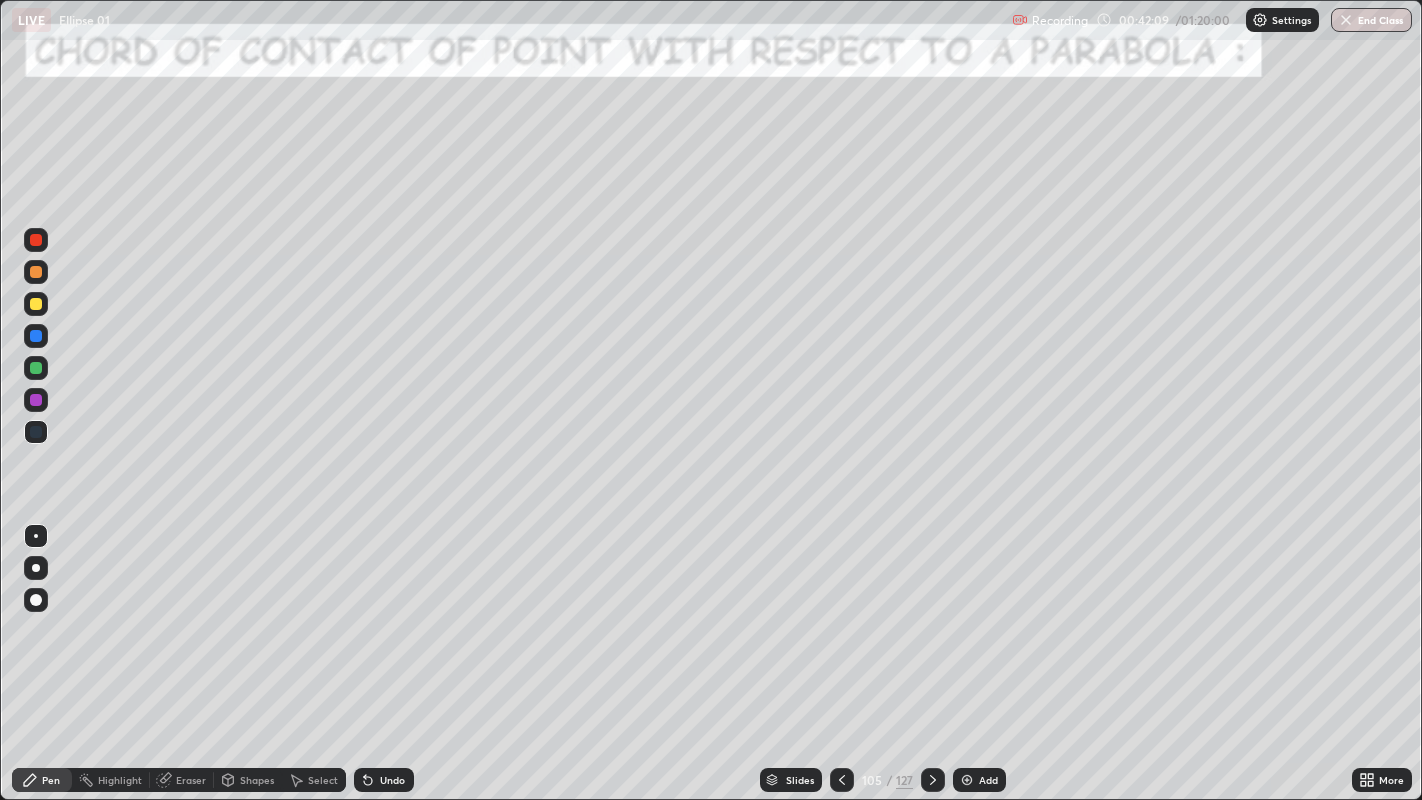 click 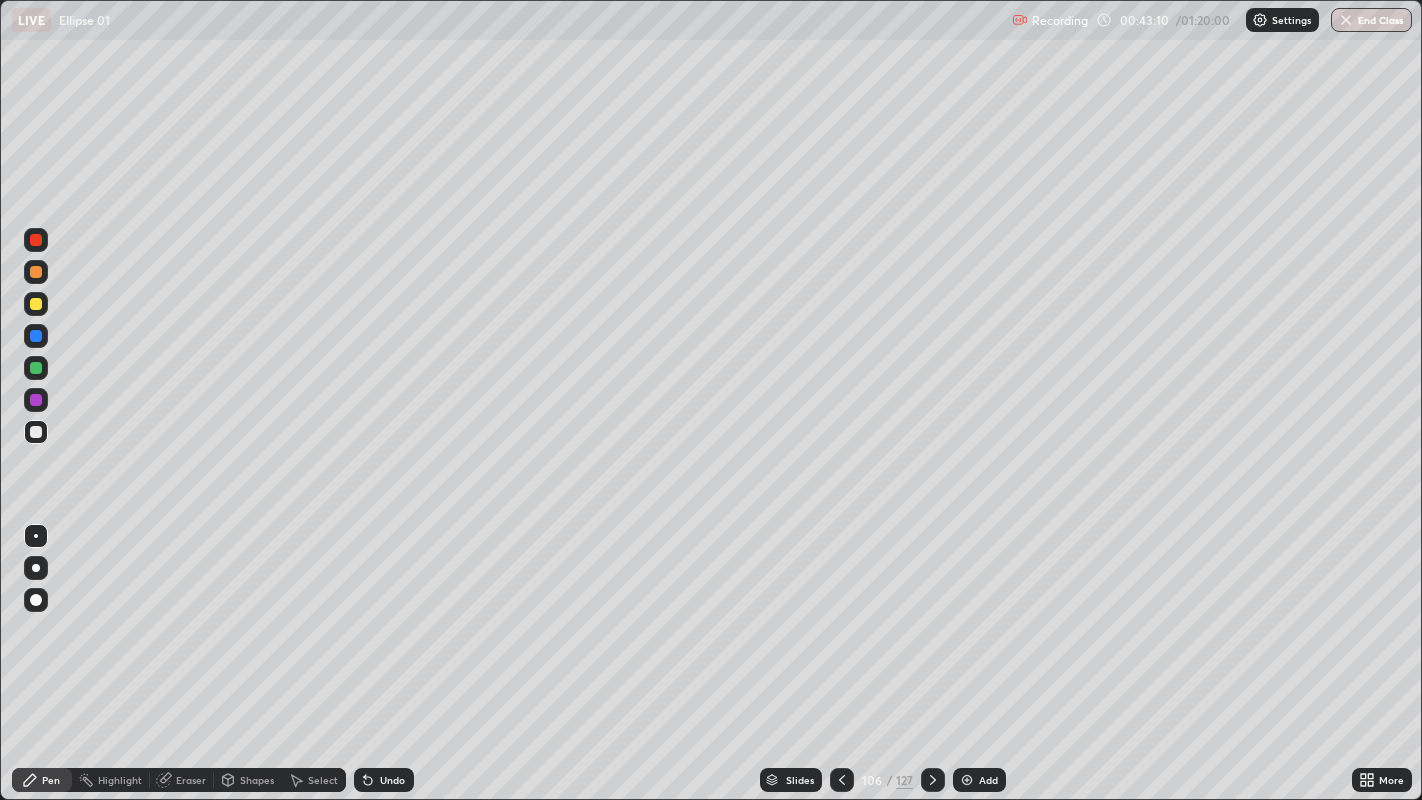 click at bounding box center (842, 780) 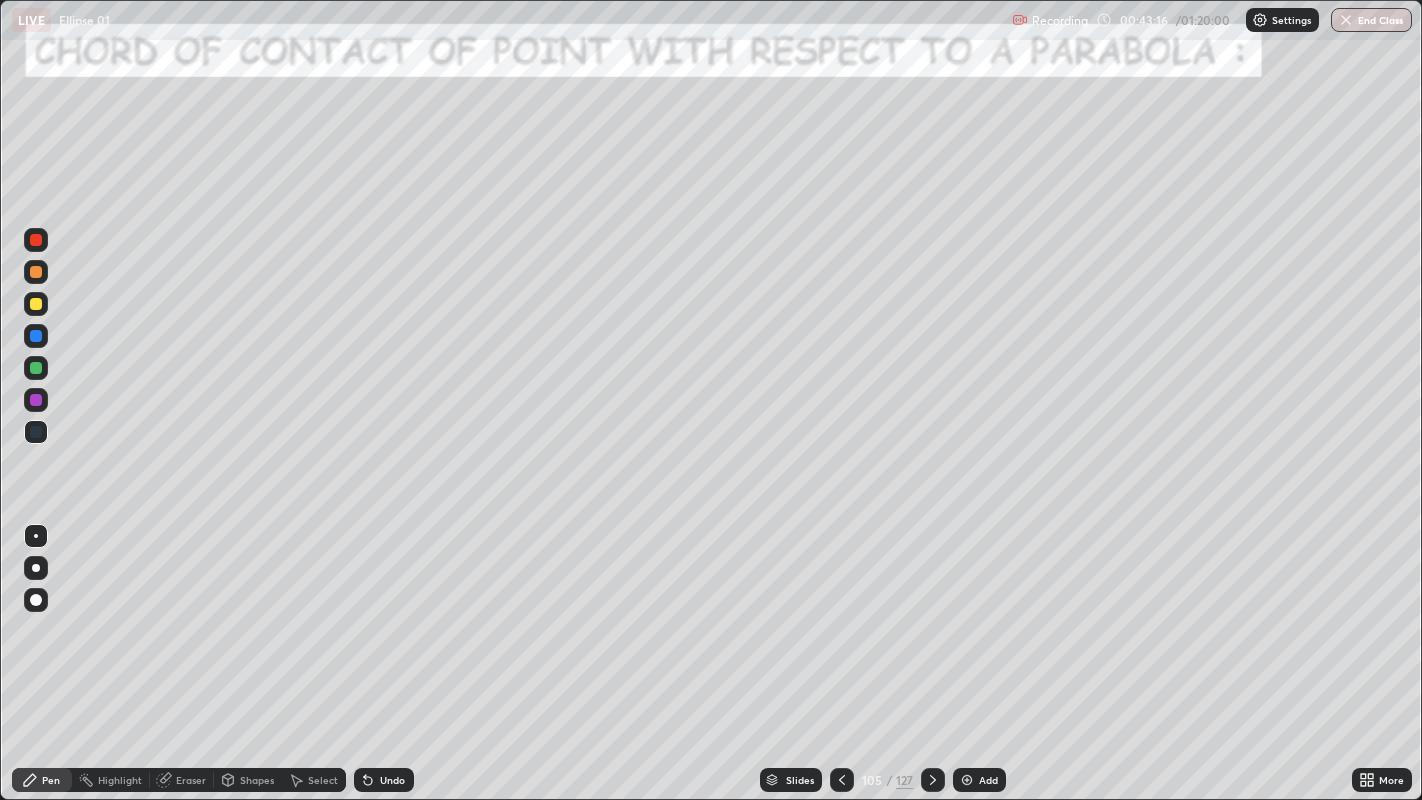 click at bounding box center [36, 304] 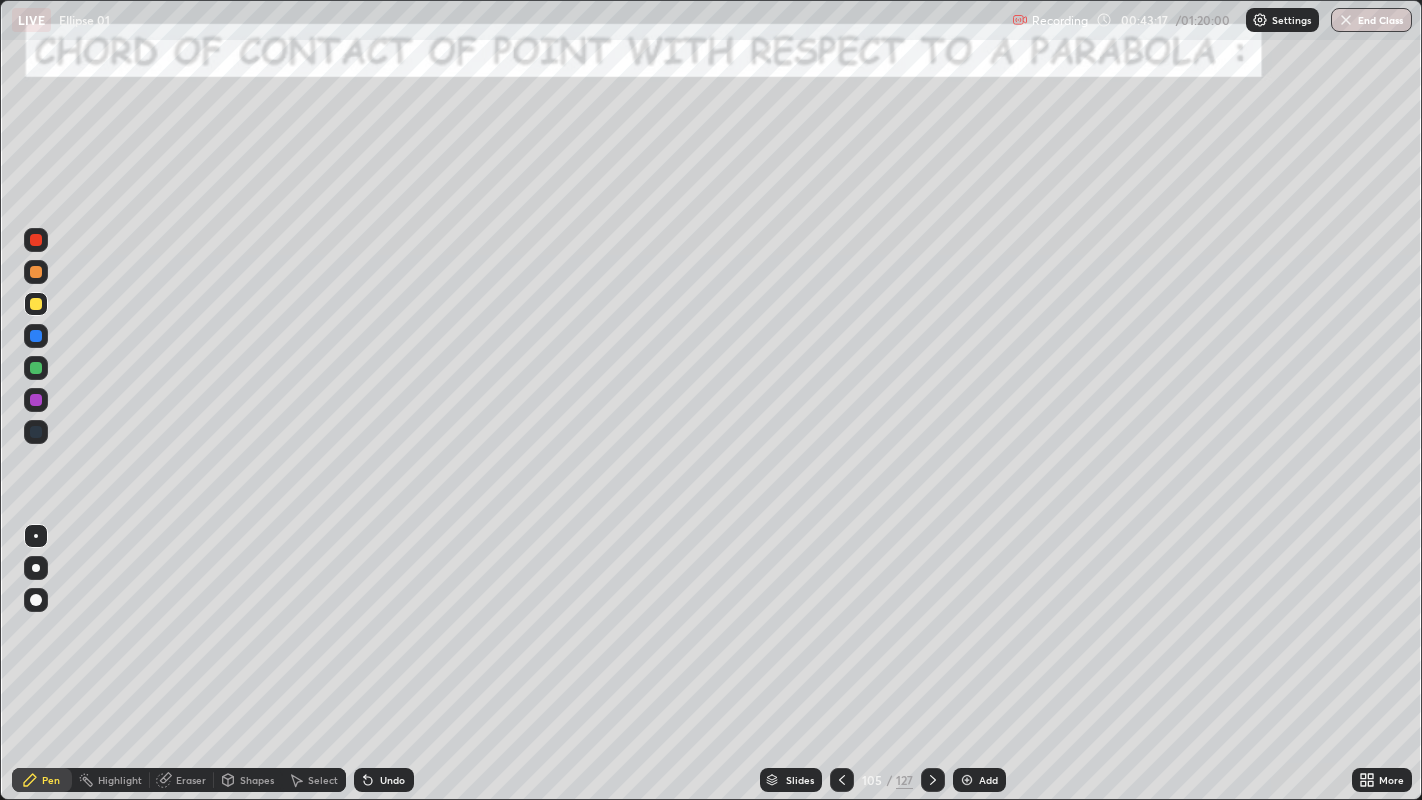 click at bounding box center [36, 336] 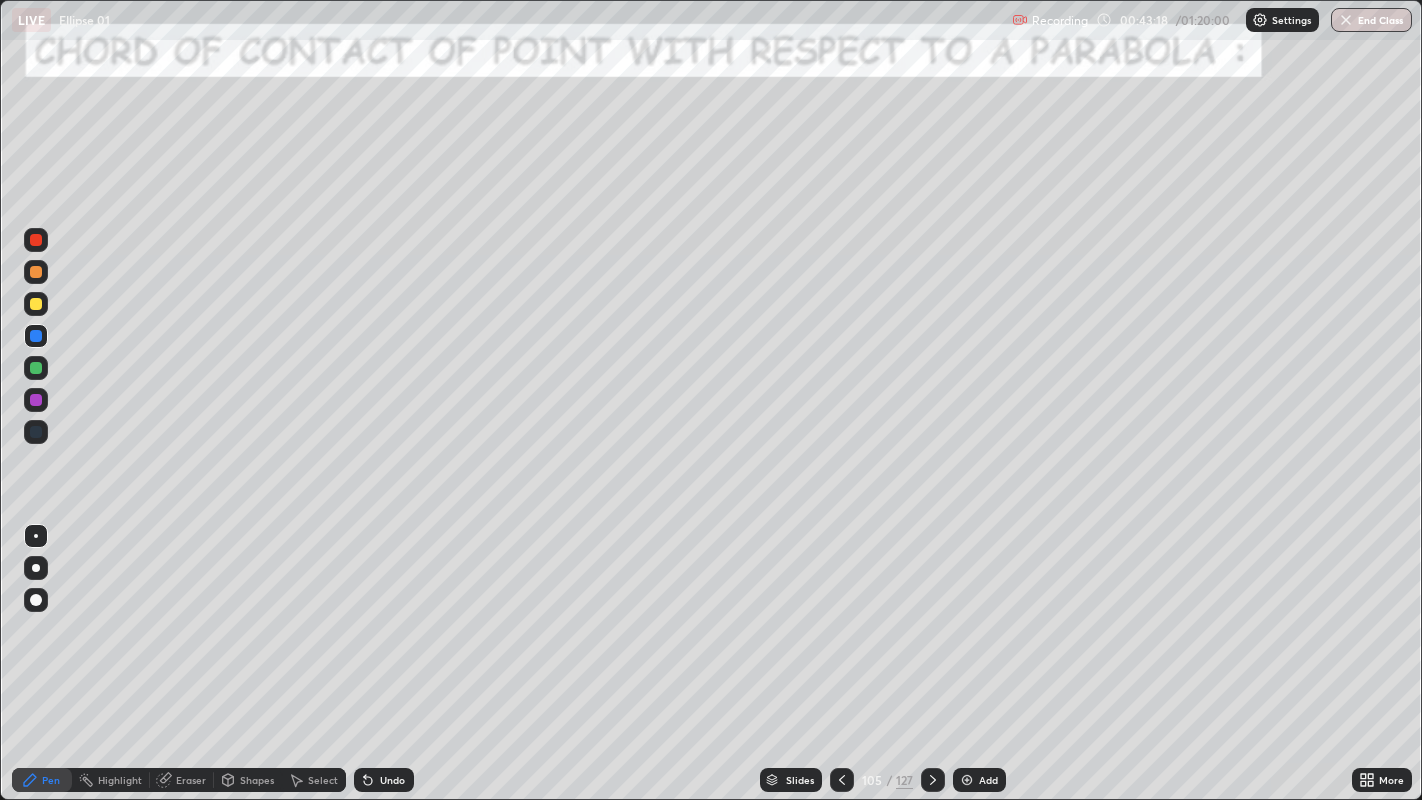 click at bounding box center (36, 400) 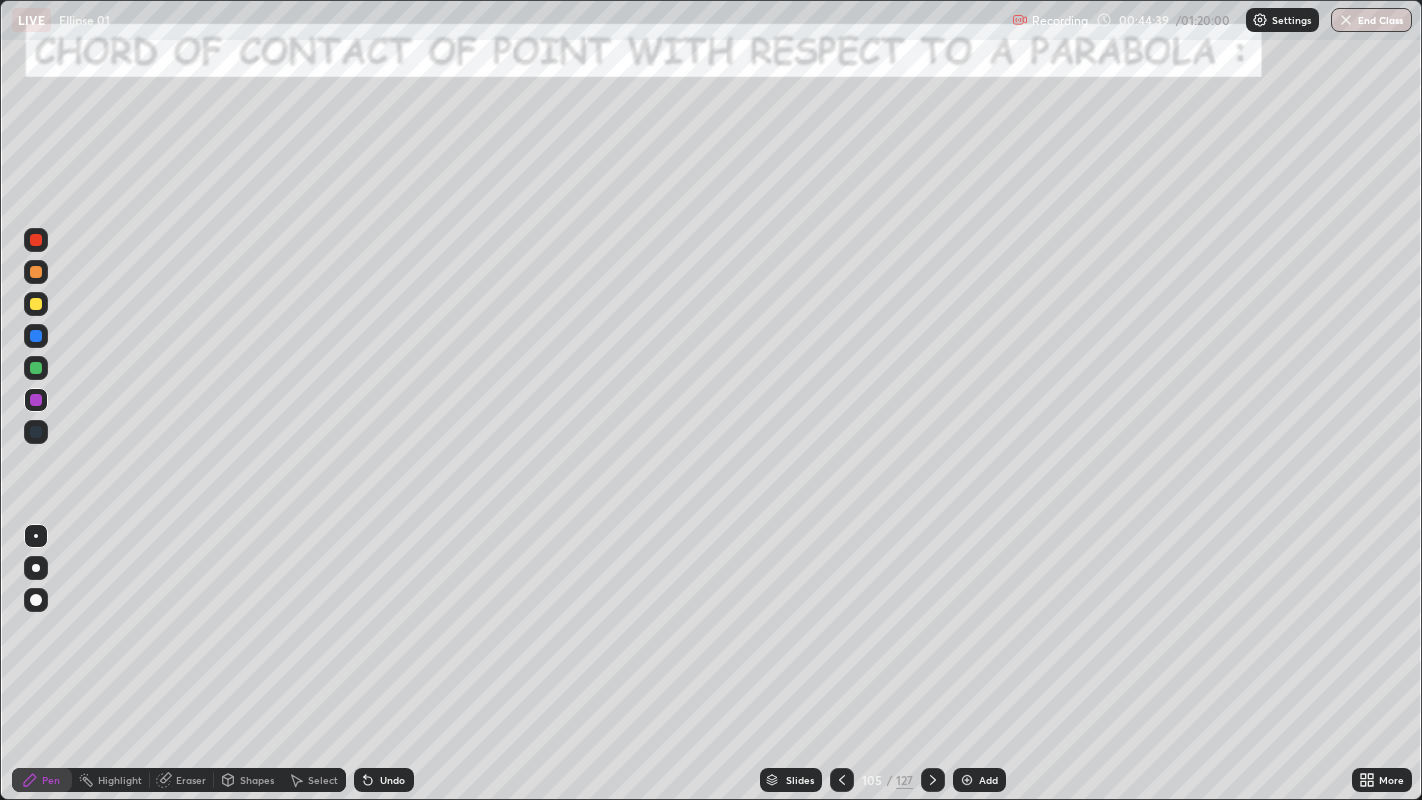 click 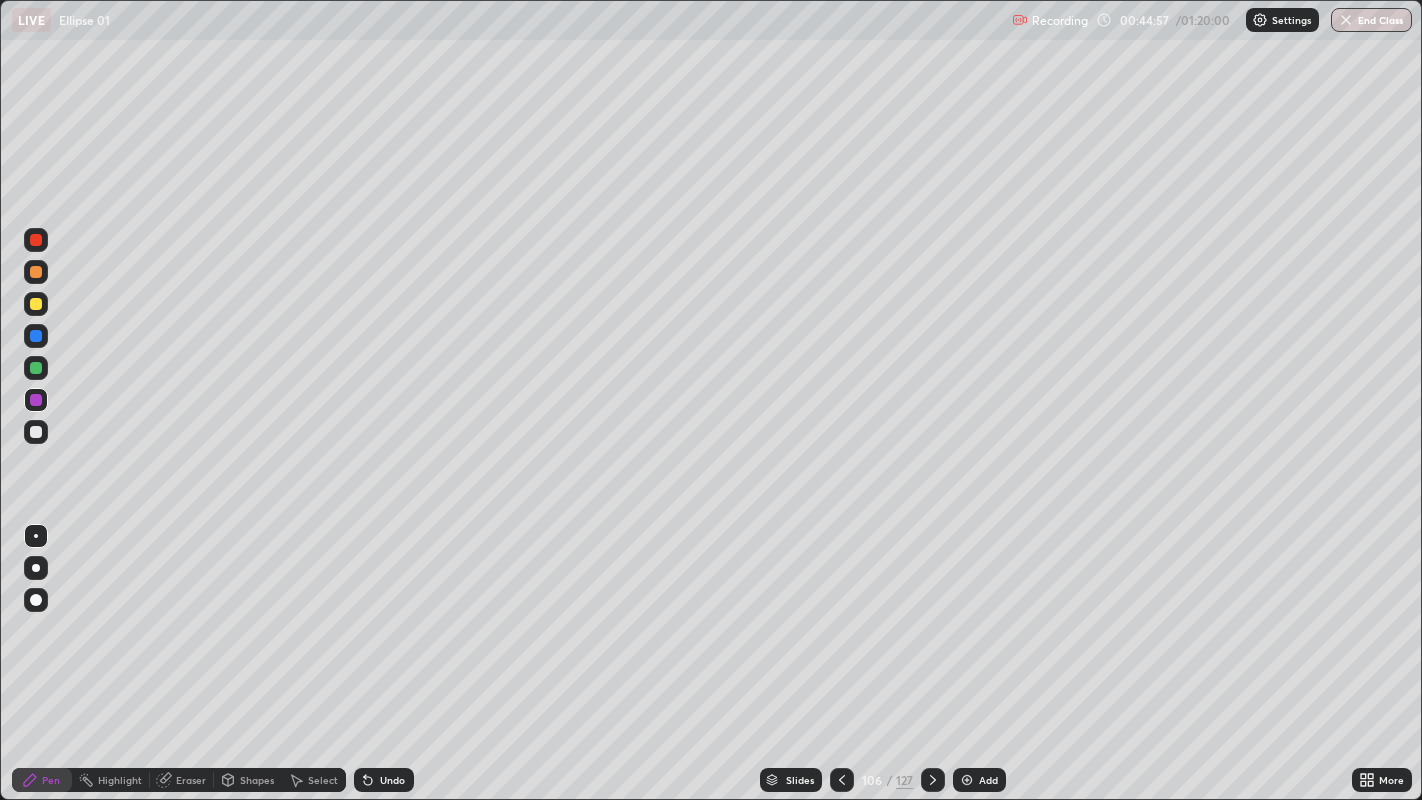 click 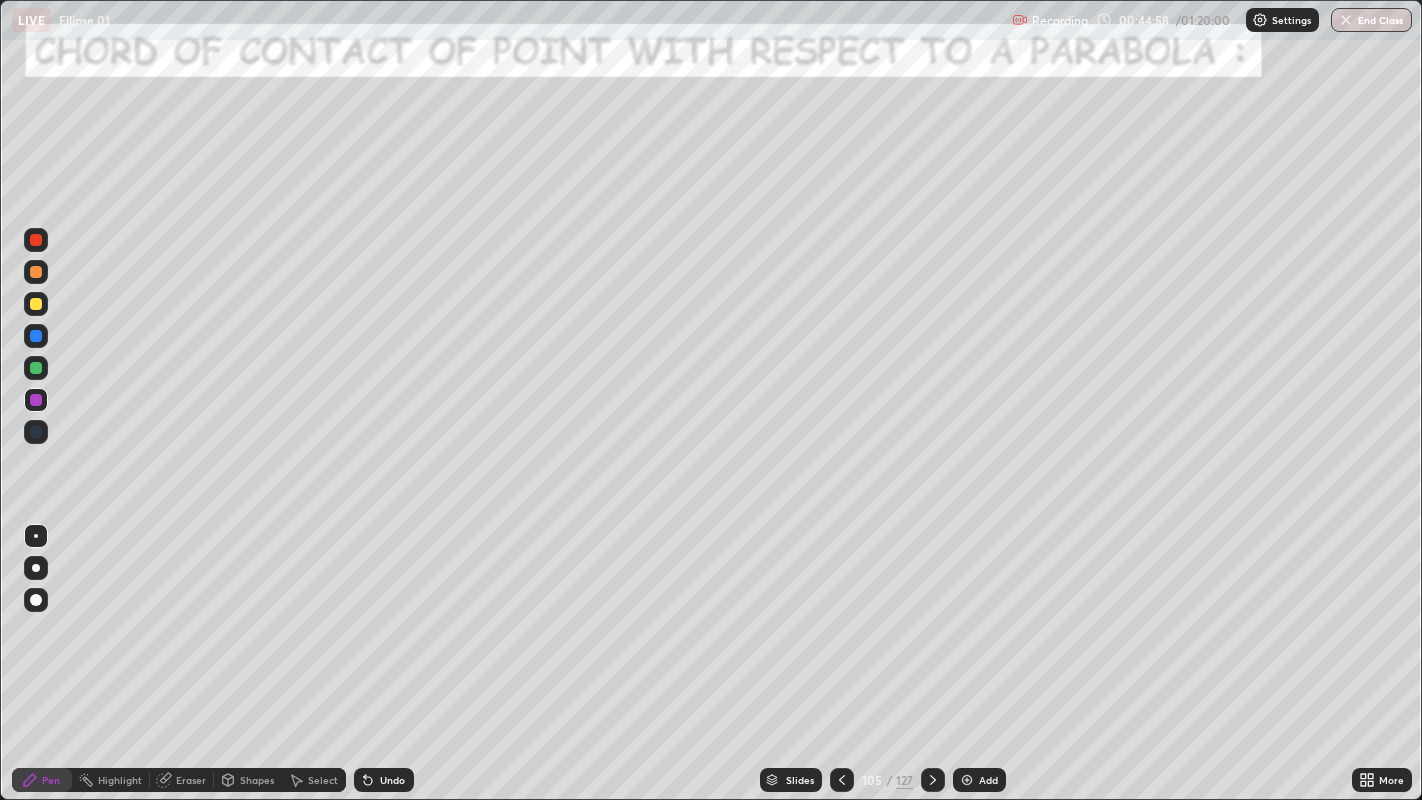 click 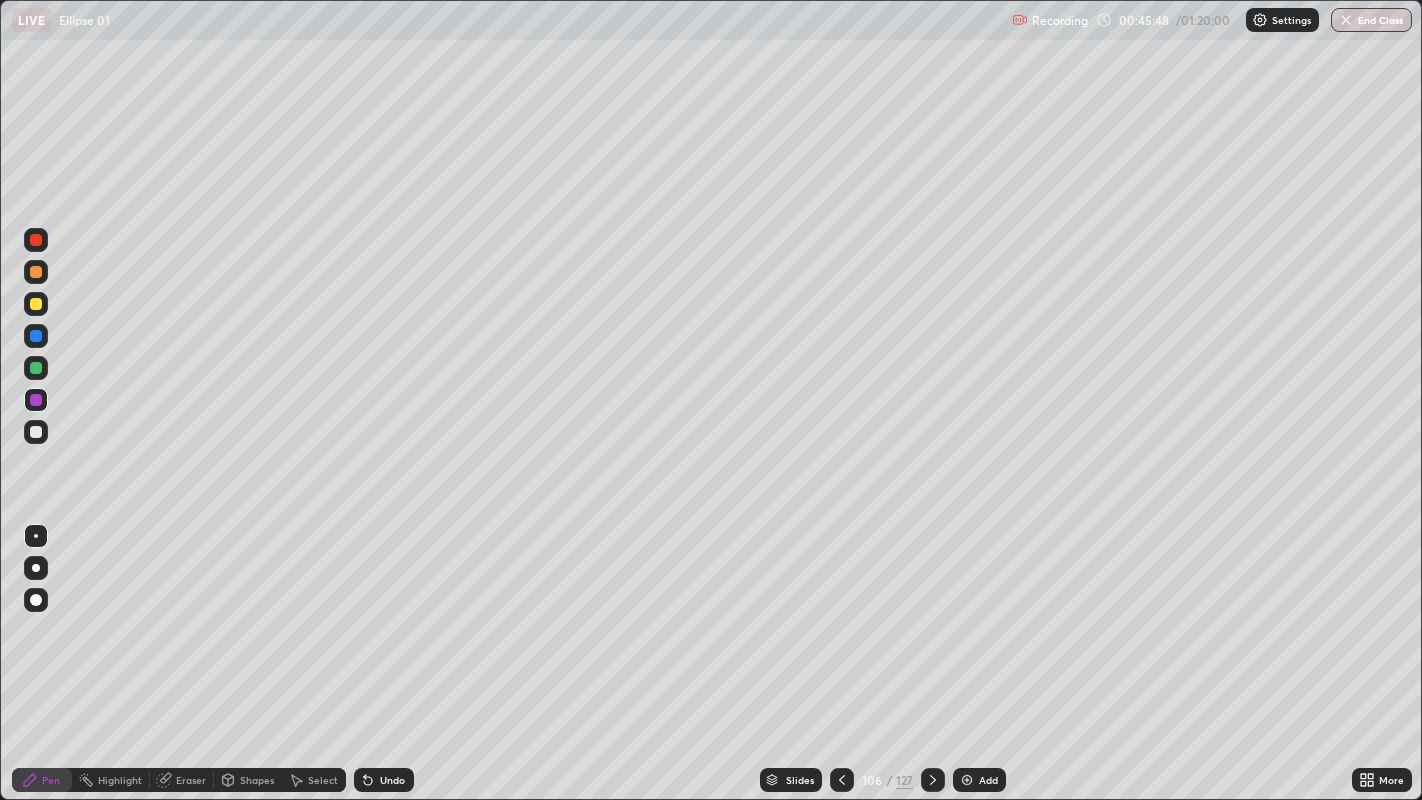 click 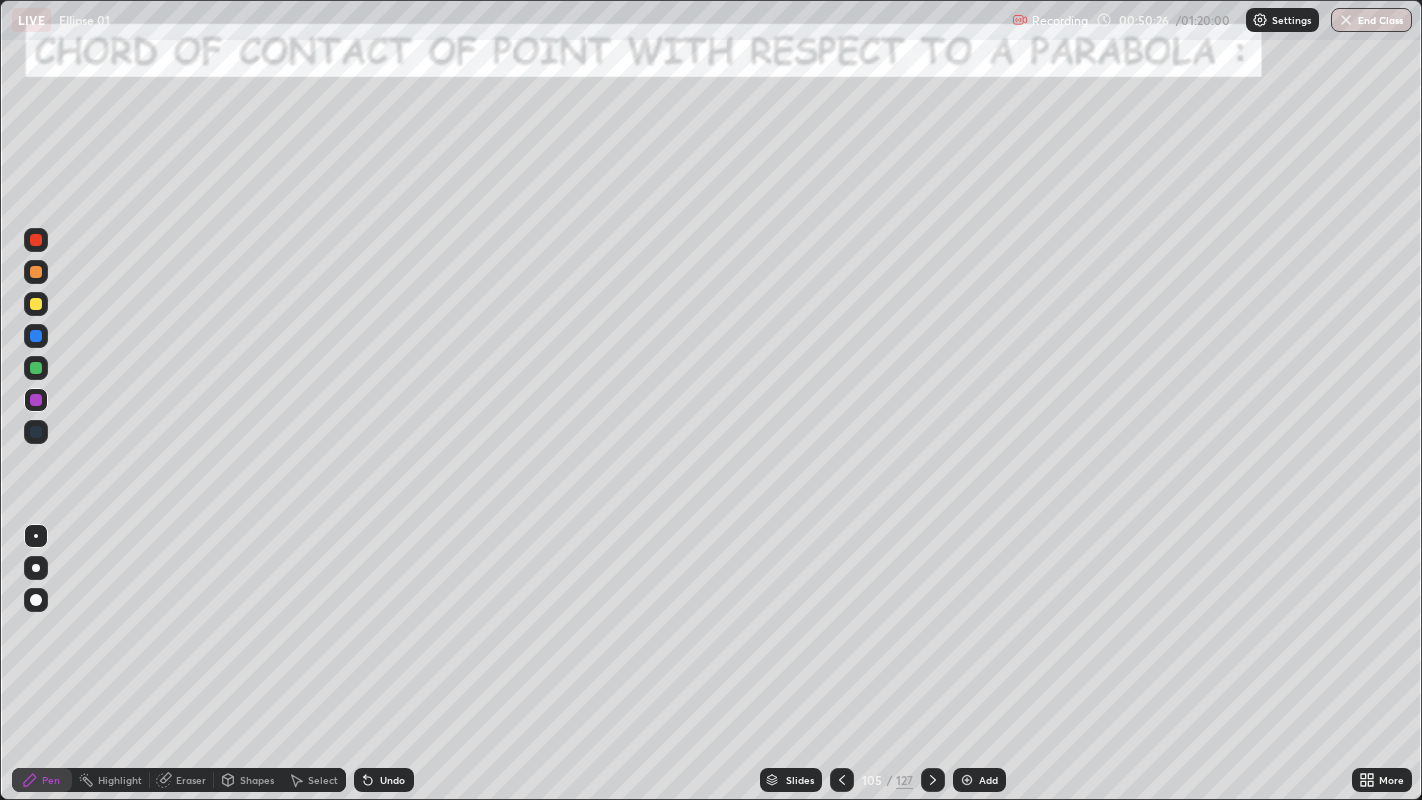 click 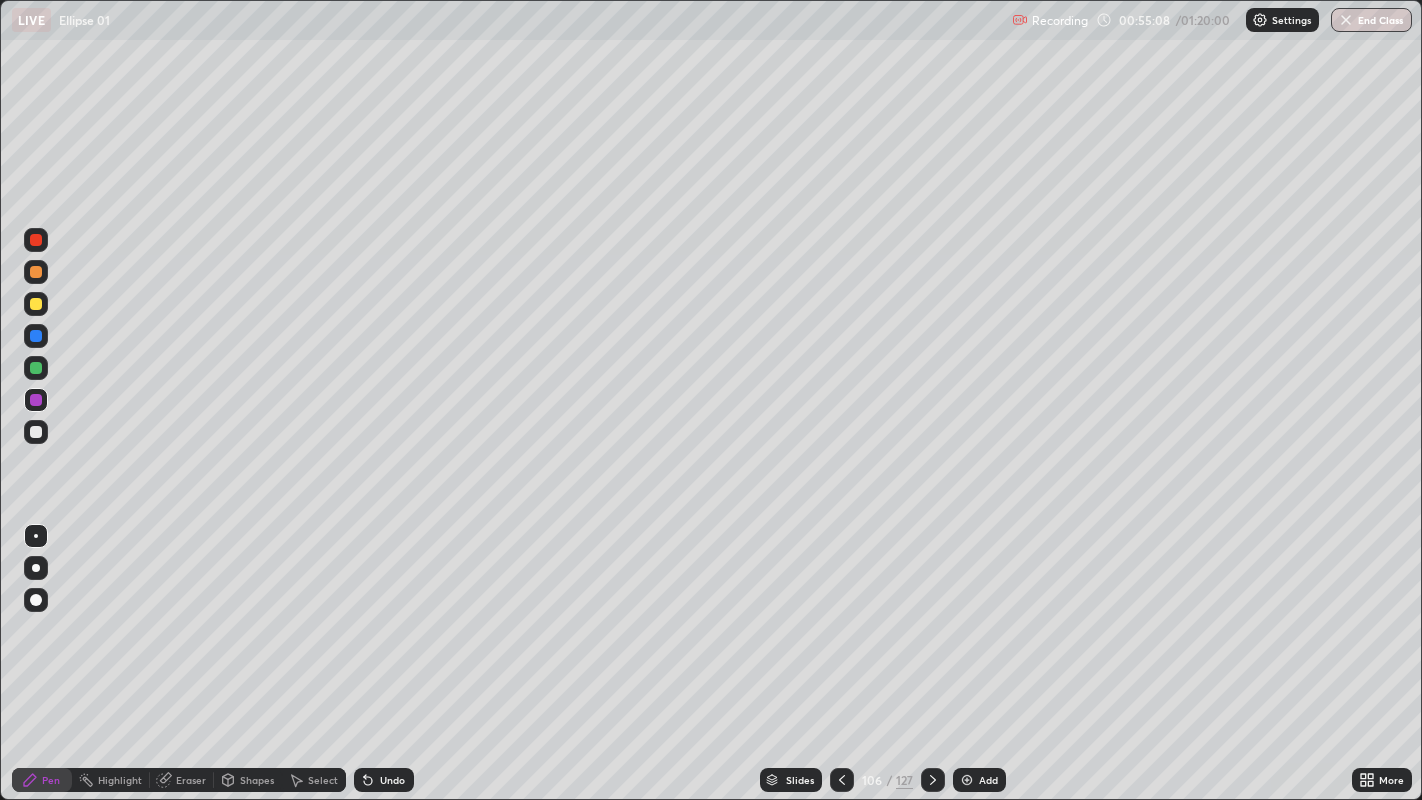 click at bounding box center [842, 780] 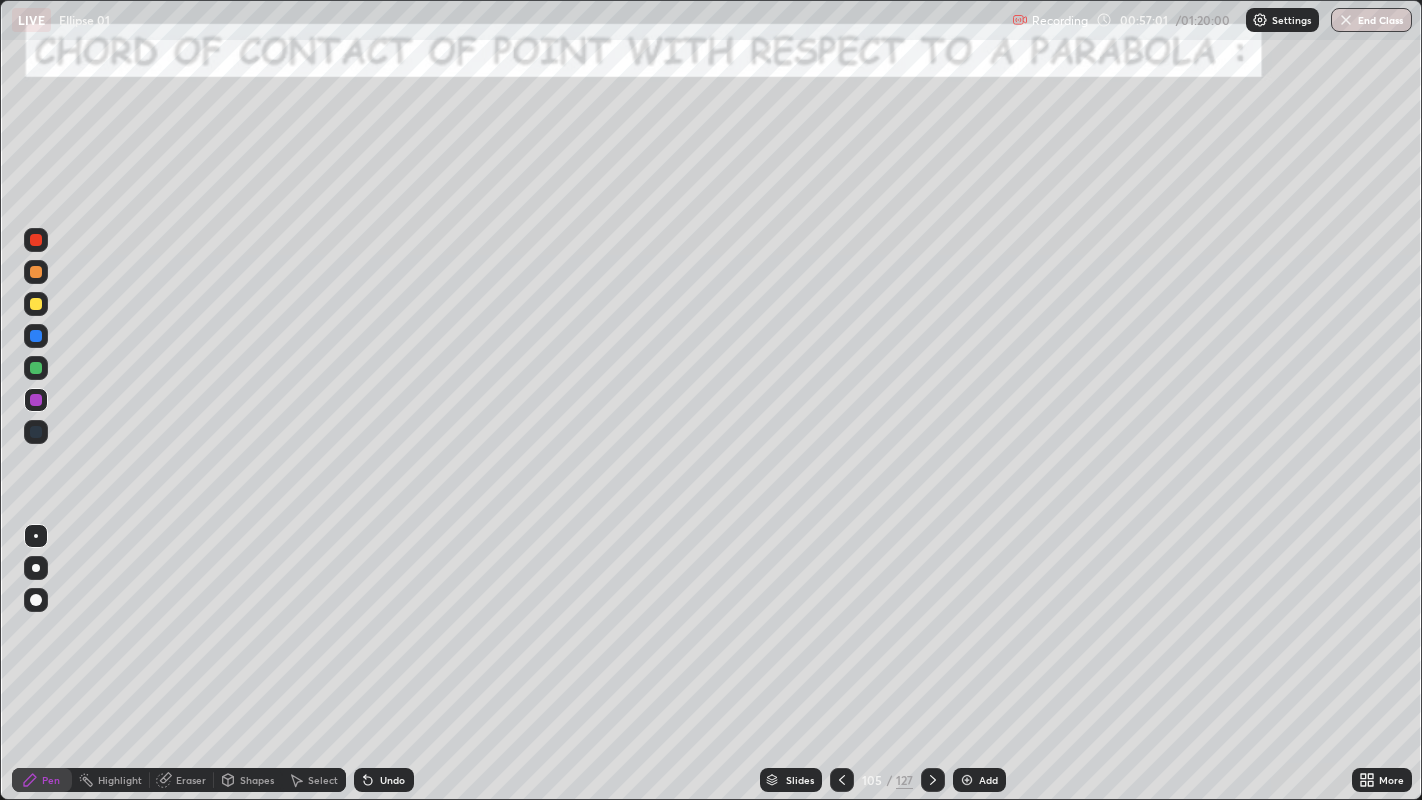 click 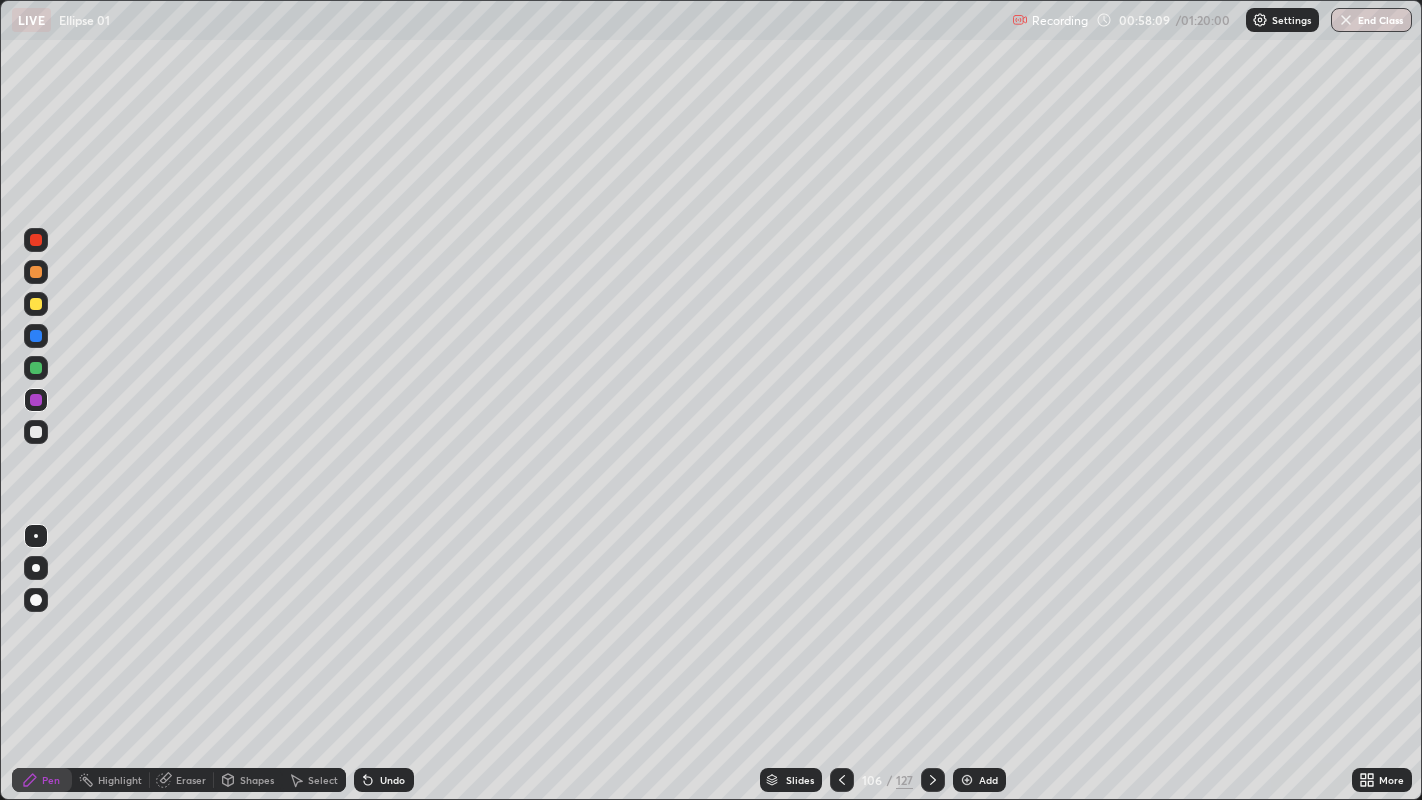 click 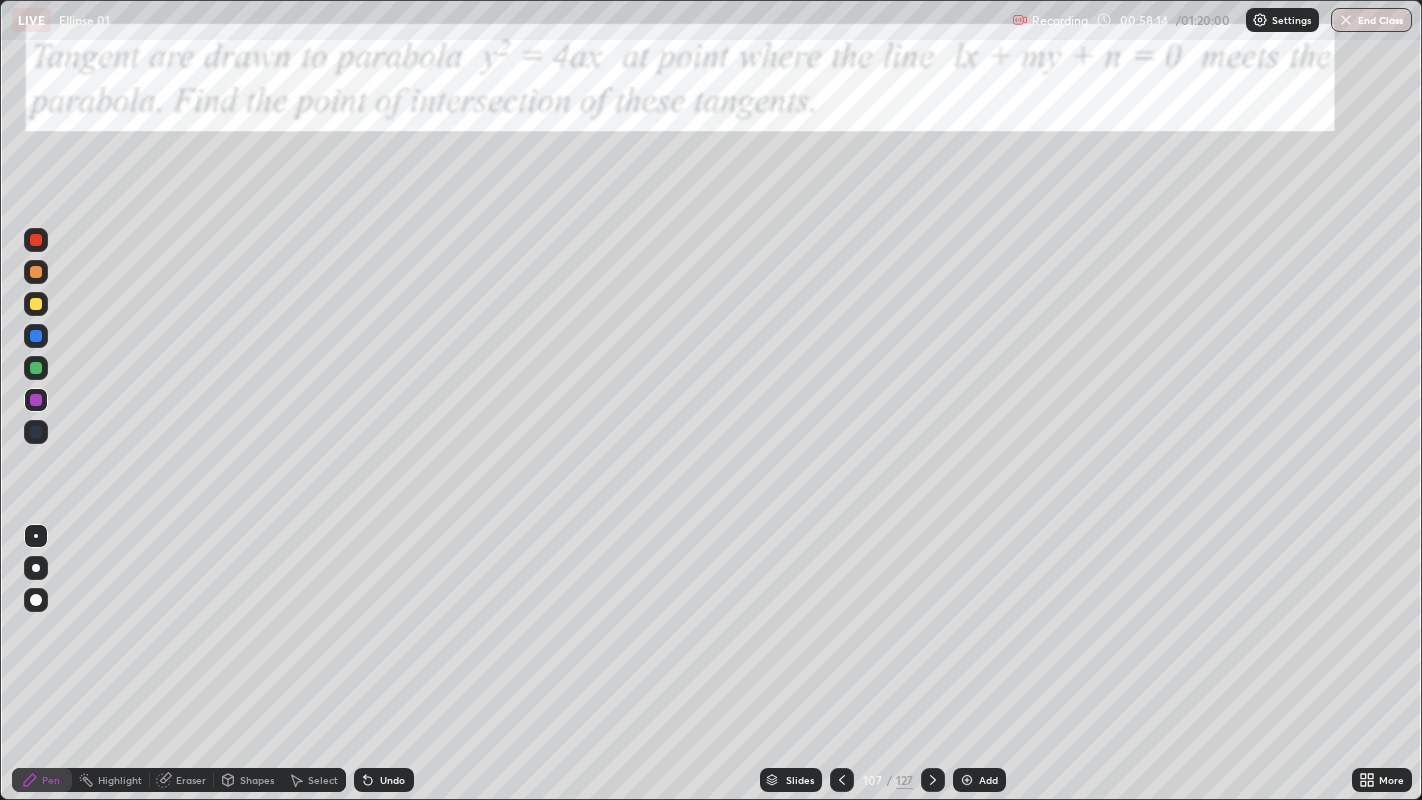 click 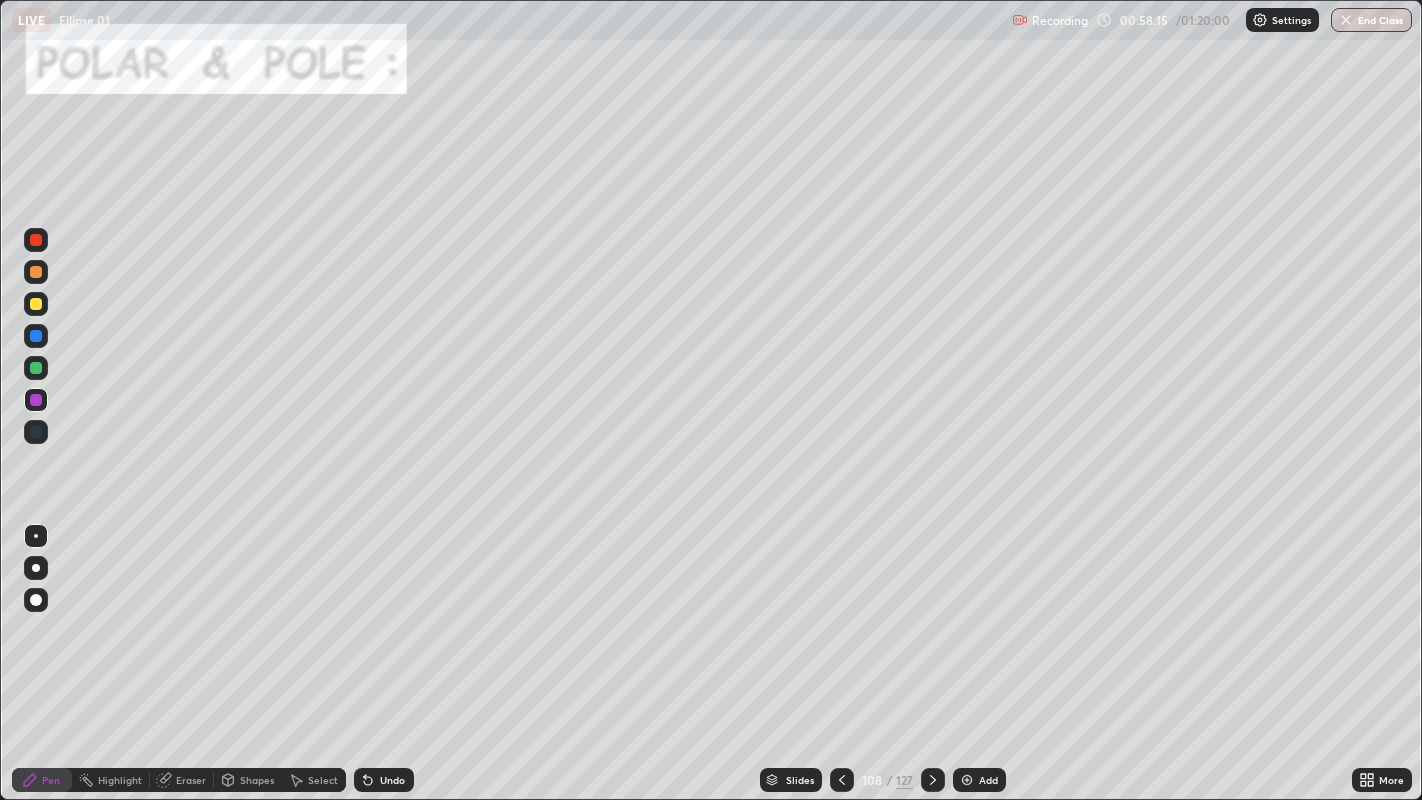 click 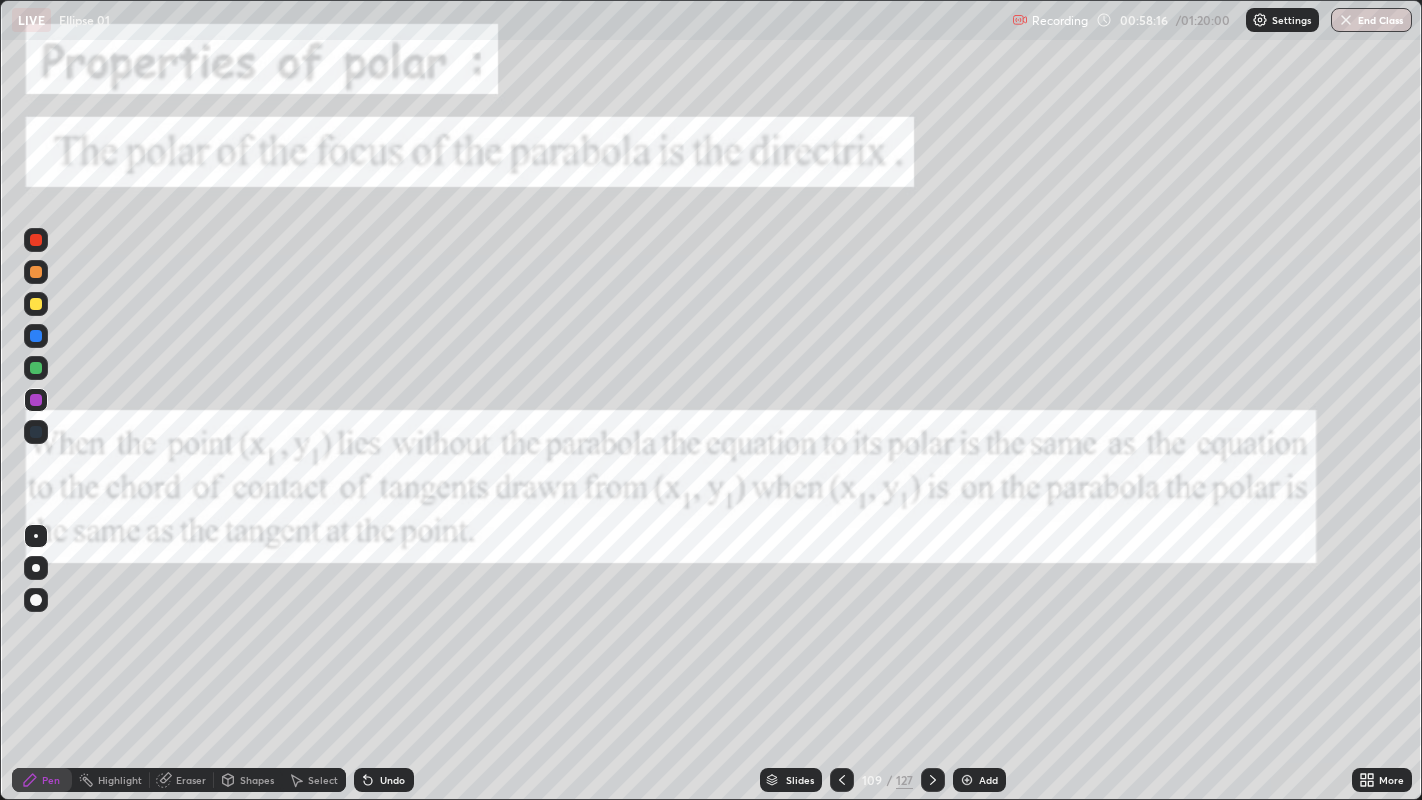 click 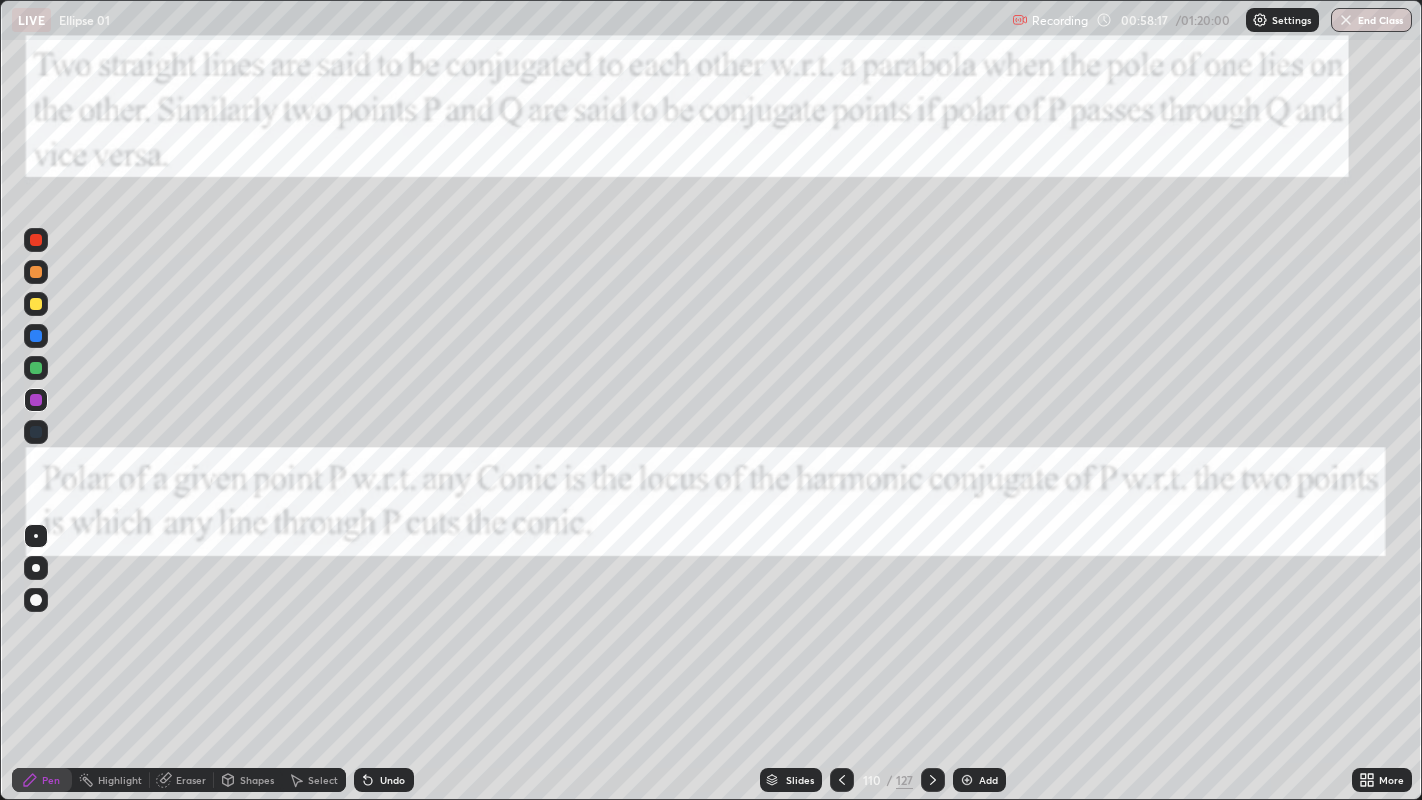 click 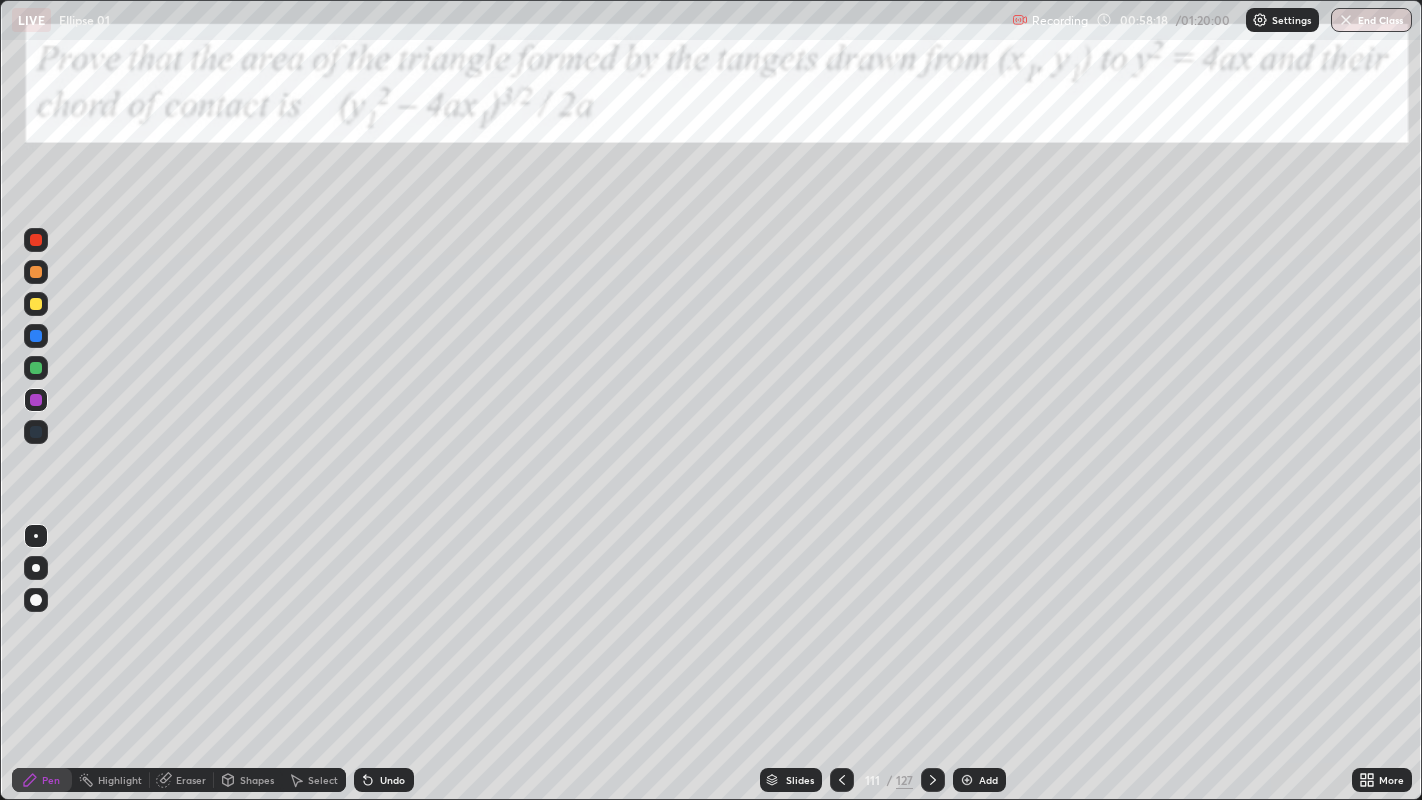 click 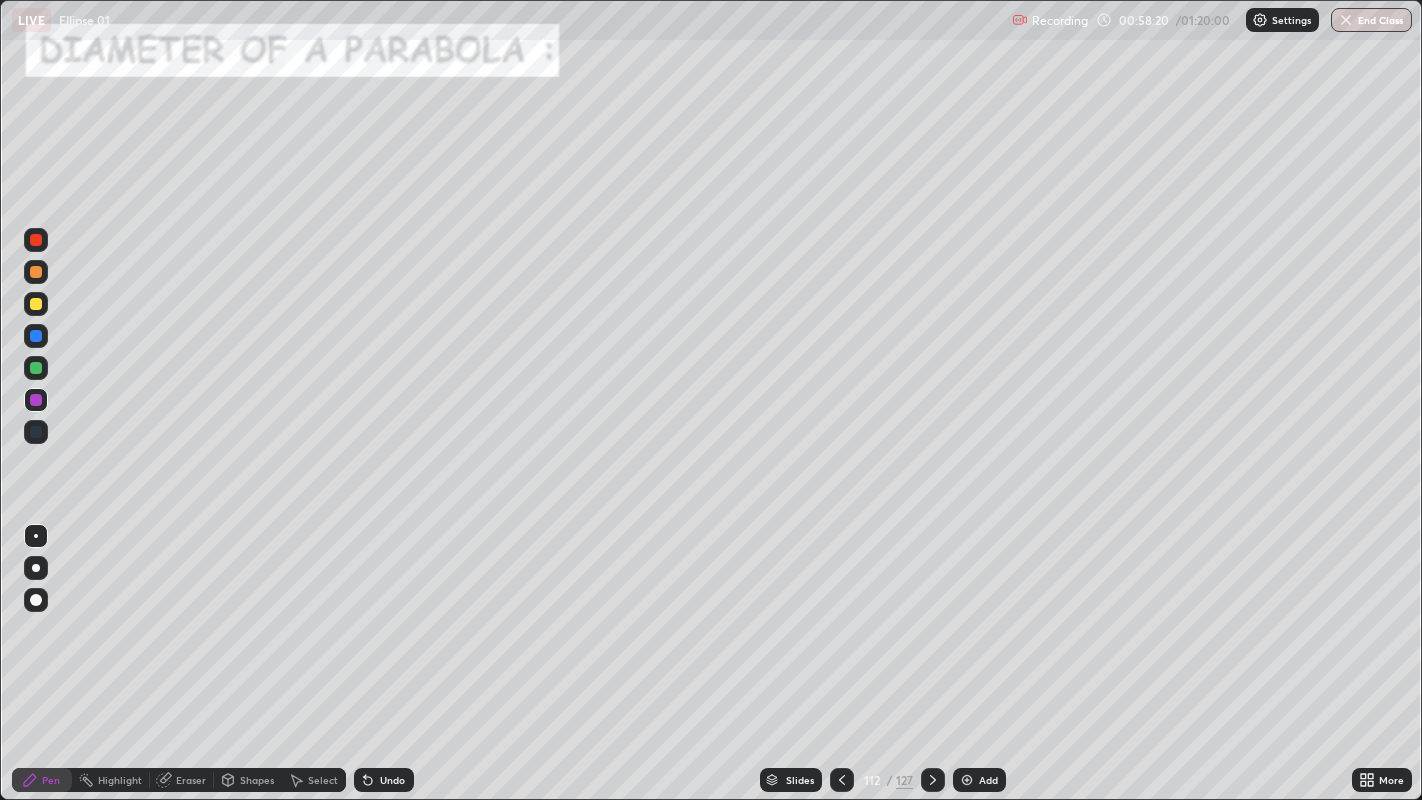 click 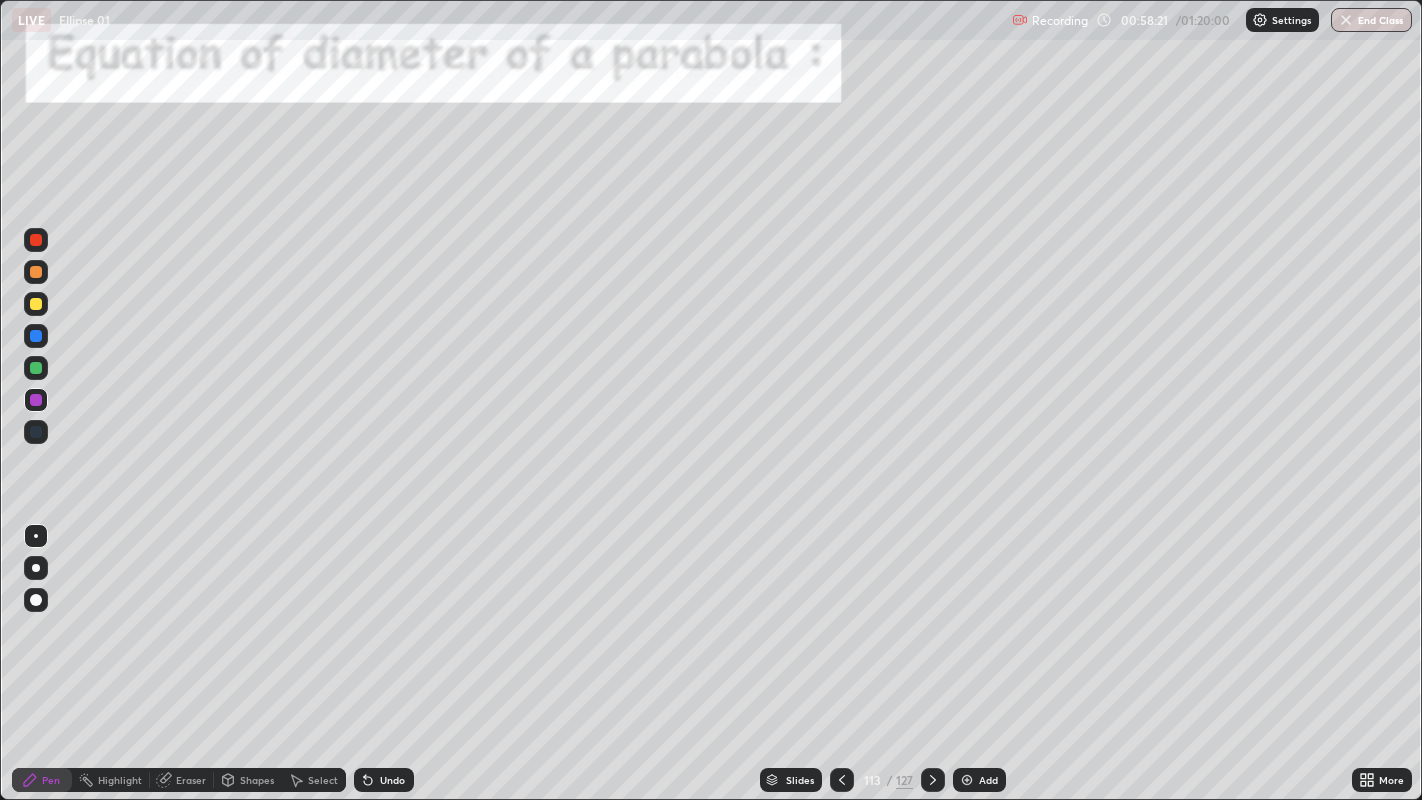 click 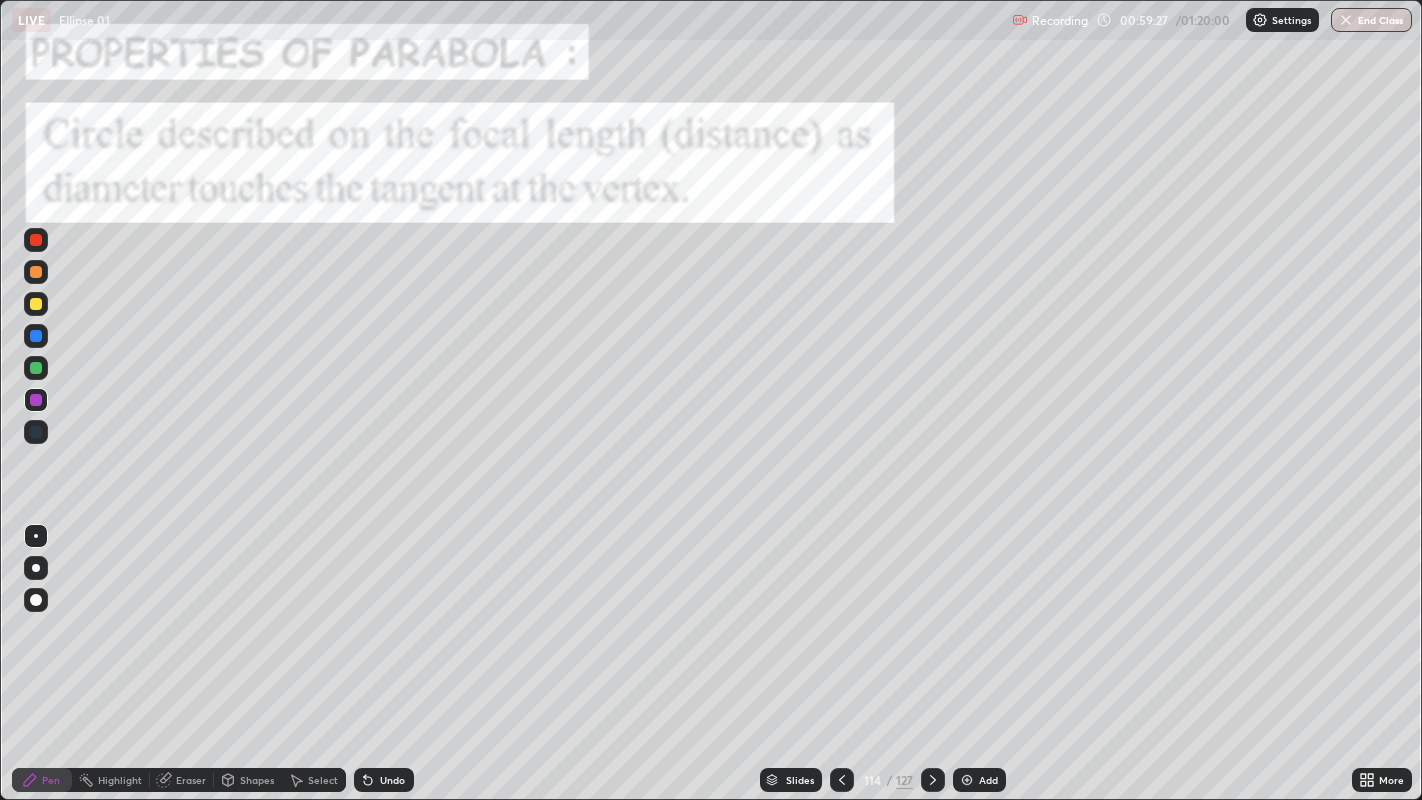 click at bounding box center (36, 304) 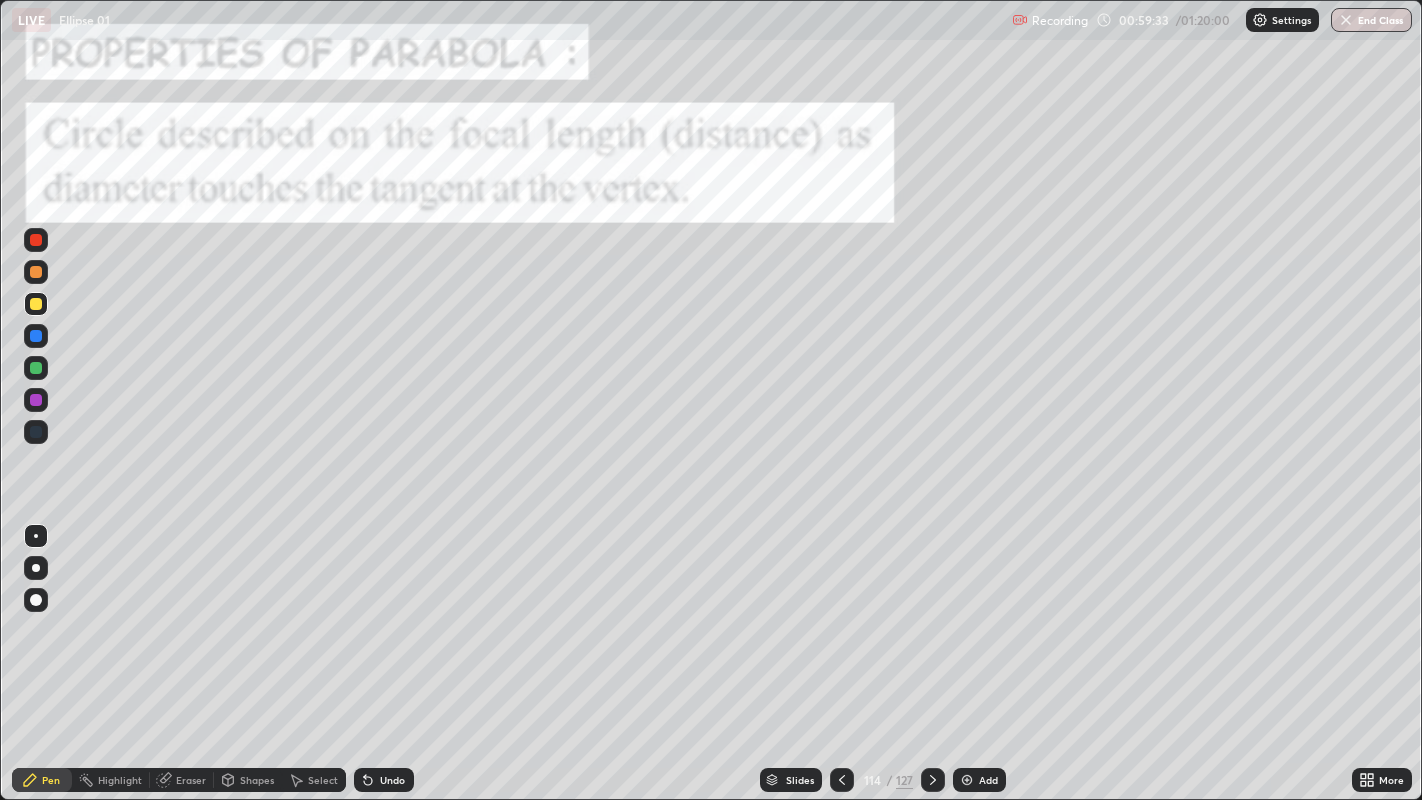 click at bounding box center (36, 336) 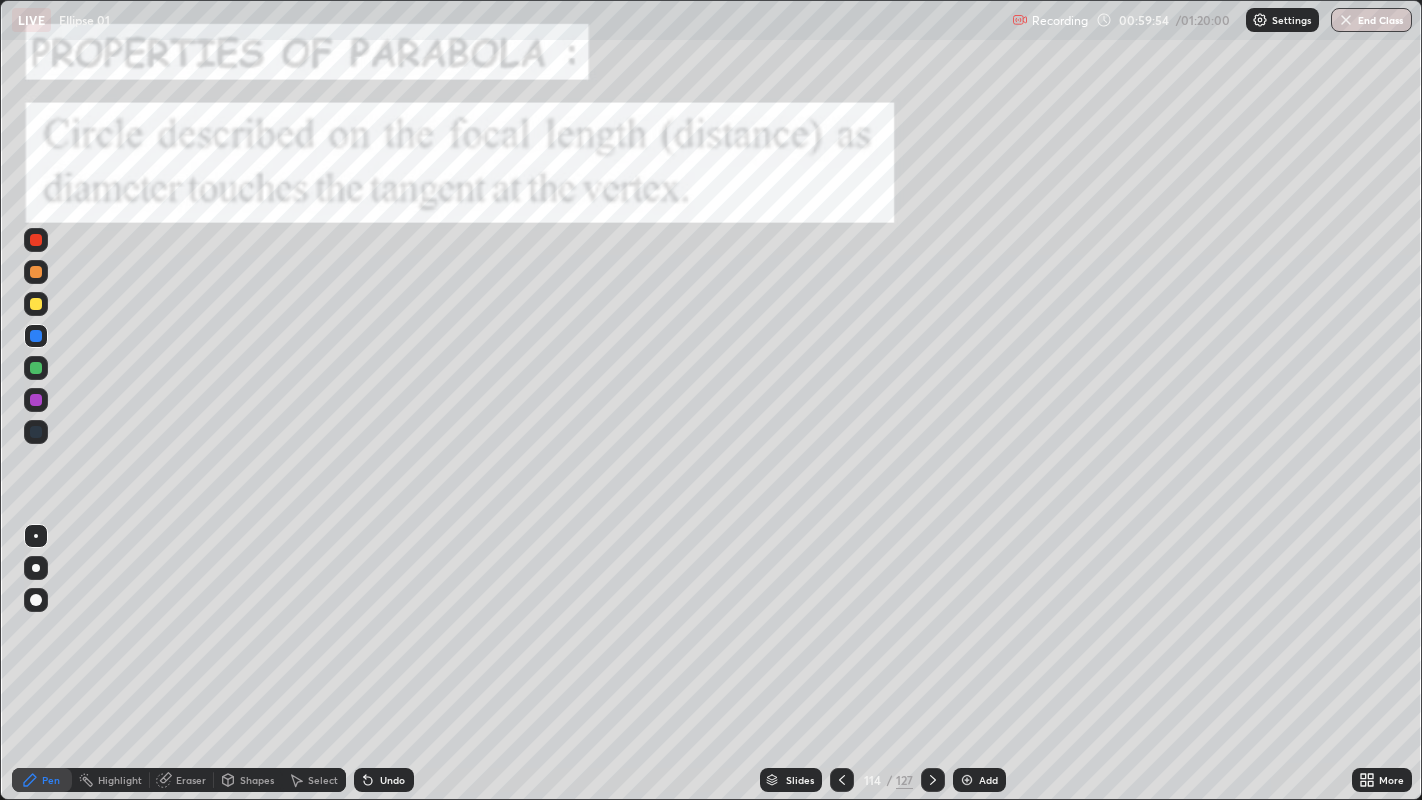 click at bounding box center (36, 304) 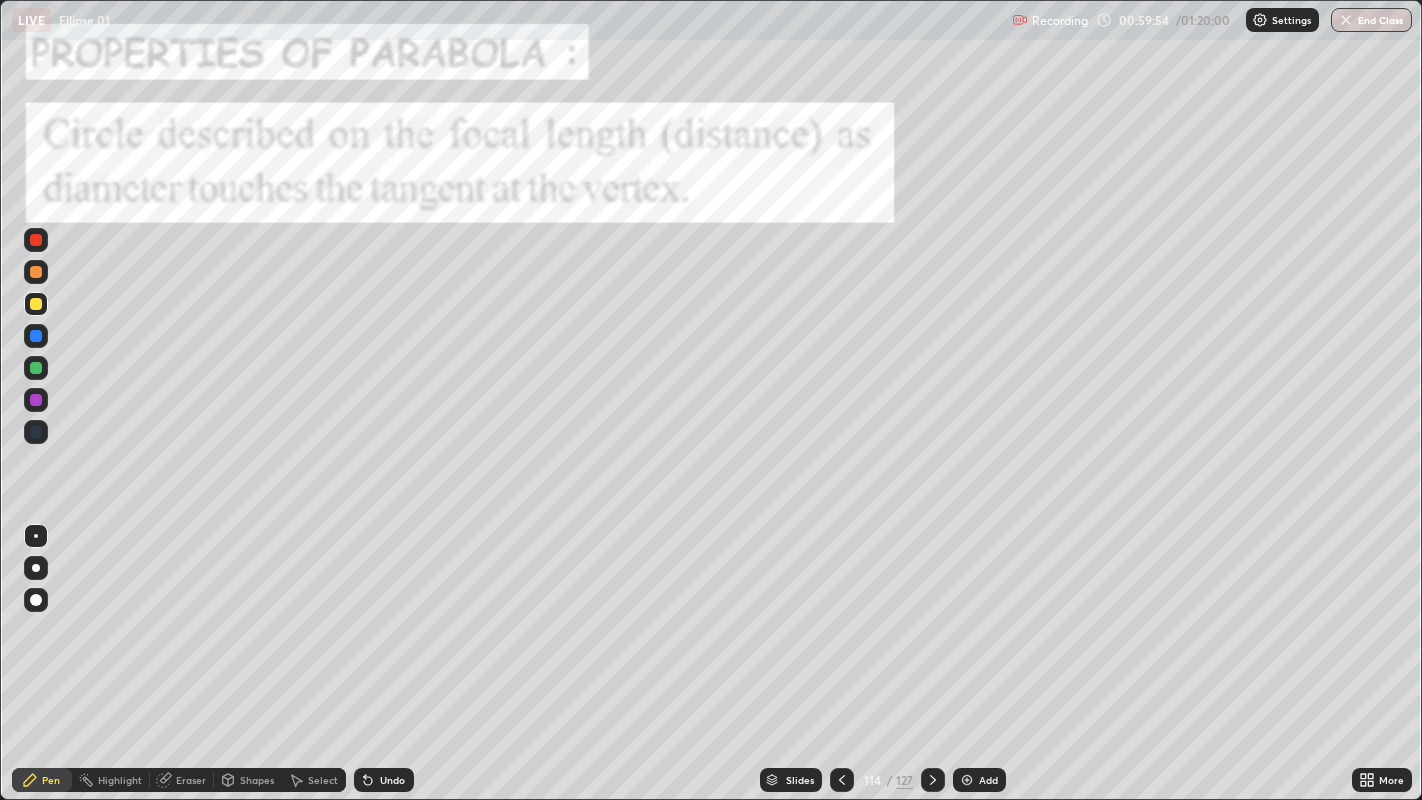 click at bounding box center [36, 272] 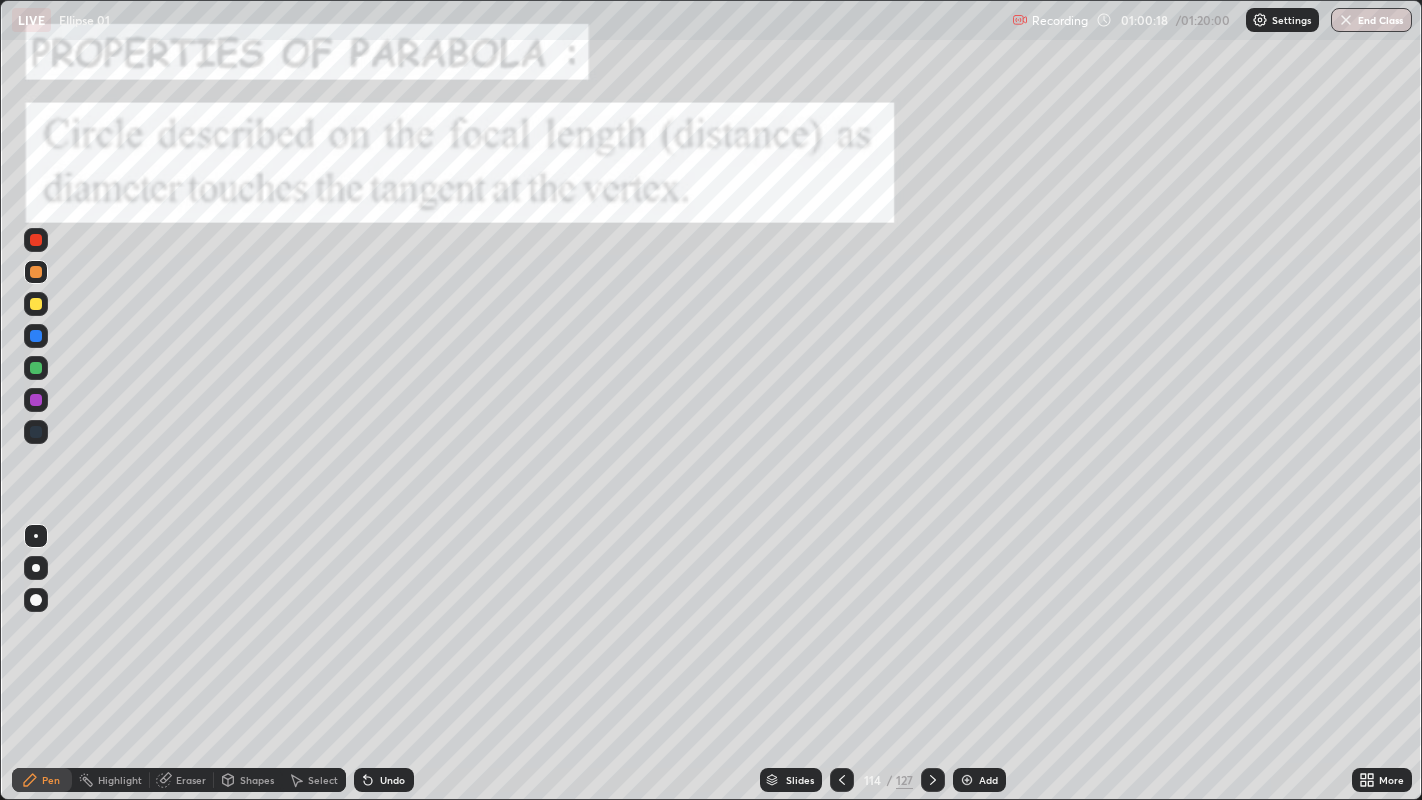click at bounding box center [36, 336] 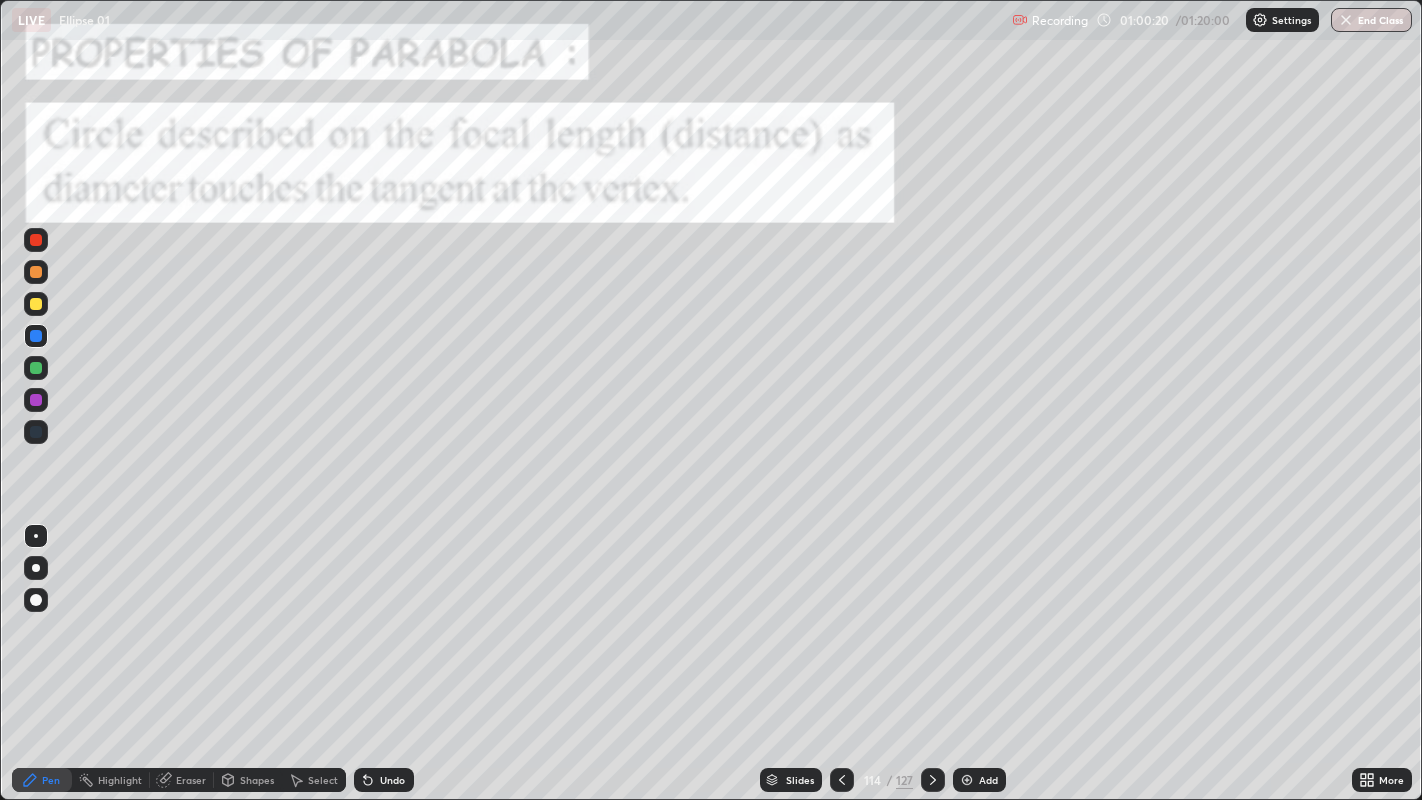 click at bounding box center (36, 400) 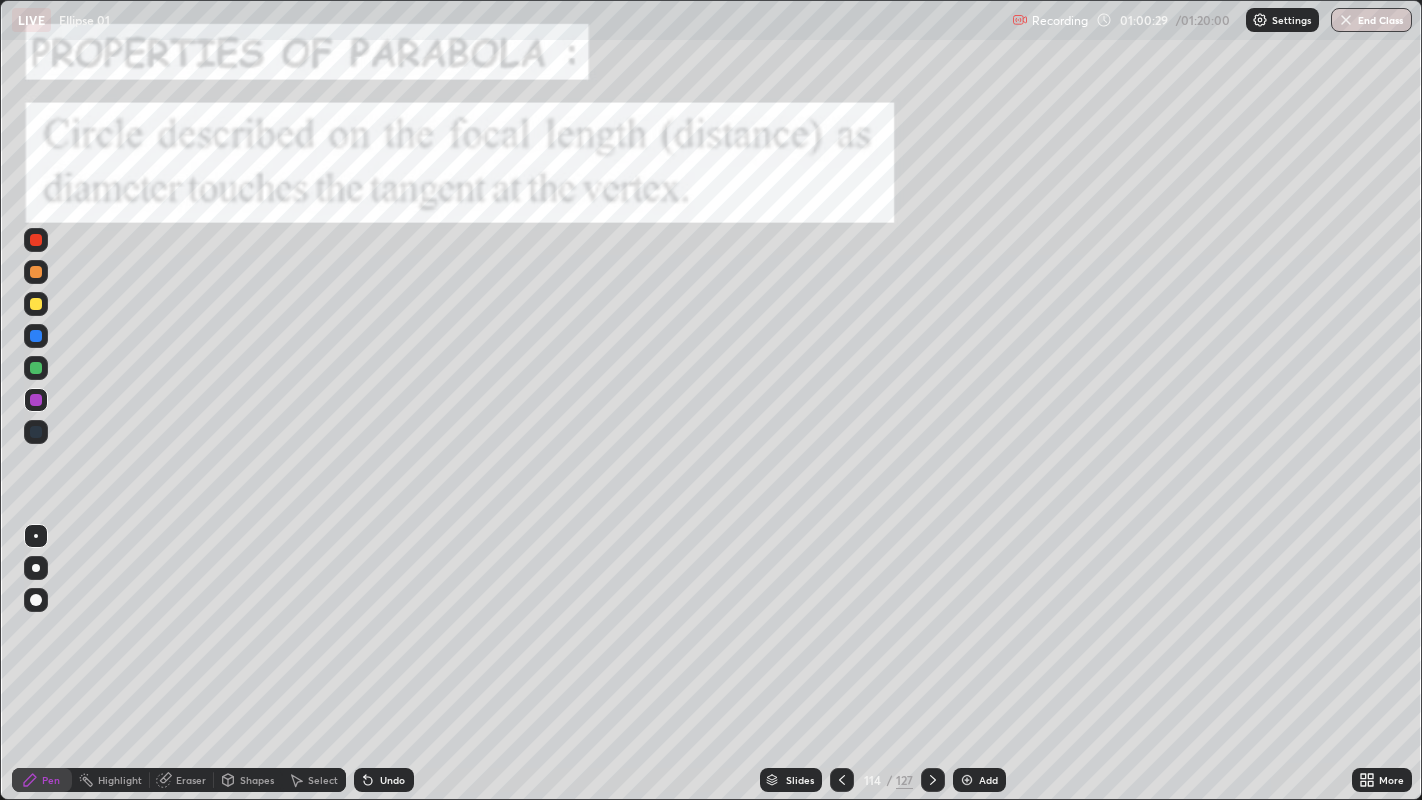 click 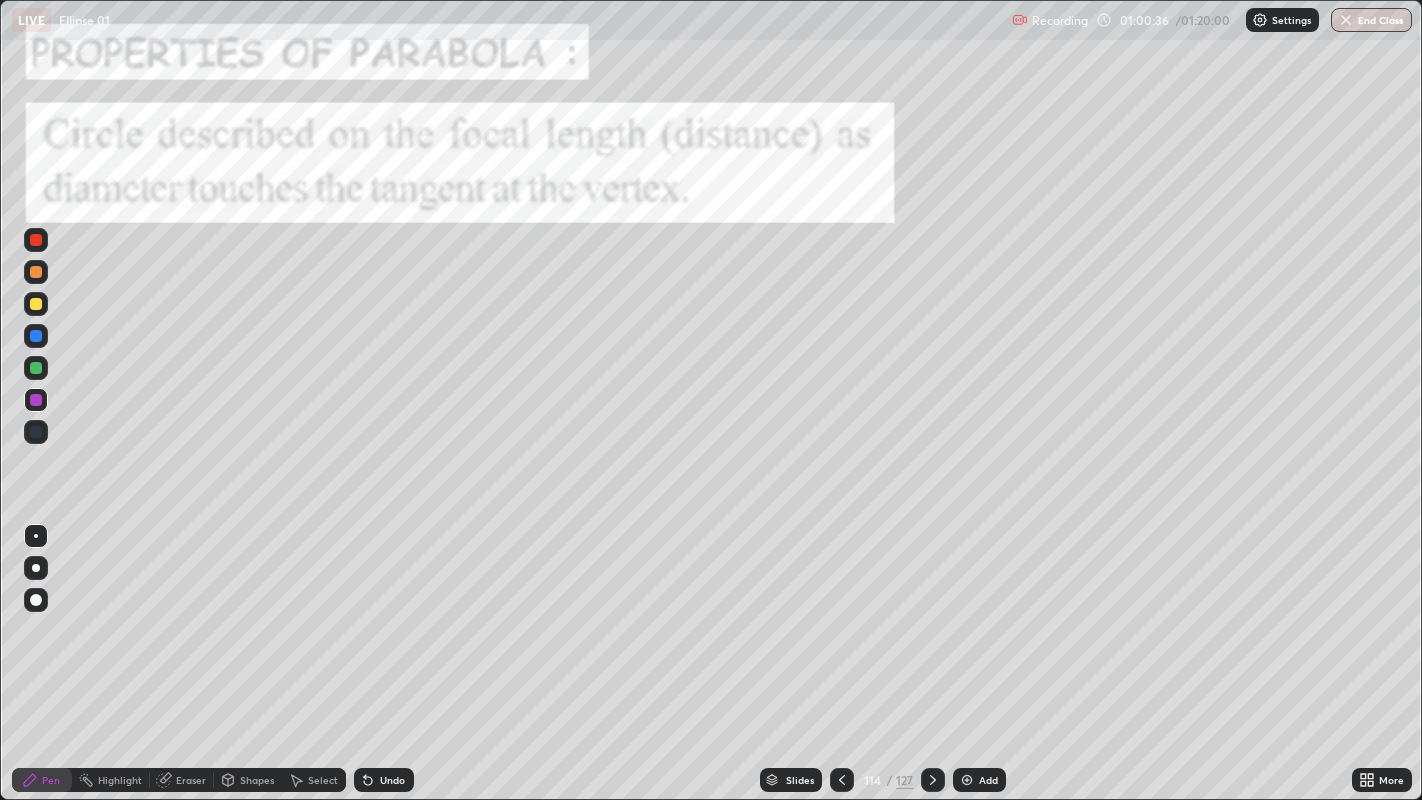 click on "Undo" at bounding box center [384, 780] 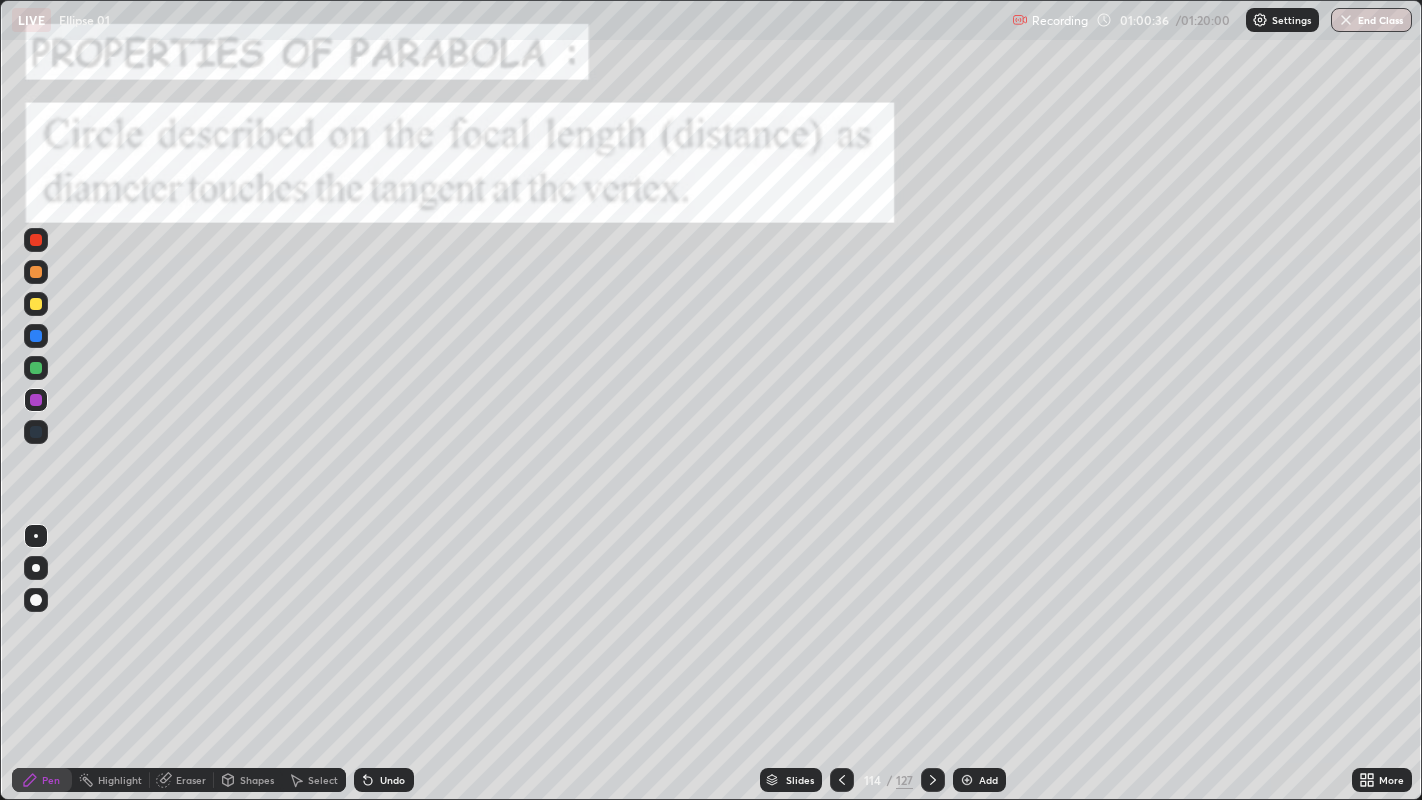 click on "Undo" at bounding box center (384, 780) 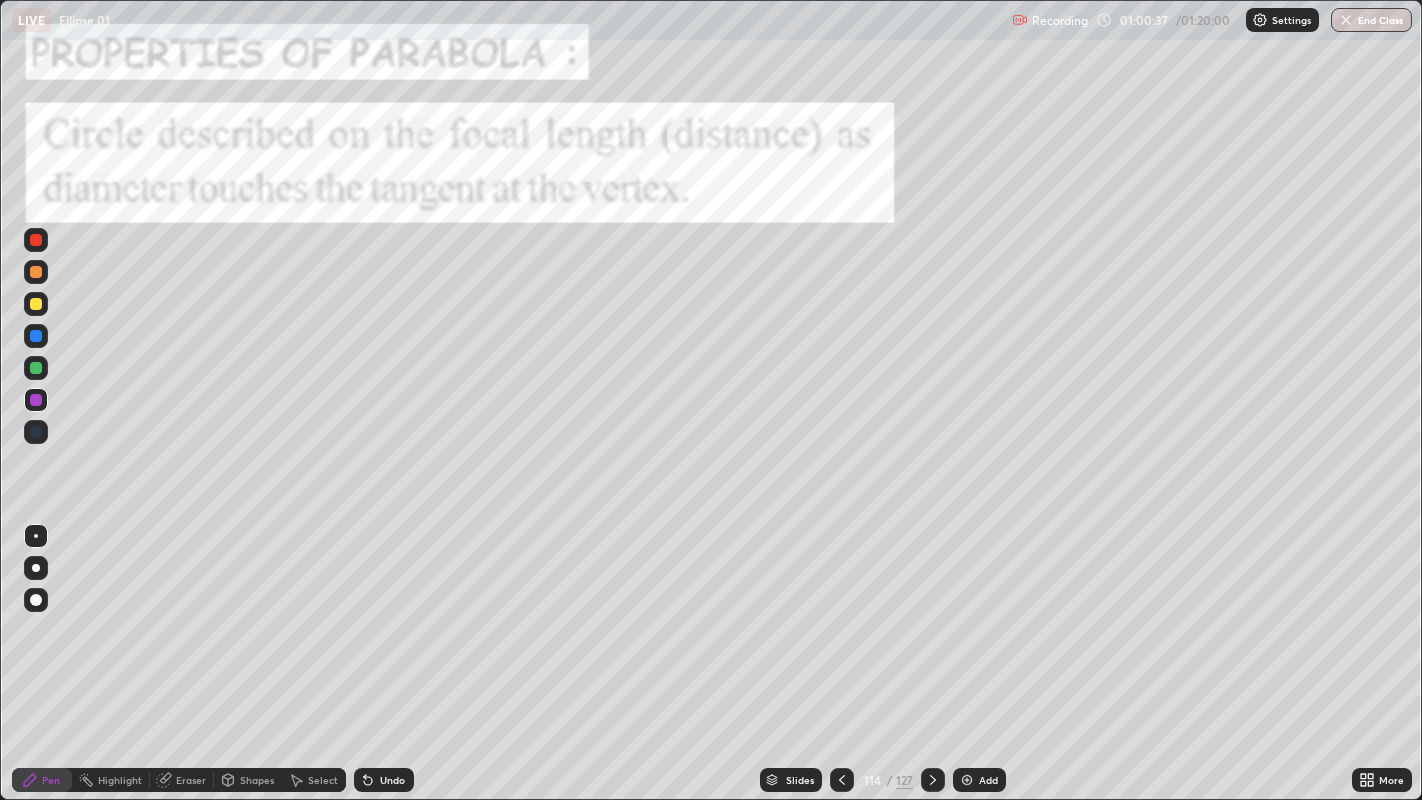 click 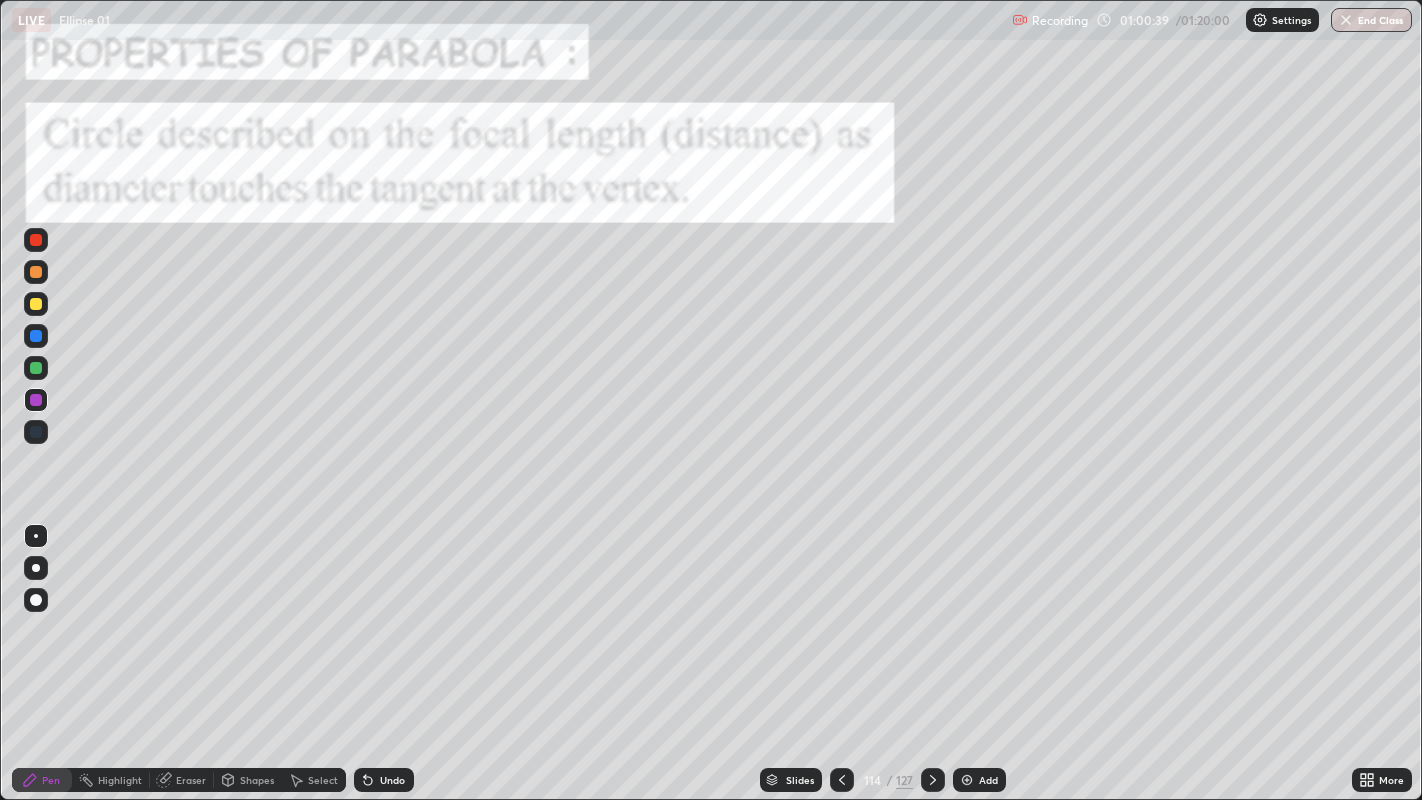 click at bounding box center (36, 272) 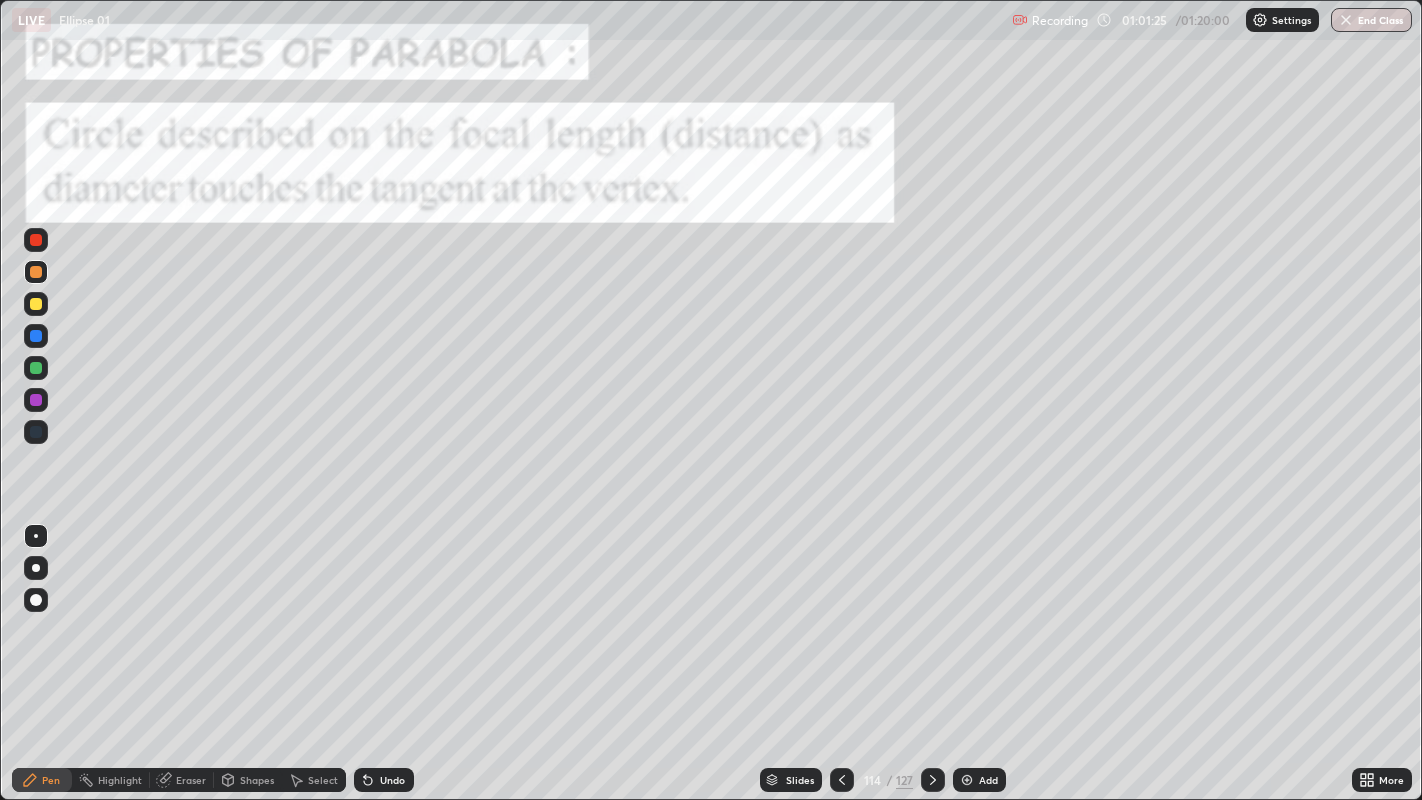 click at bounding box center (36, 400) 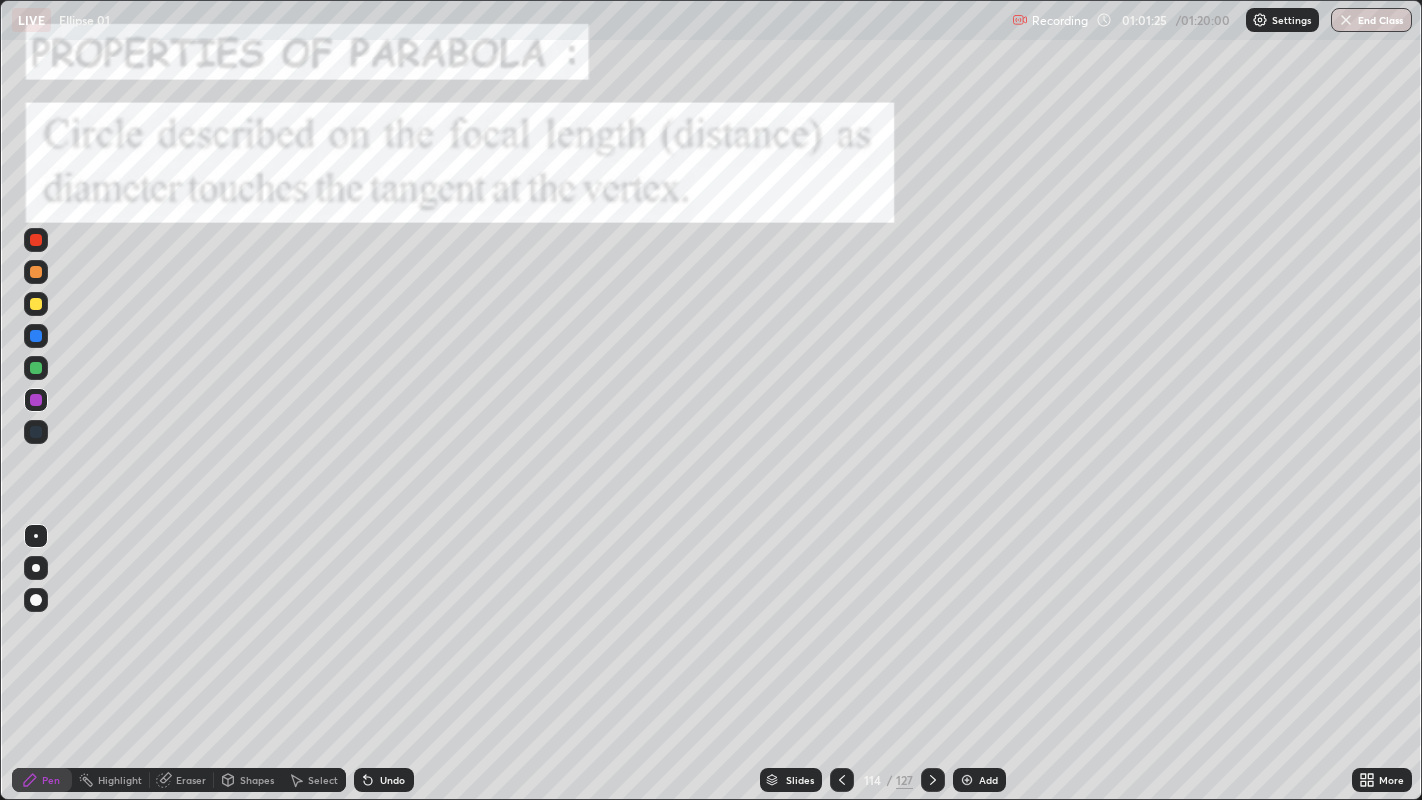 click at bounding box center (36, 368) 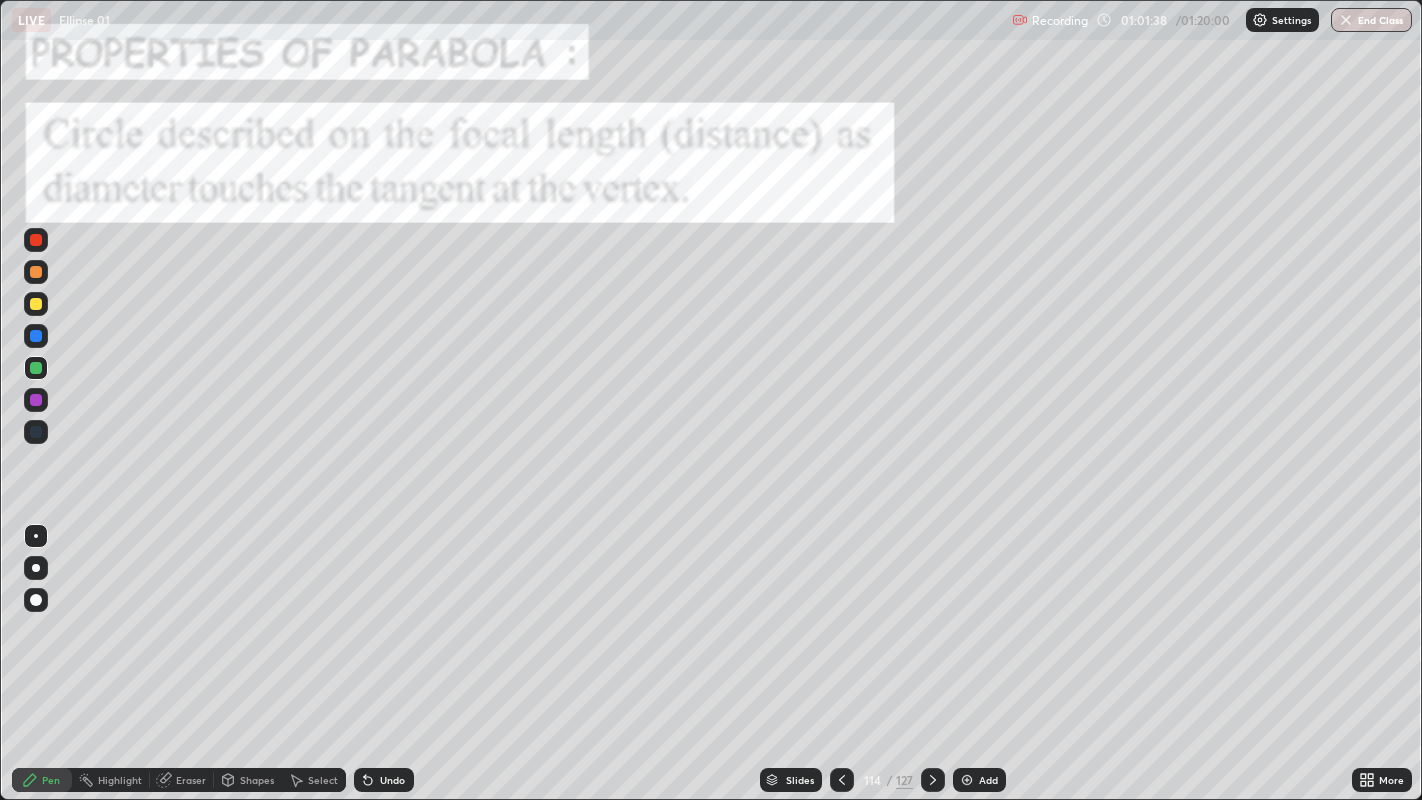 click at bounding box center (36, 400) 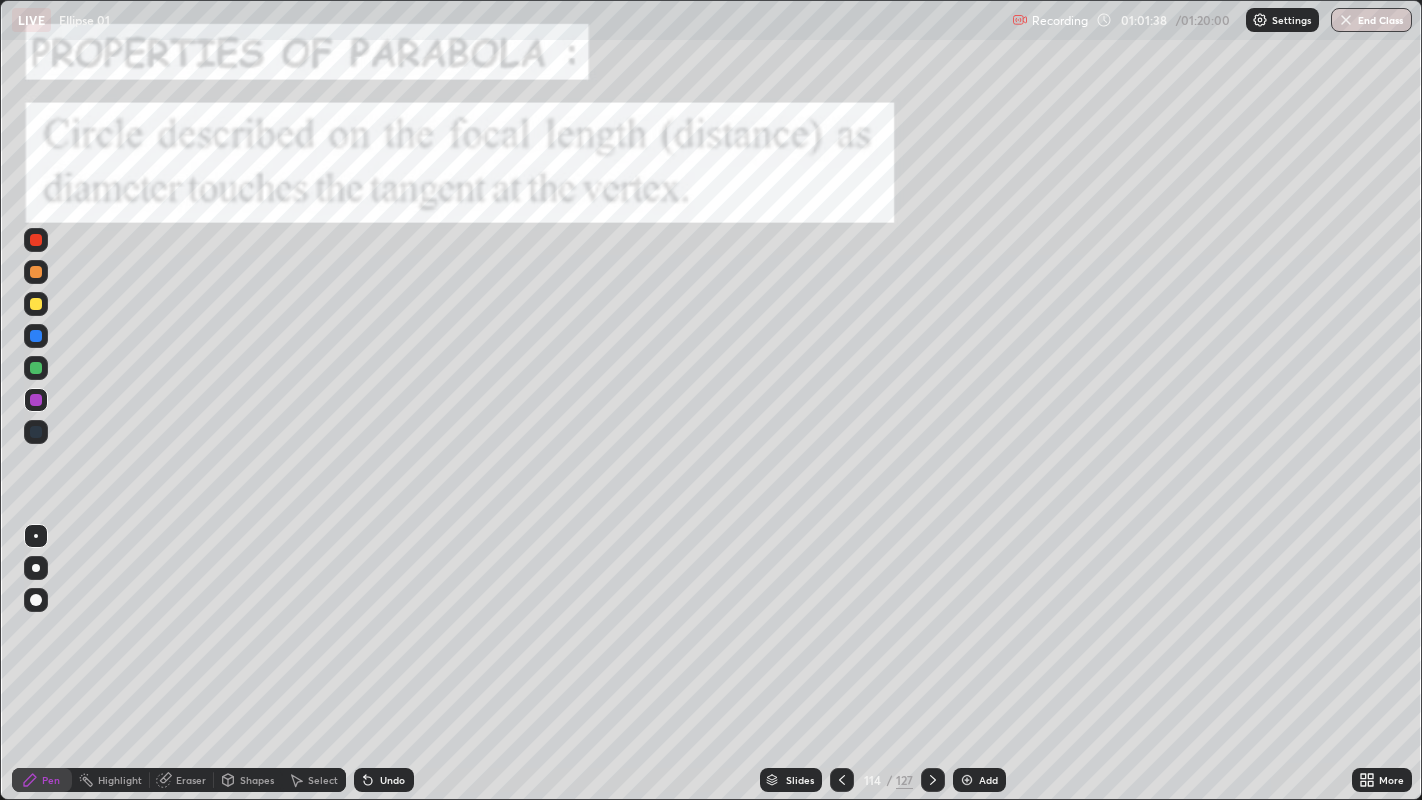 click at bounding box center (36, 304) 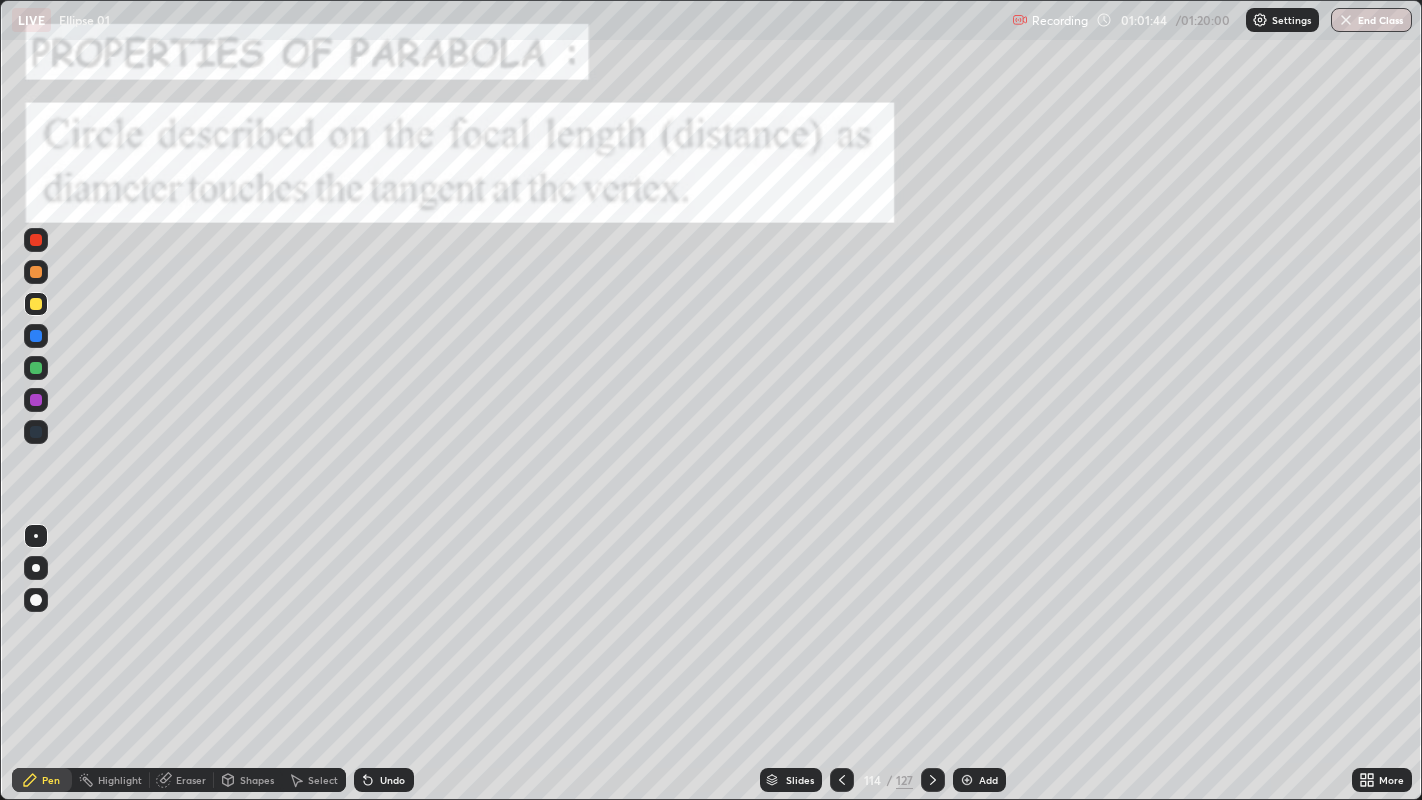 click at bounding box center [36, 400] 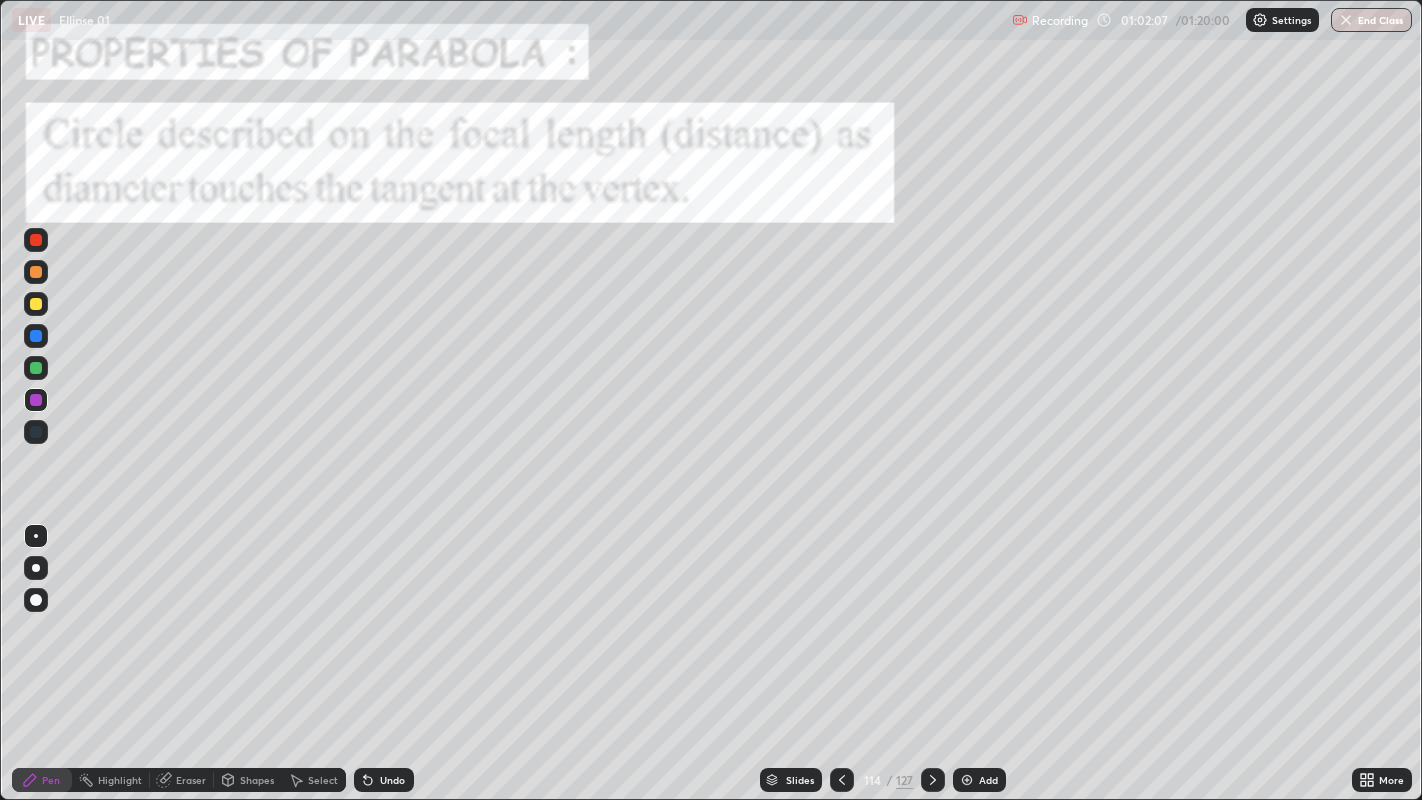 click 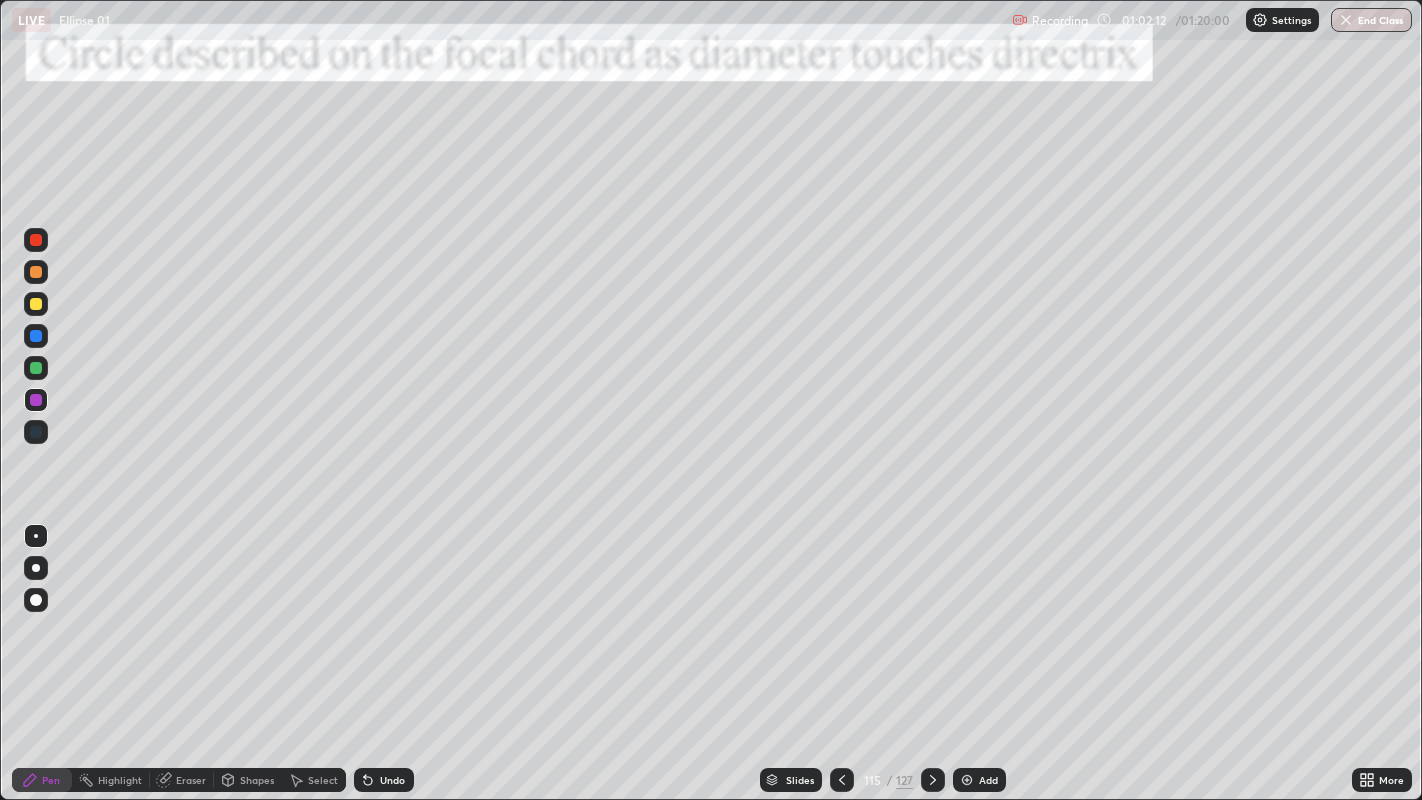 click 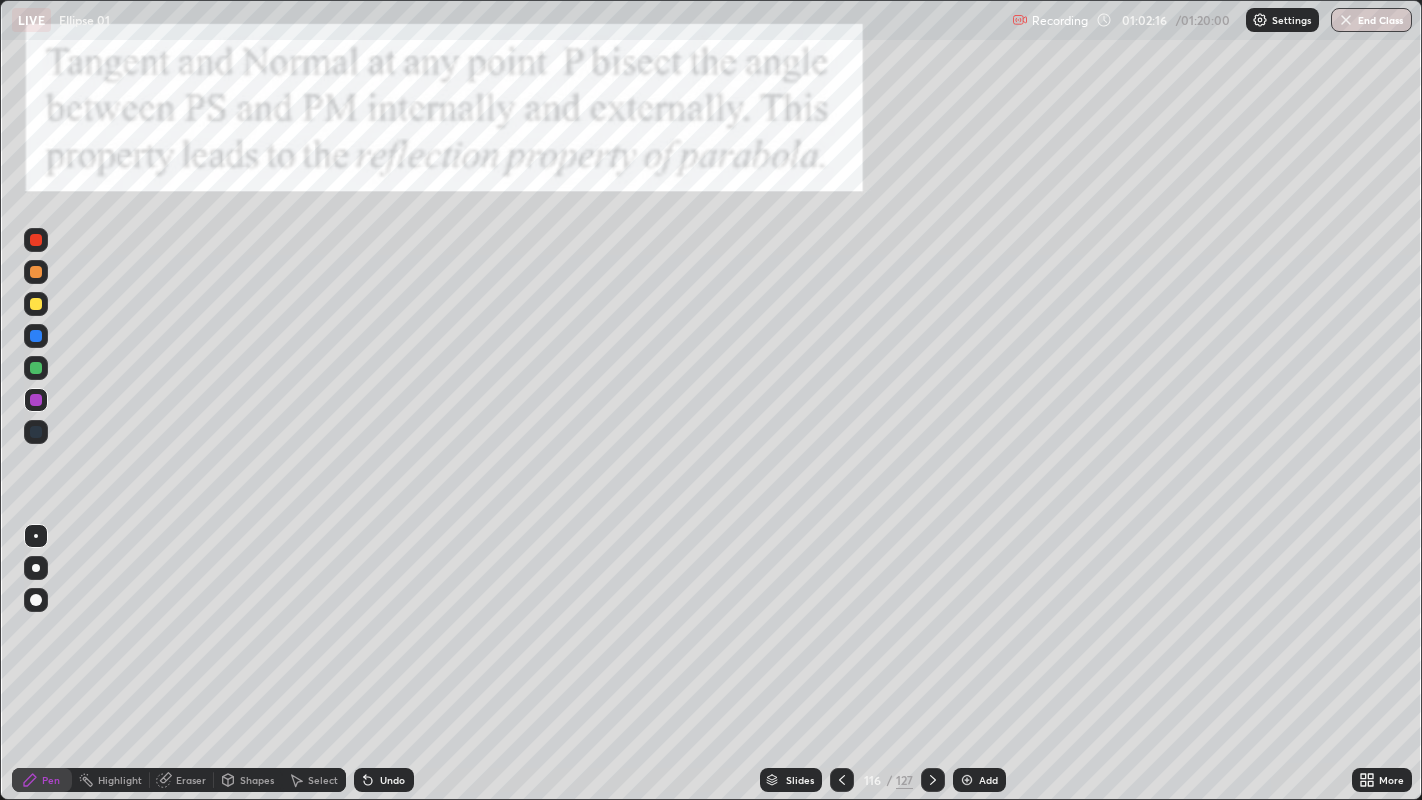 click at bounding box center [36, 304] 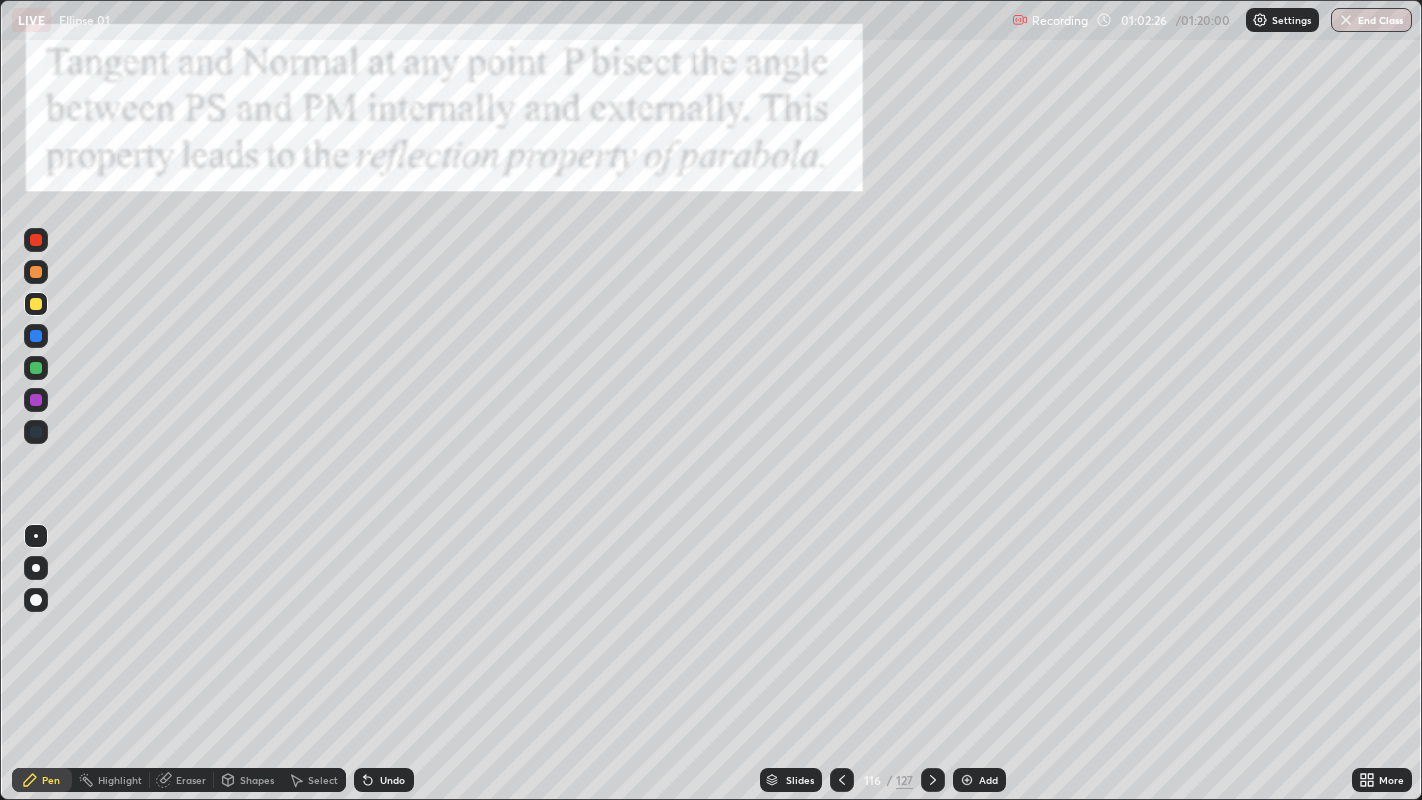 click at bounding box center [36, 272] 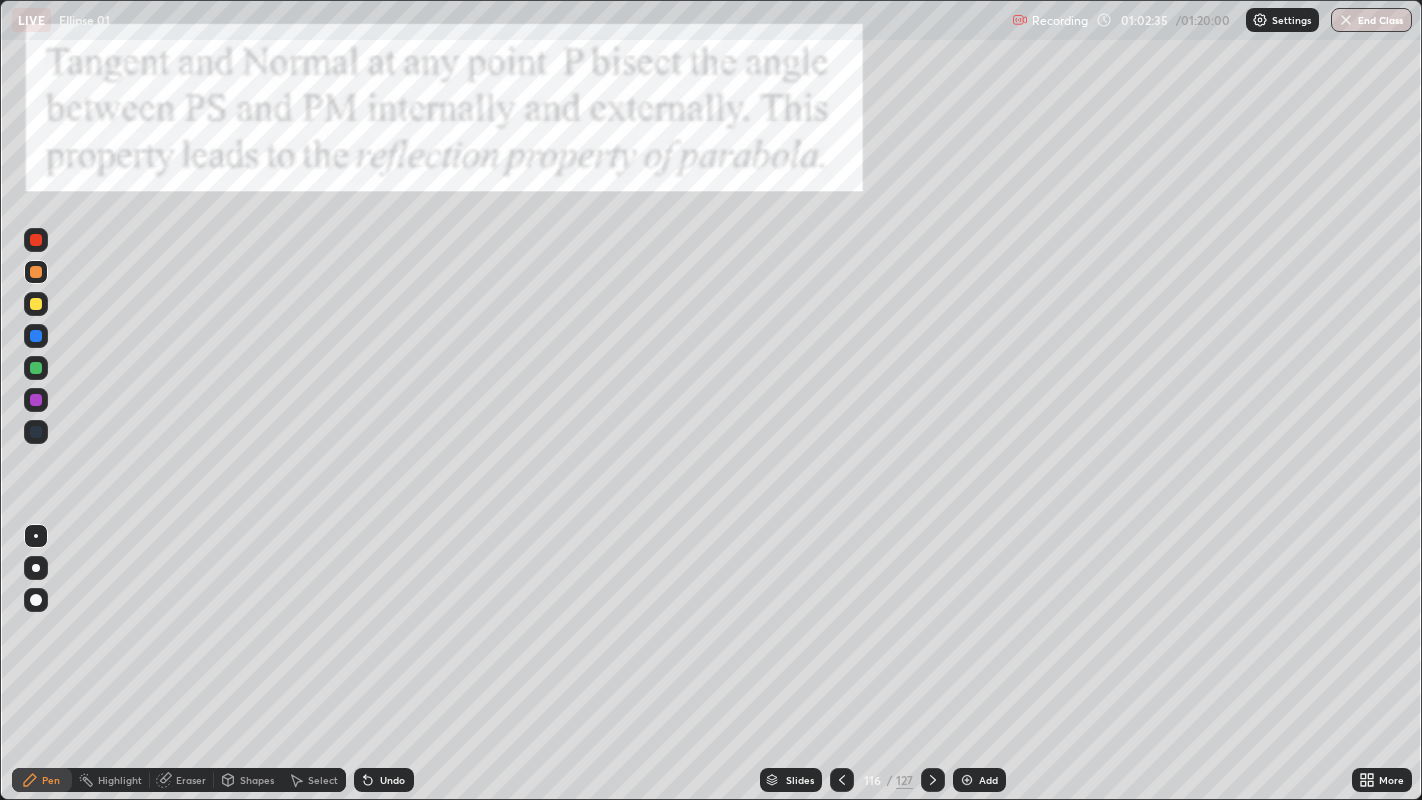 click 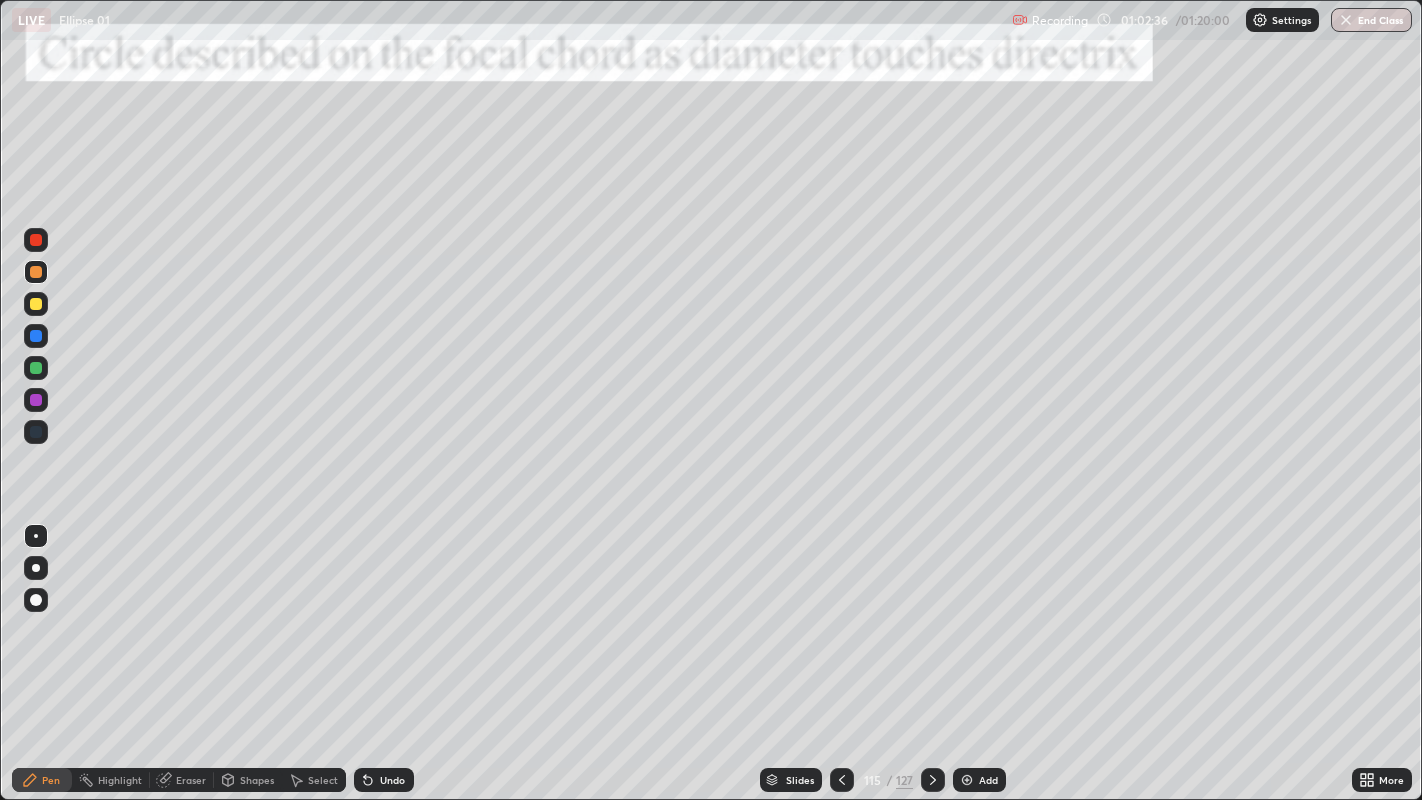 click 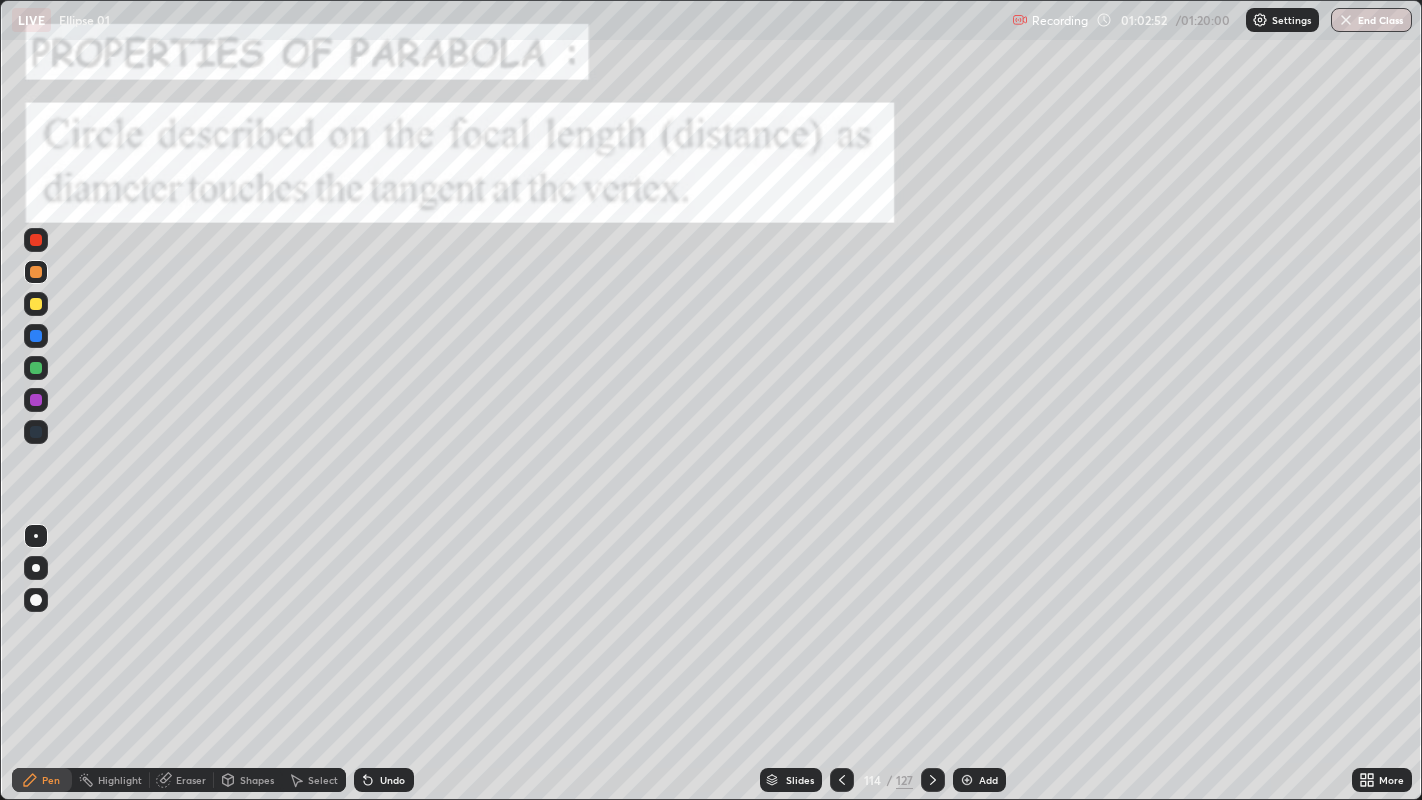 click 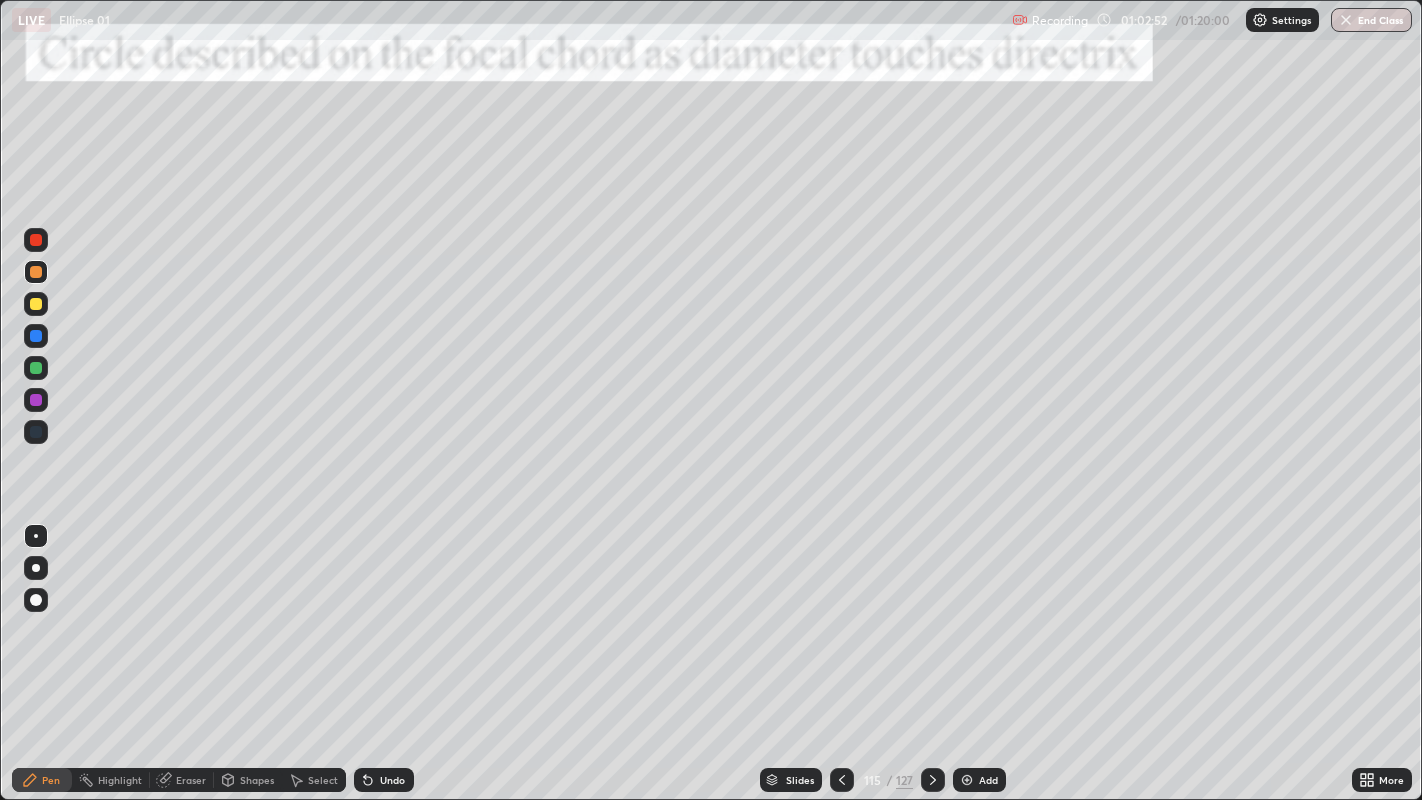 click 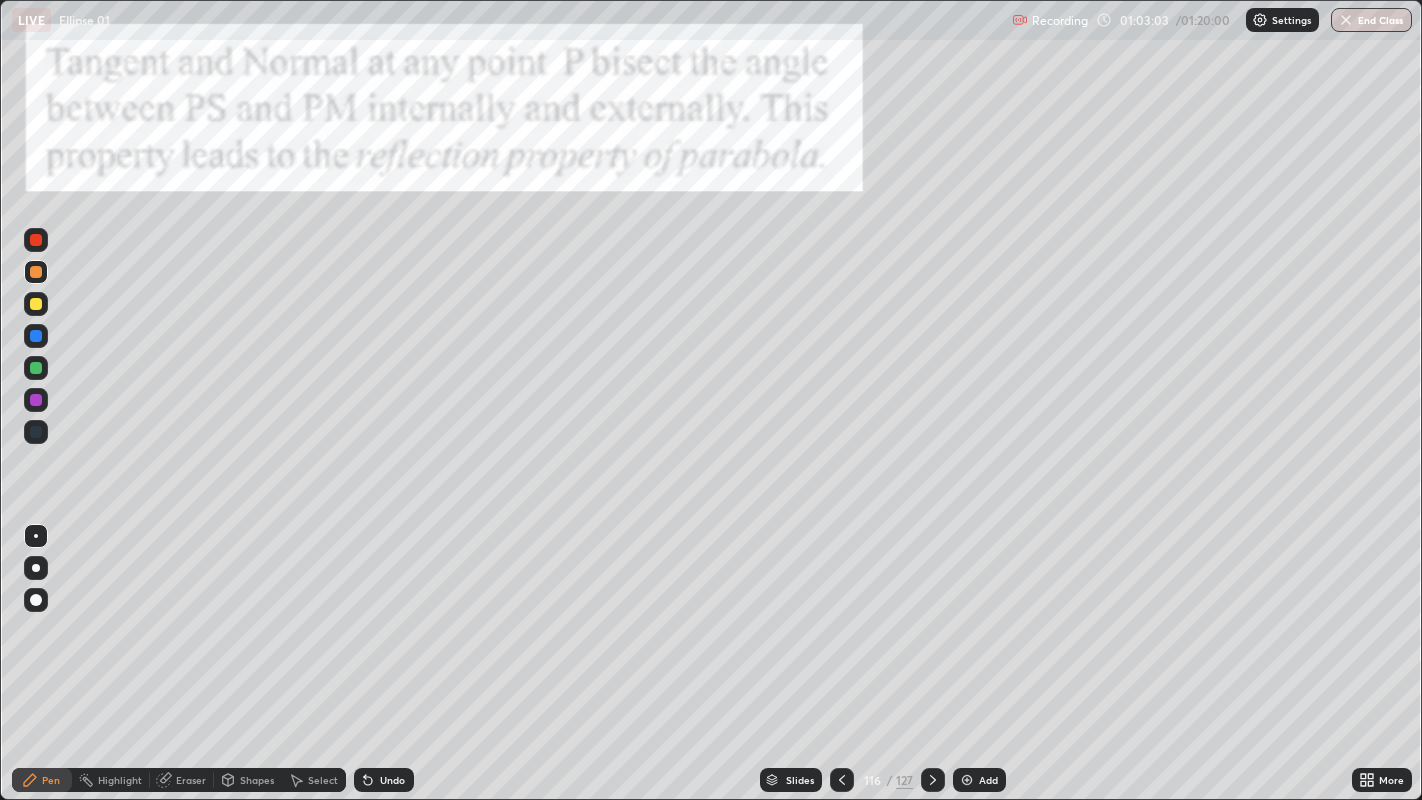 click at bounding box center (36, 336) 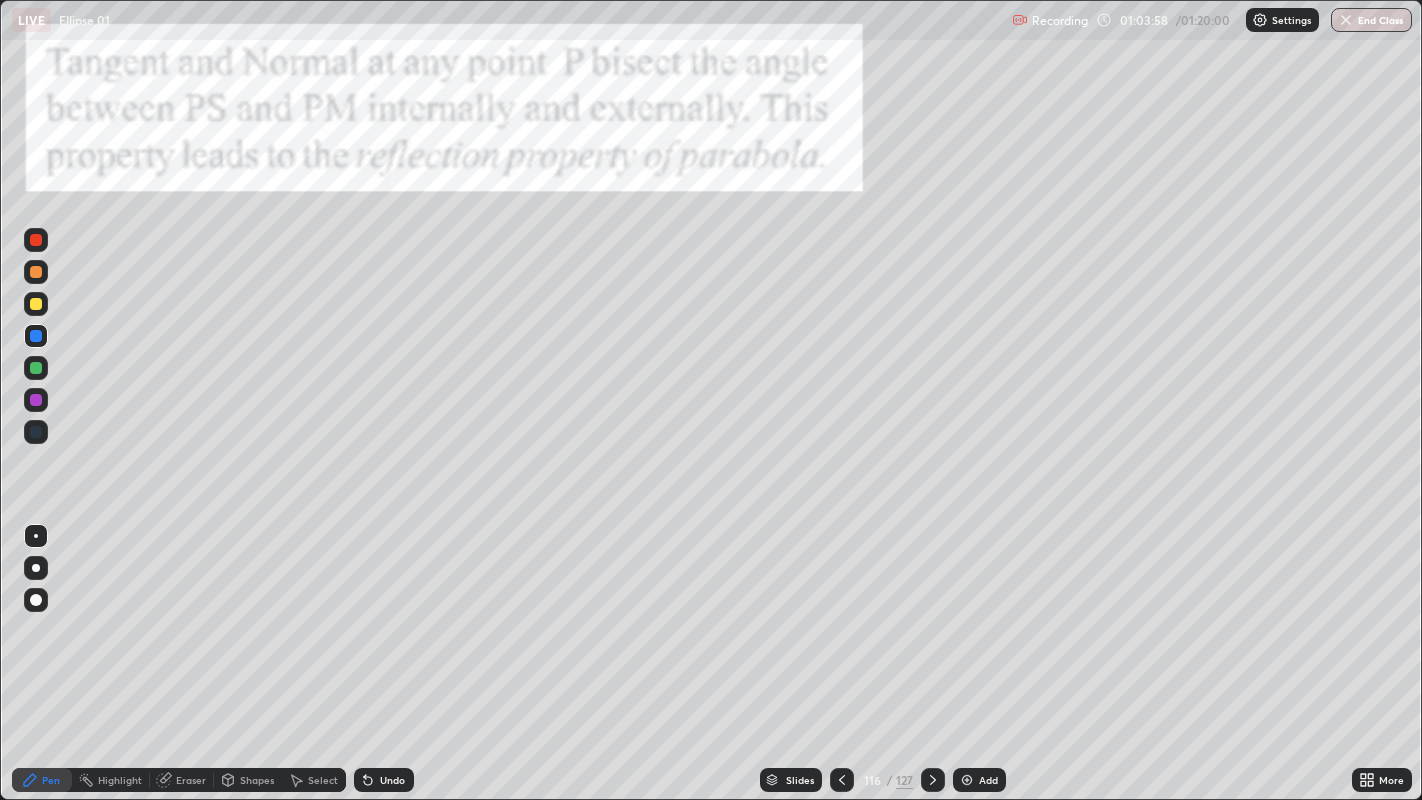 click at bounding box center (36, 304) 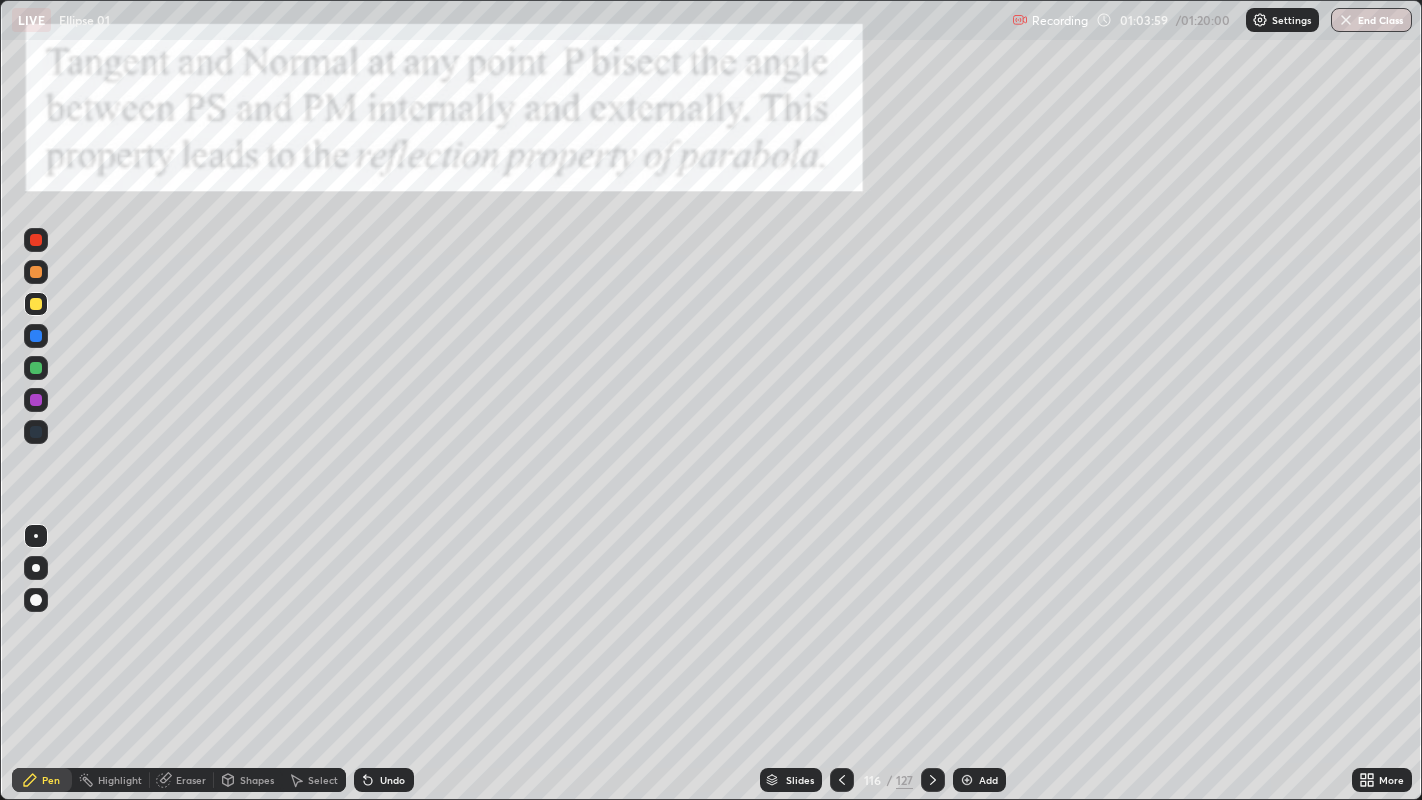 click at bounding box center [36, 240] 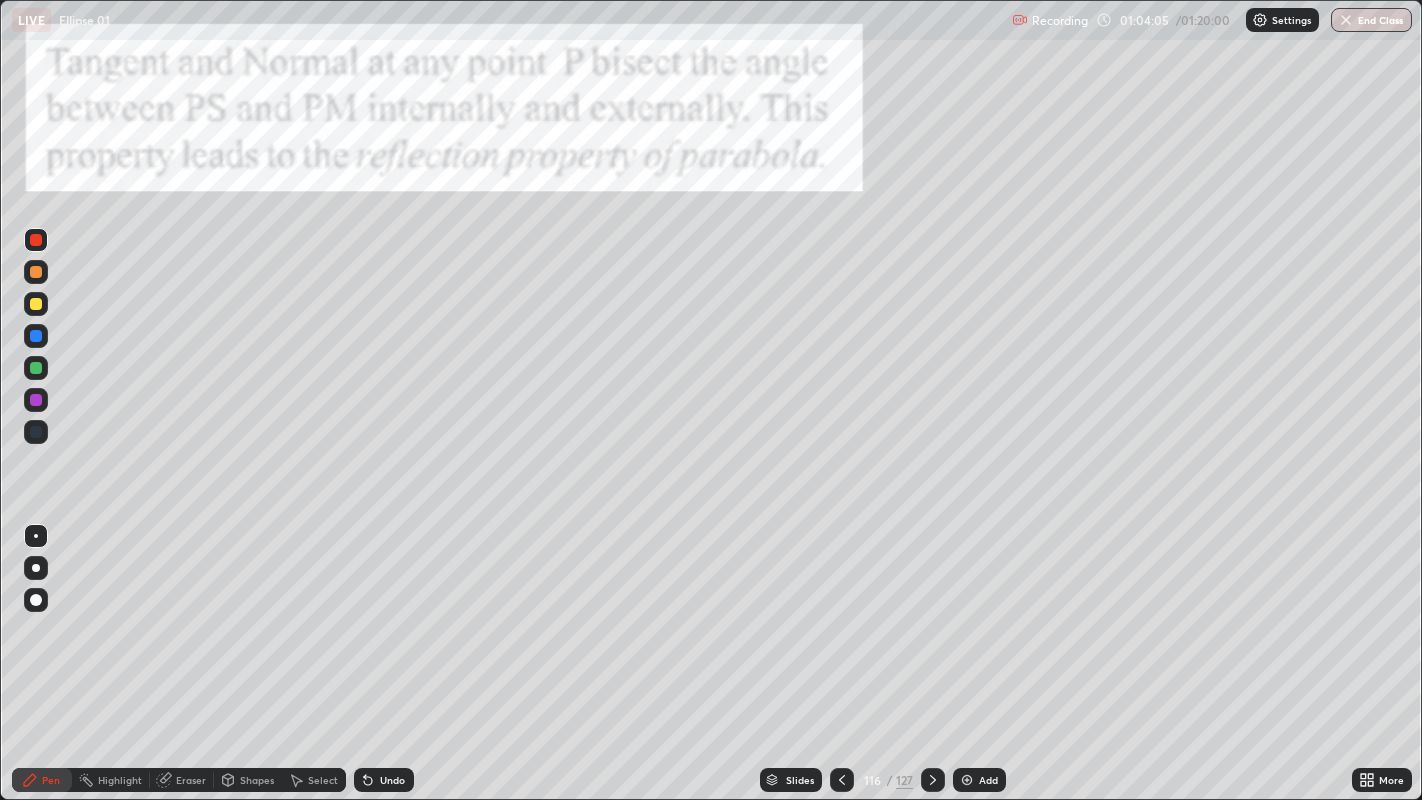 click at bounding box center (36, 400) 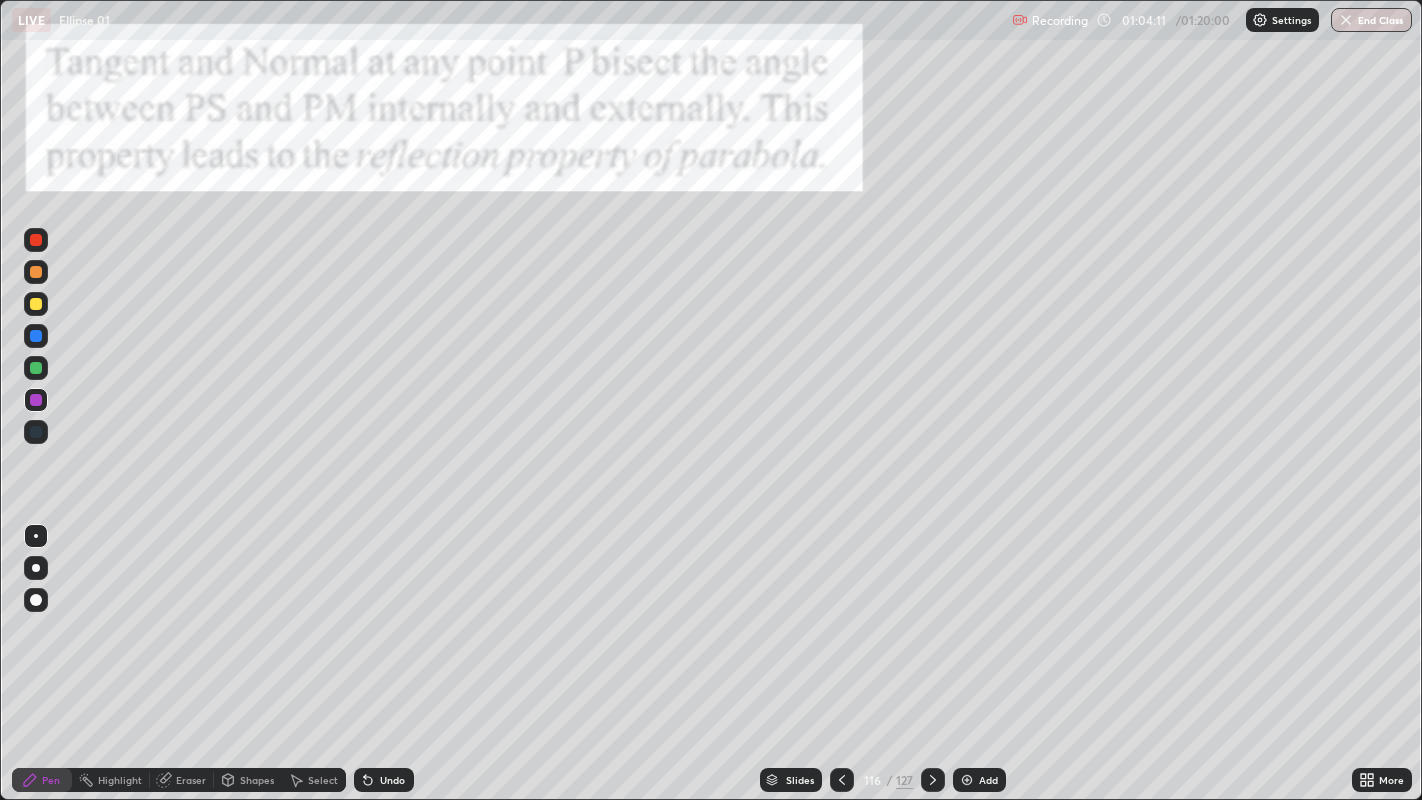 click at bounding box center [36, 336] 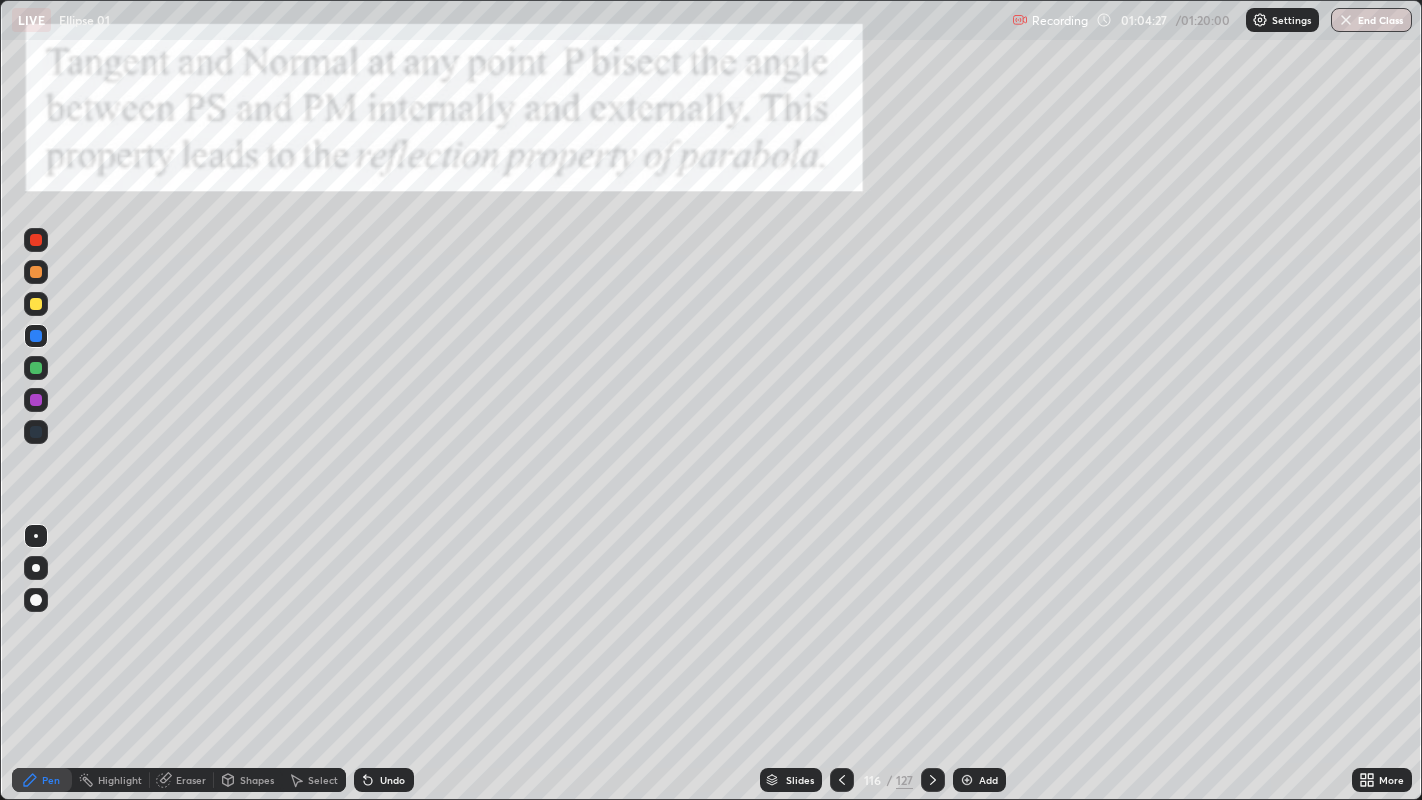 click at bounding box center [36, 400] 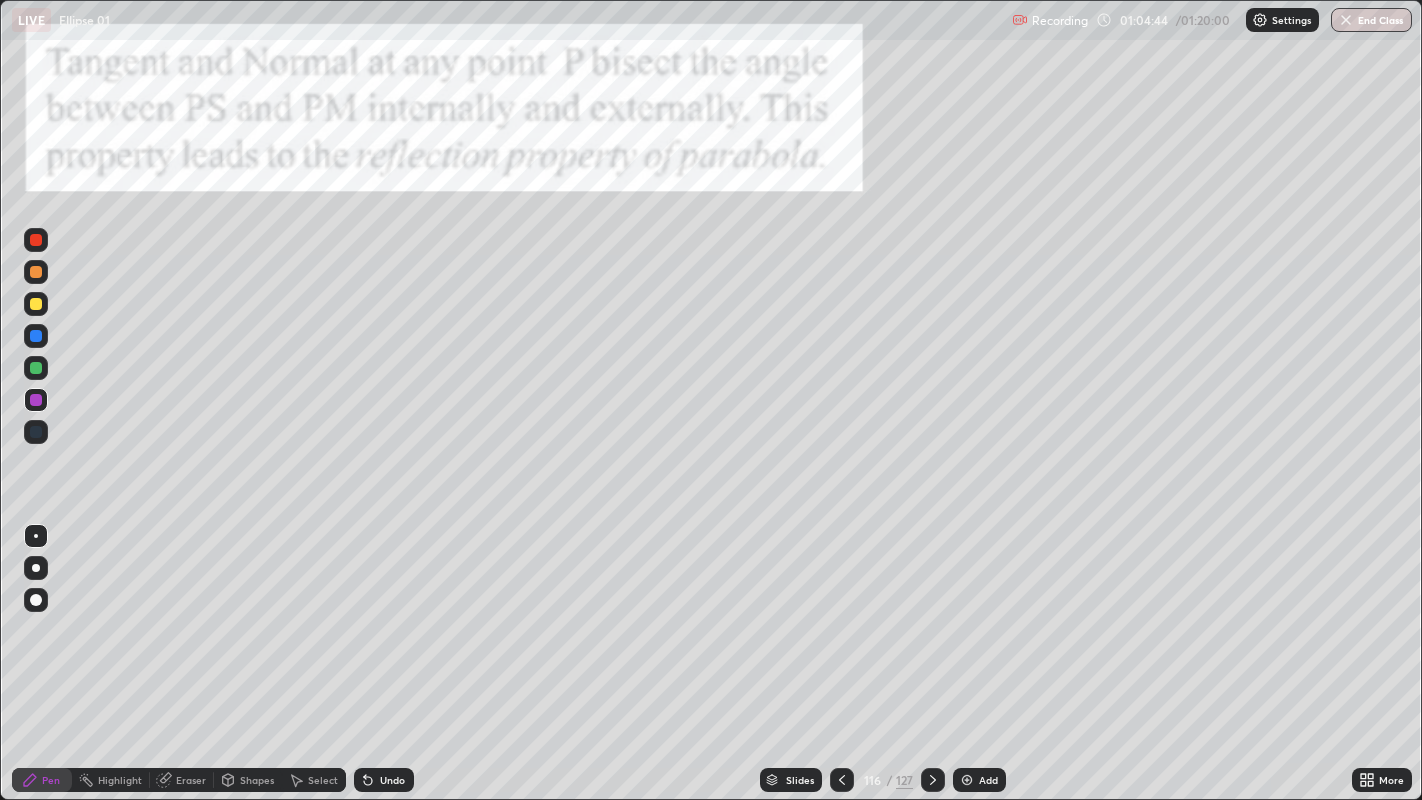 click at bounding box center [36, 368] 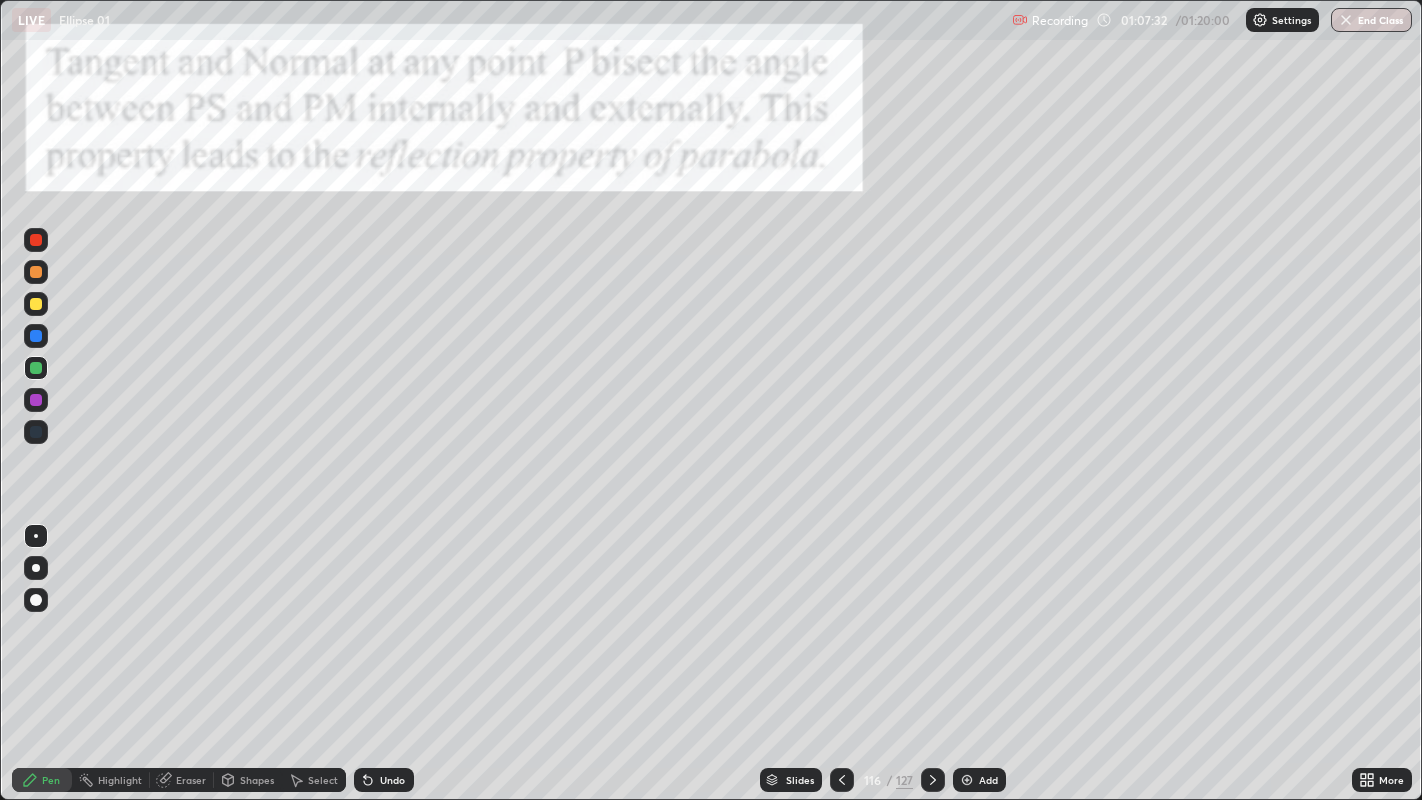 click 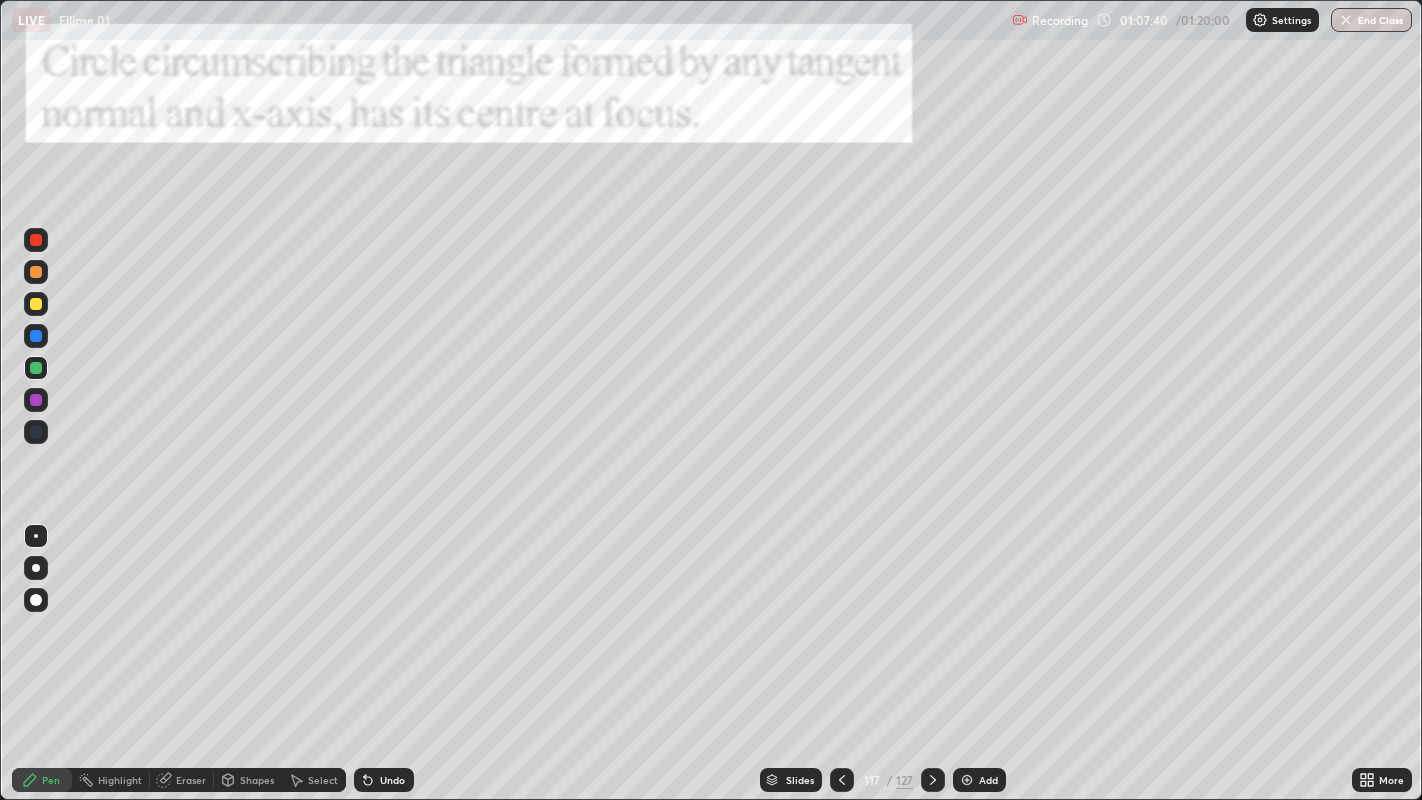 click at bounding box center [36, 304] 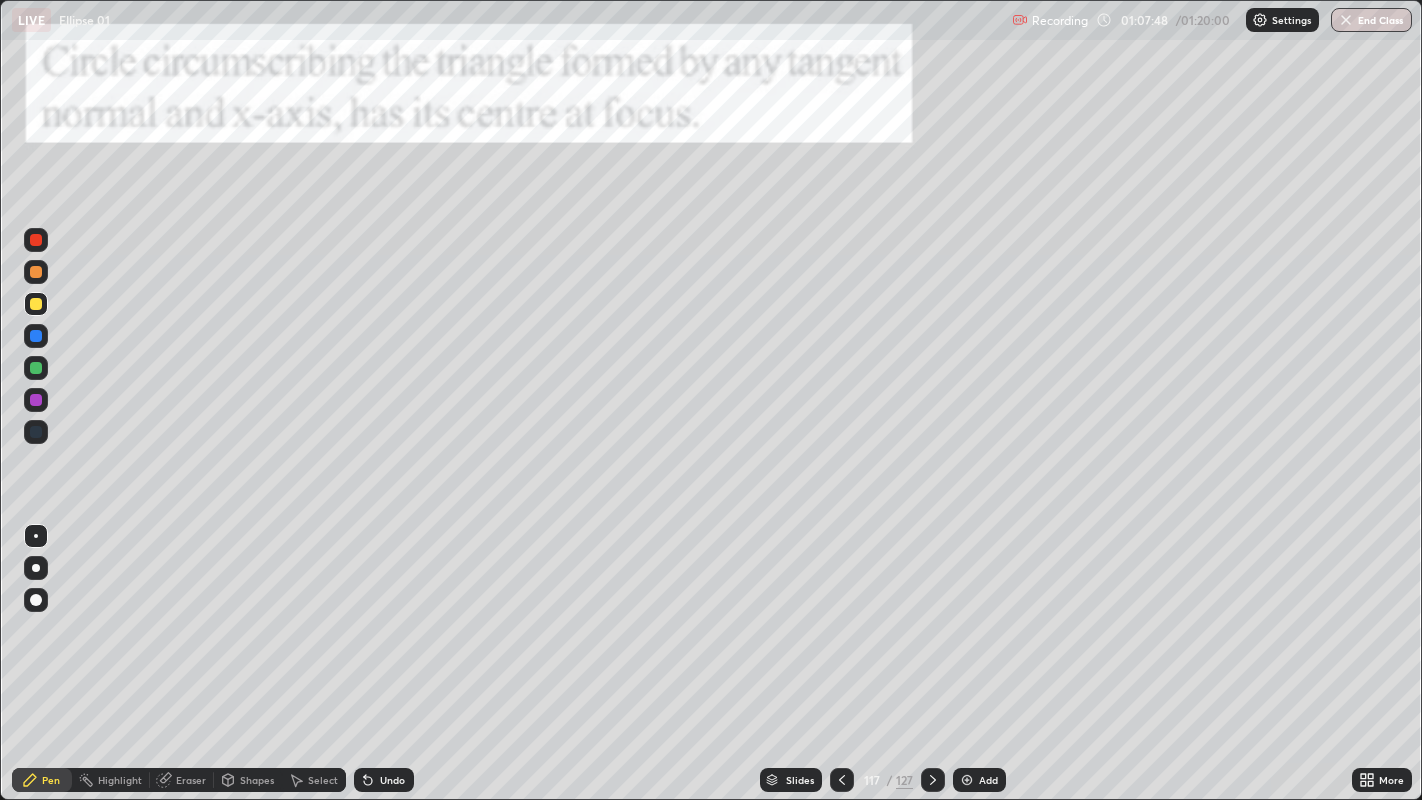 click at bounding box center [36, 368] 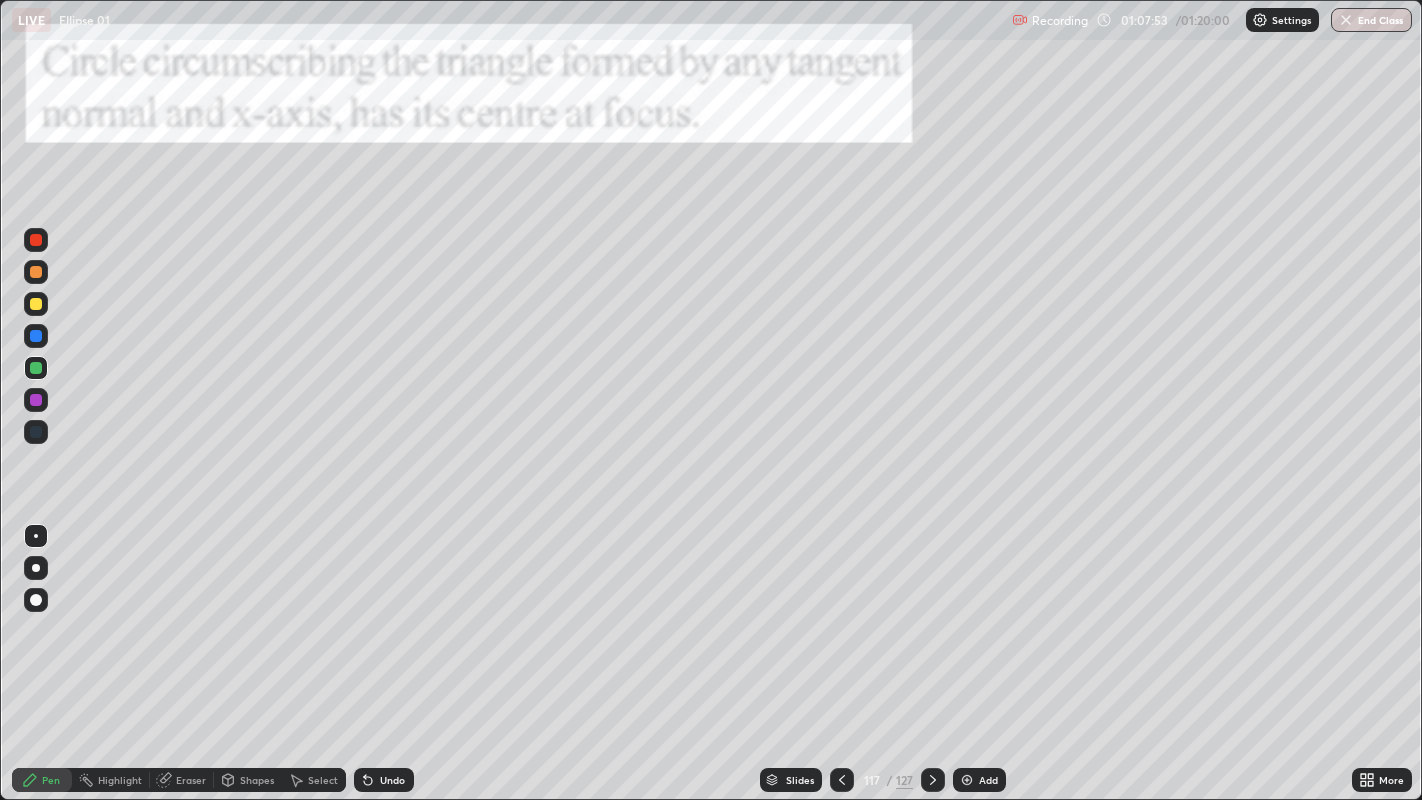 click at bounding box center (36, 400) 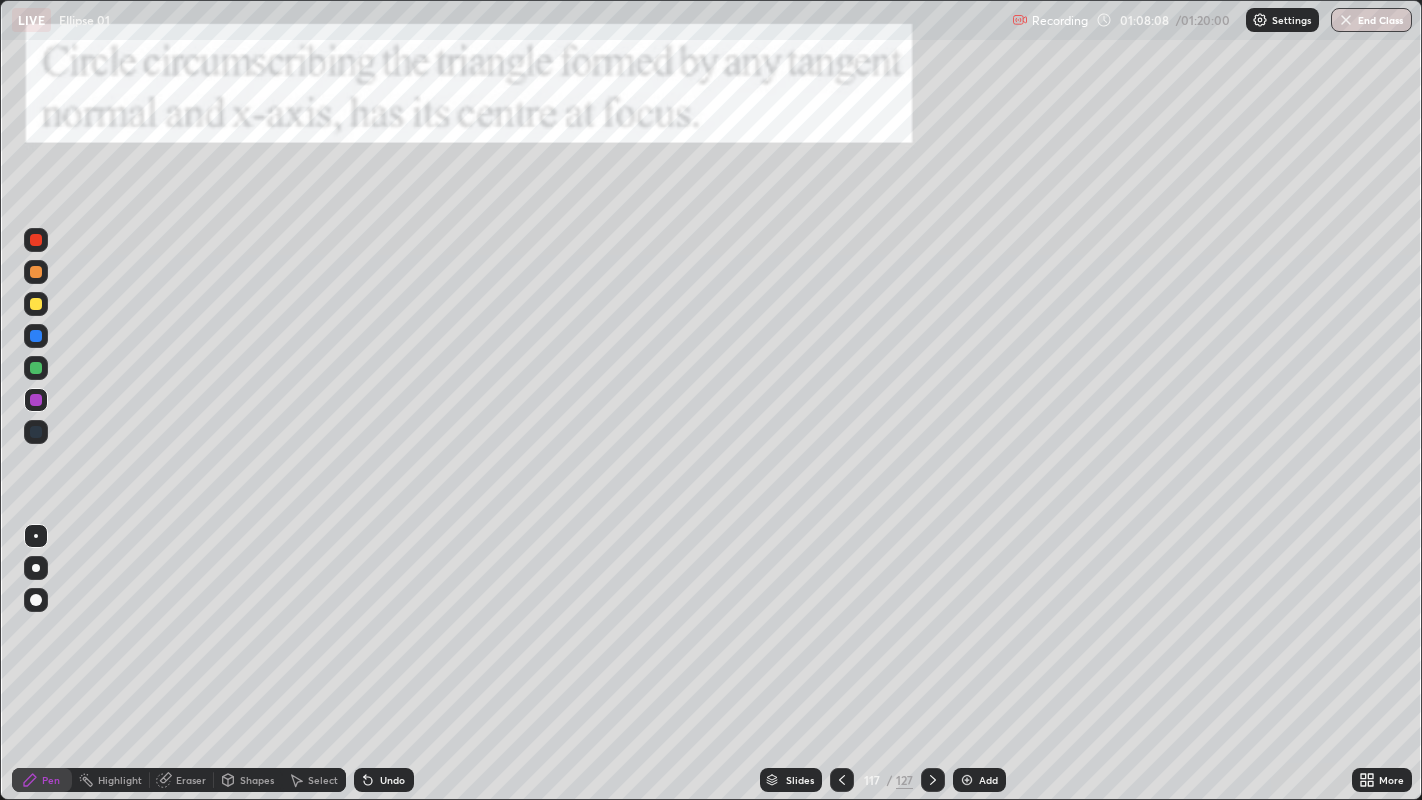 click at bounding box center [36, 336] 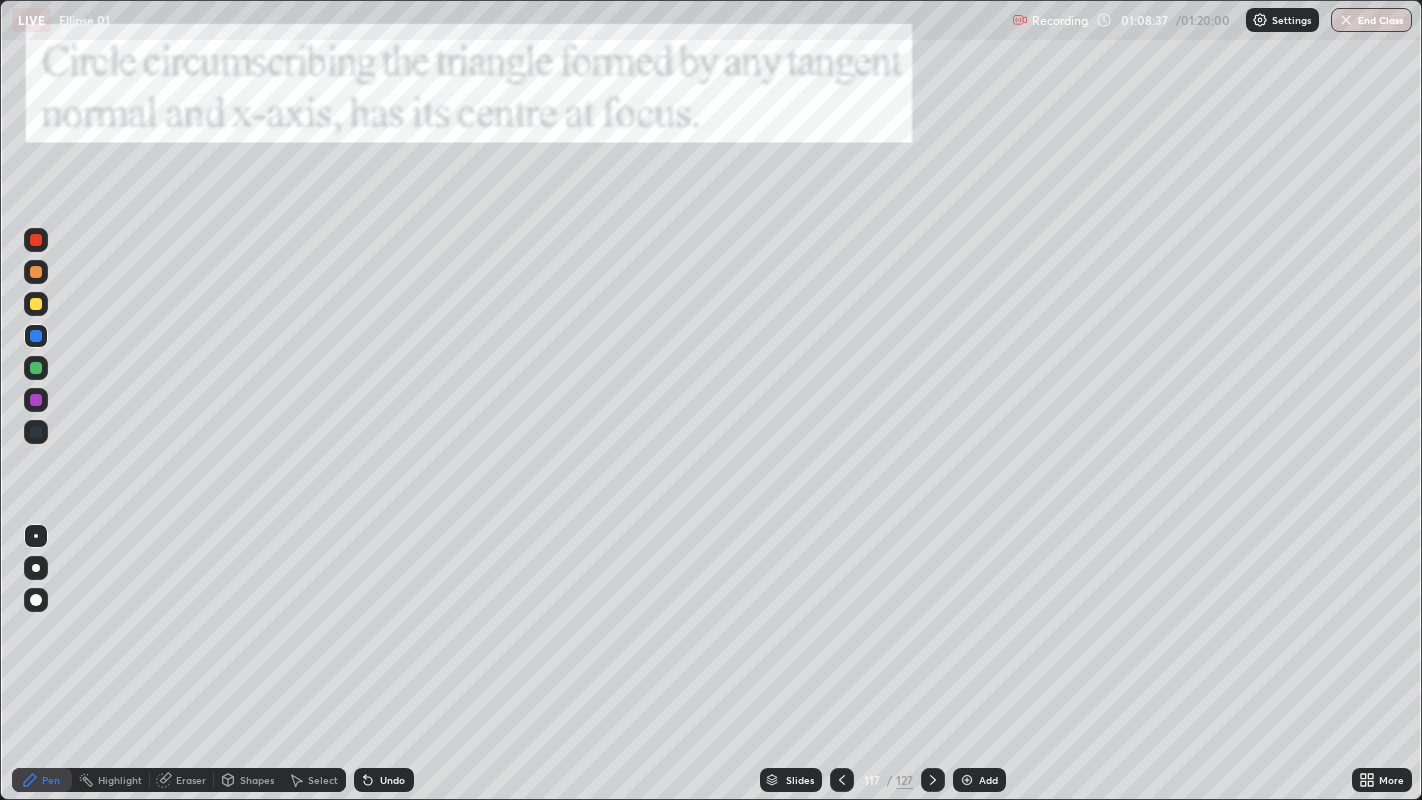 click on "Undo" at bounding box center [384, 780] 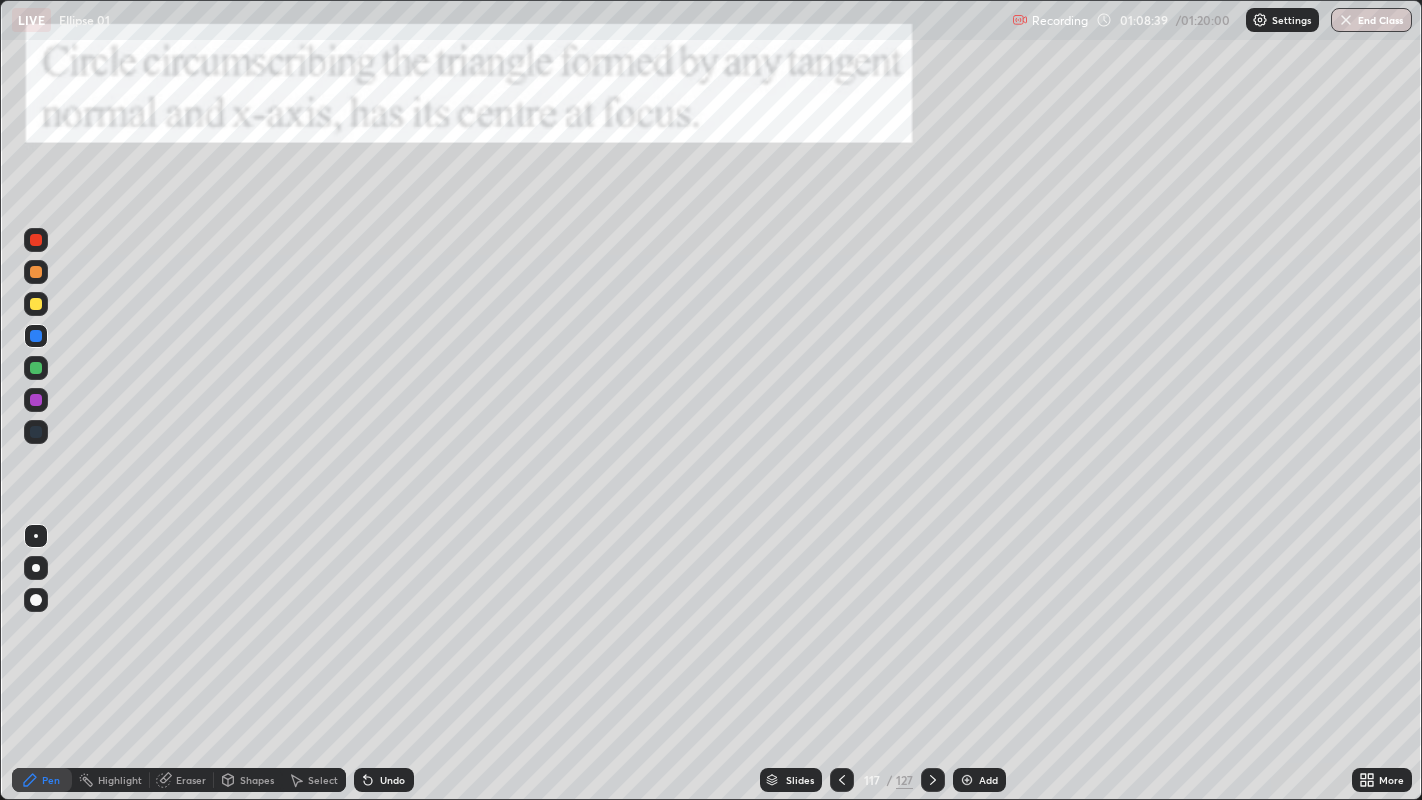 click on "Undo" at bounding box center [392, 780] 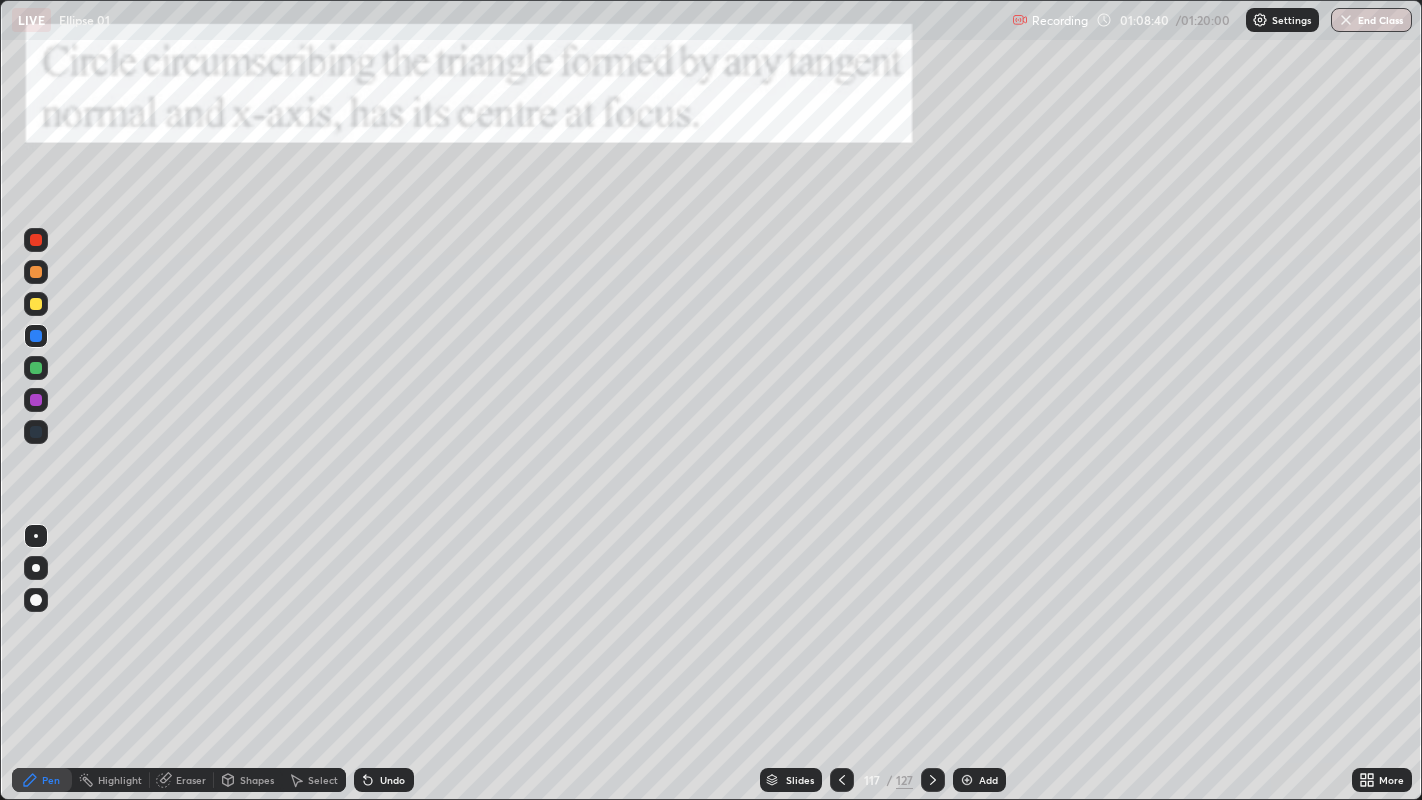 click 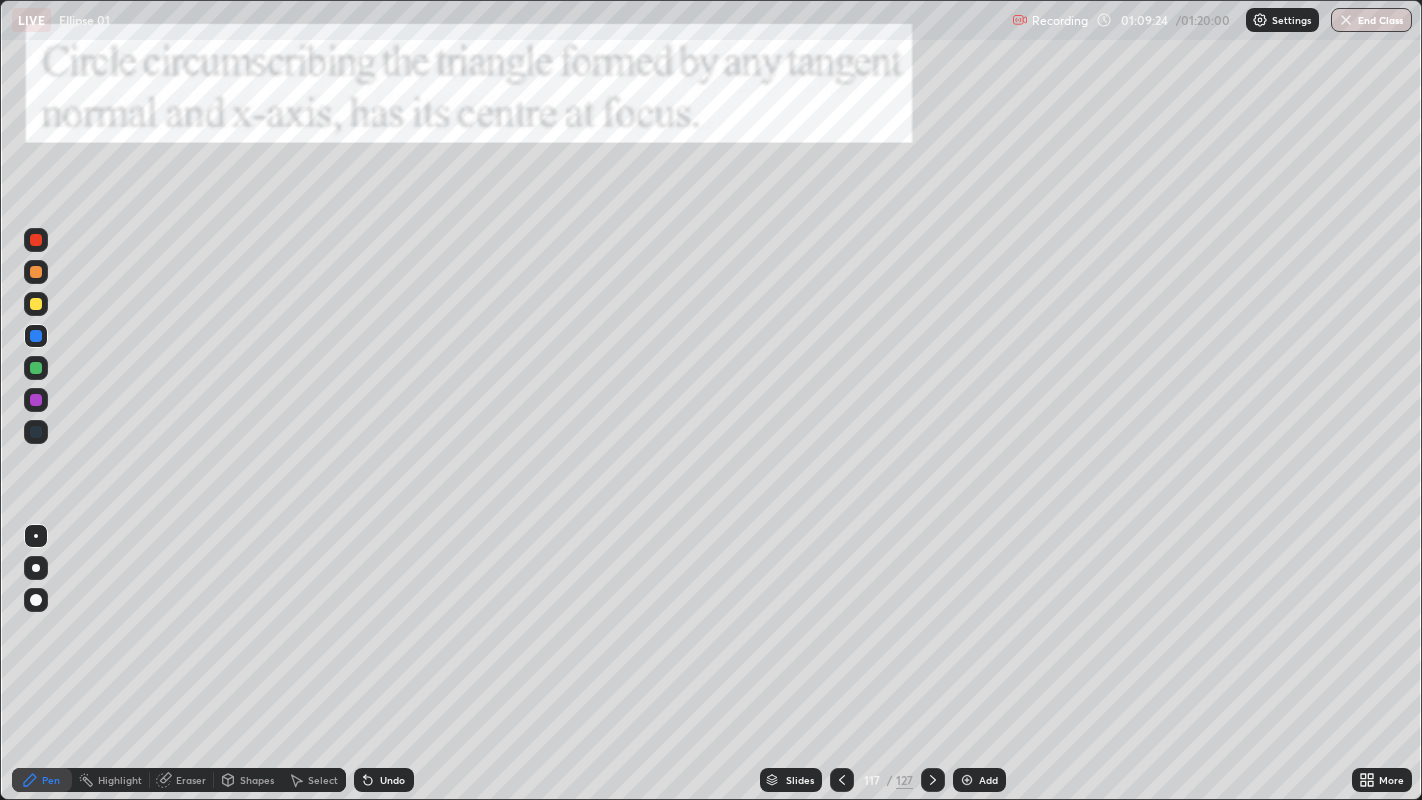 click 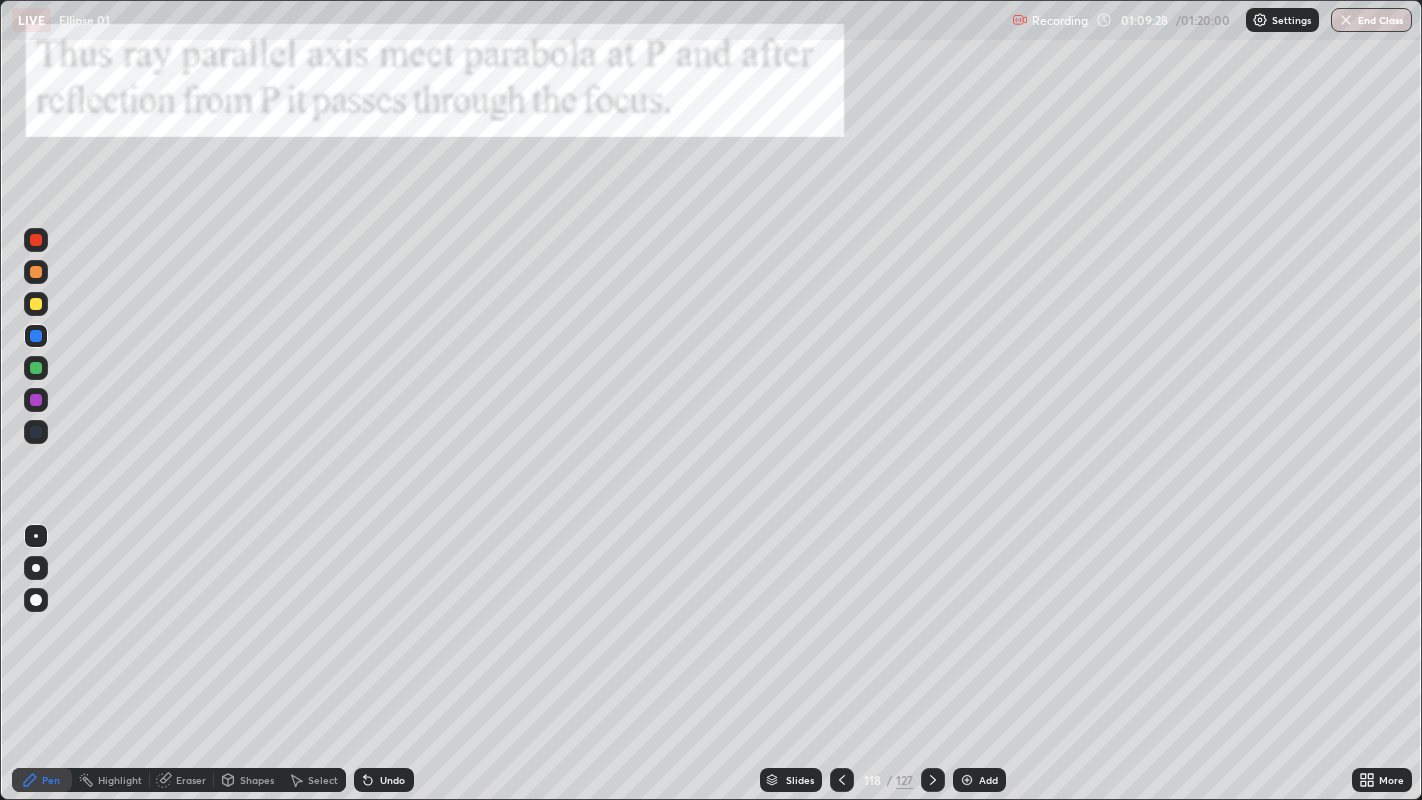 click 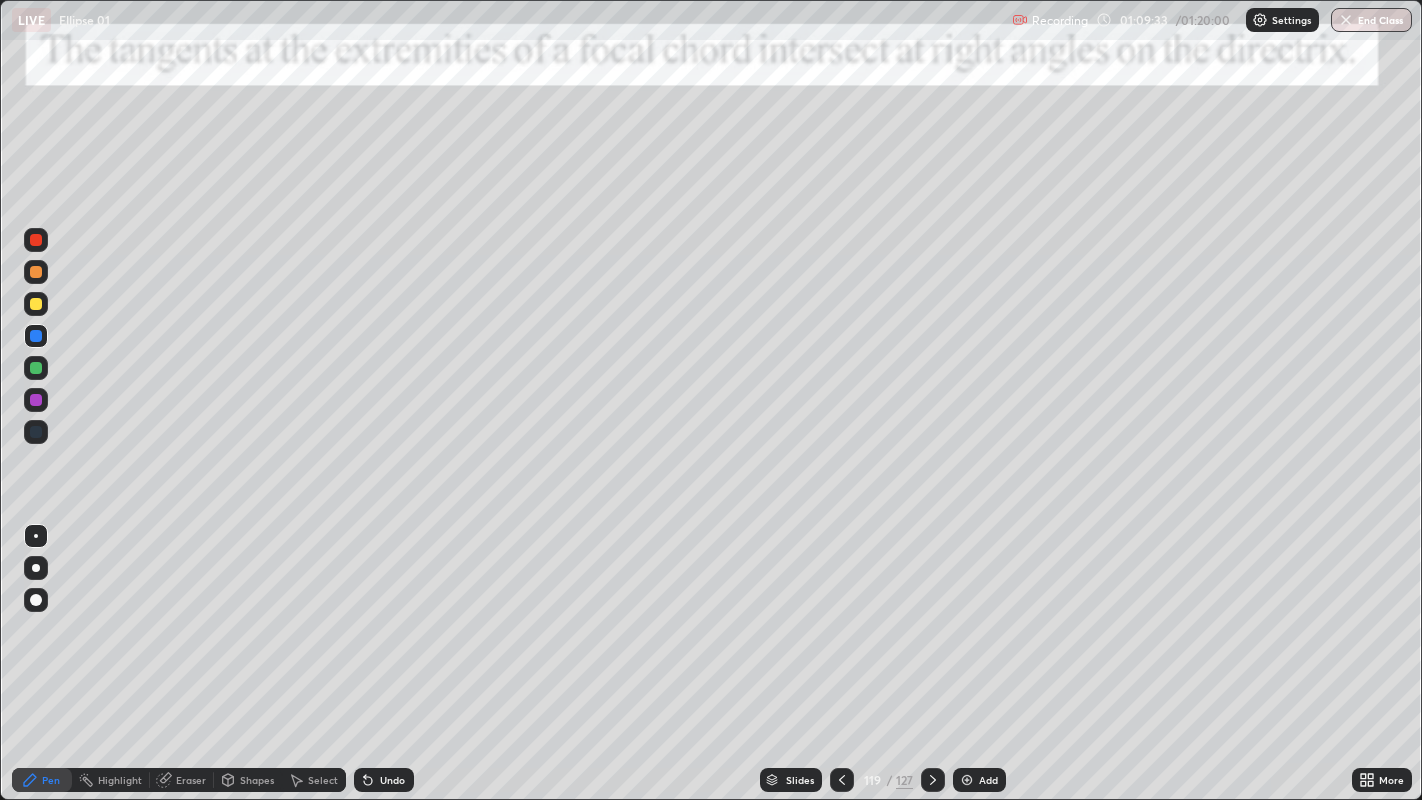 click 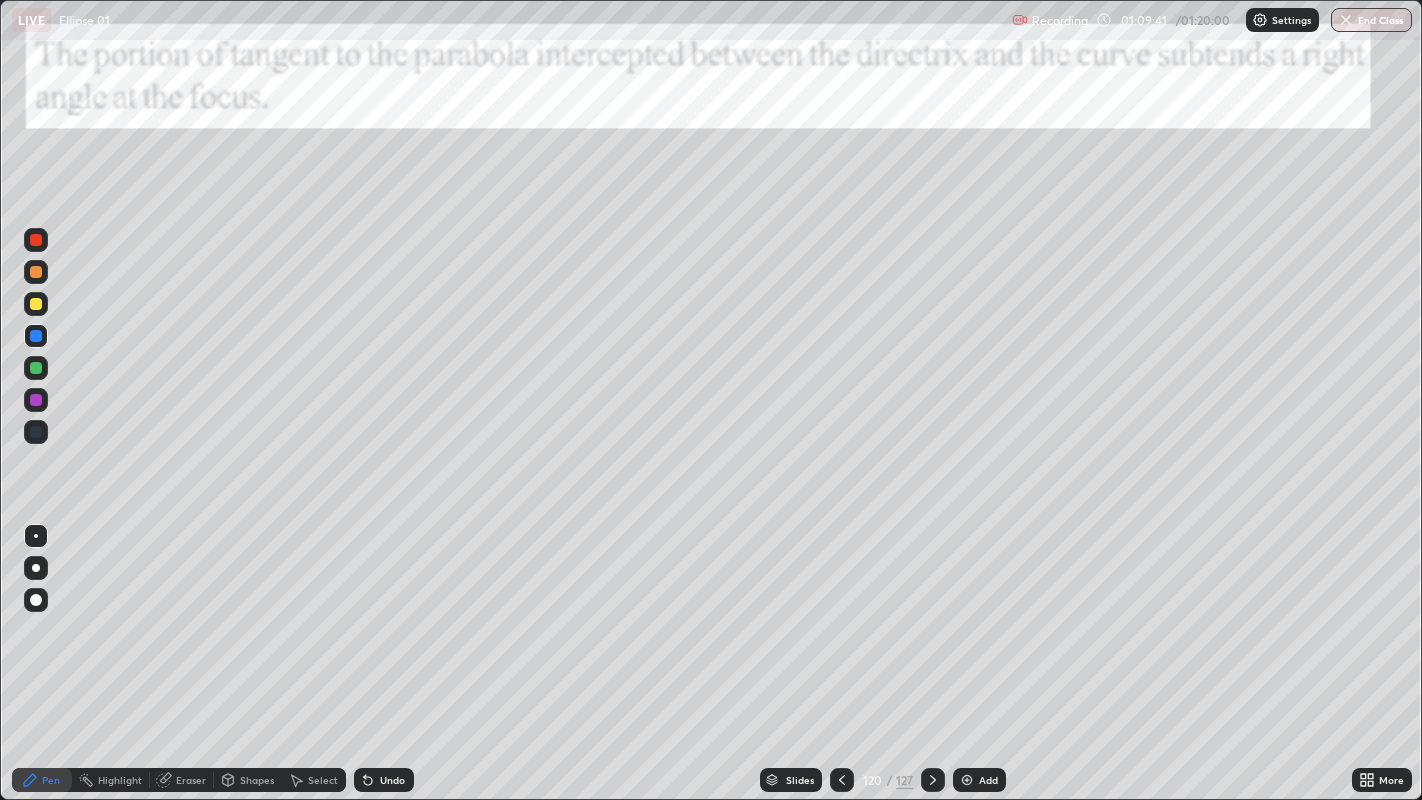 click at bounding box center [36, 304] 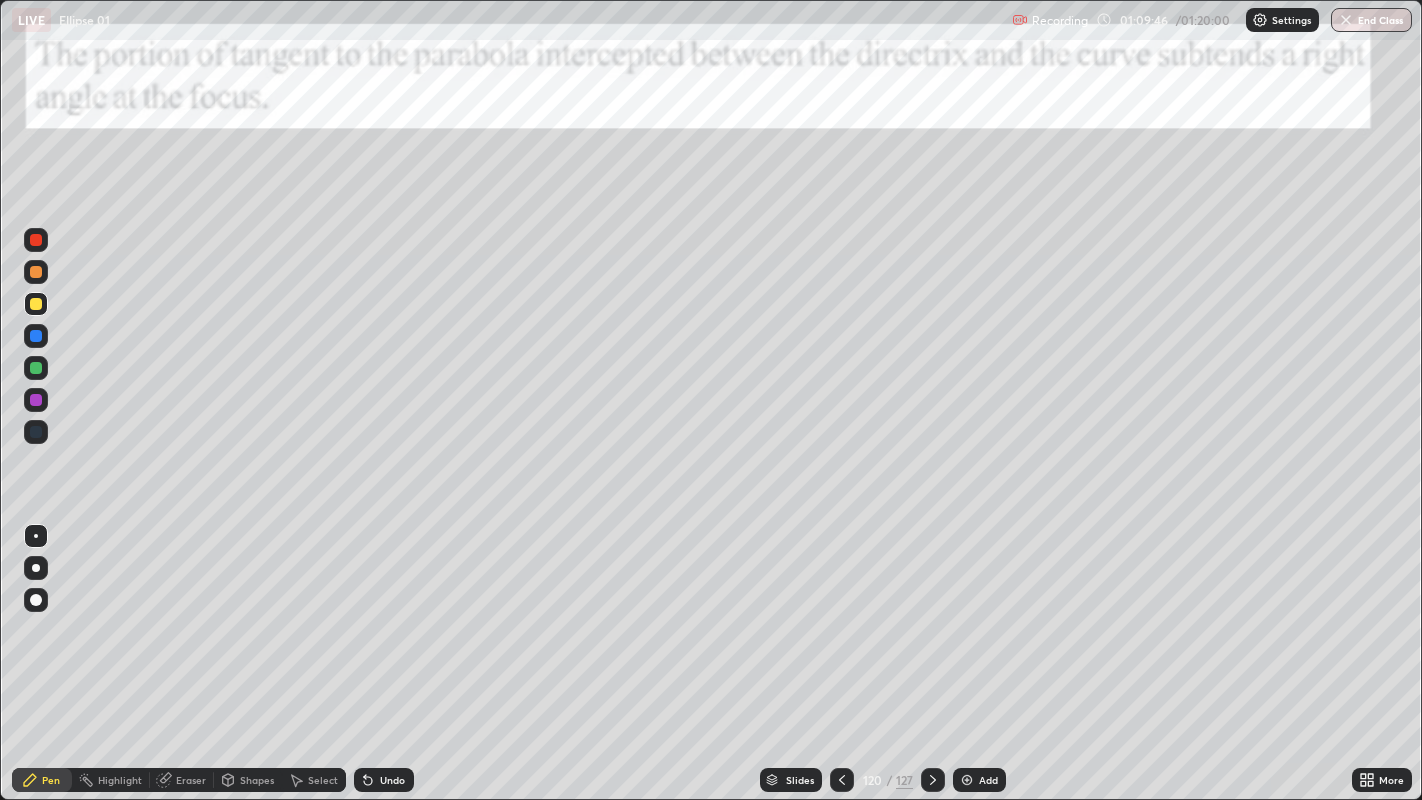 click at bounding box center [36, 240] 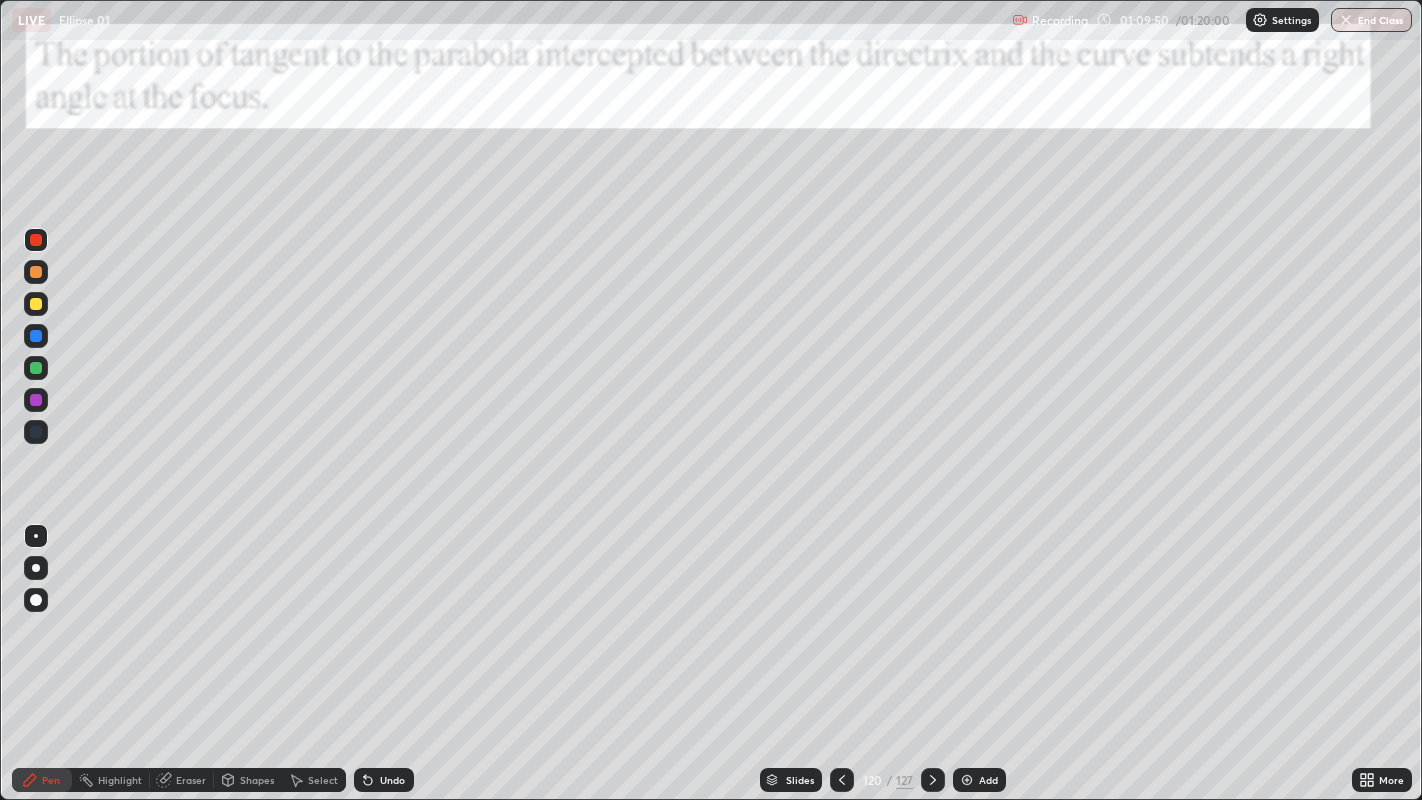 click at bounding box center [36, 304] 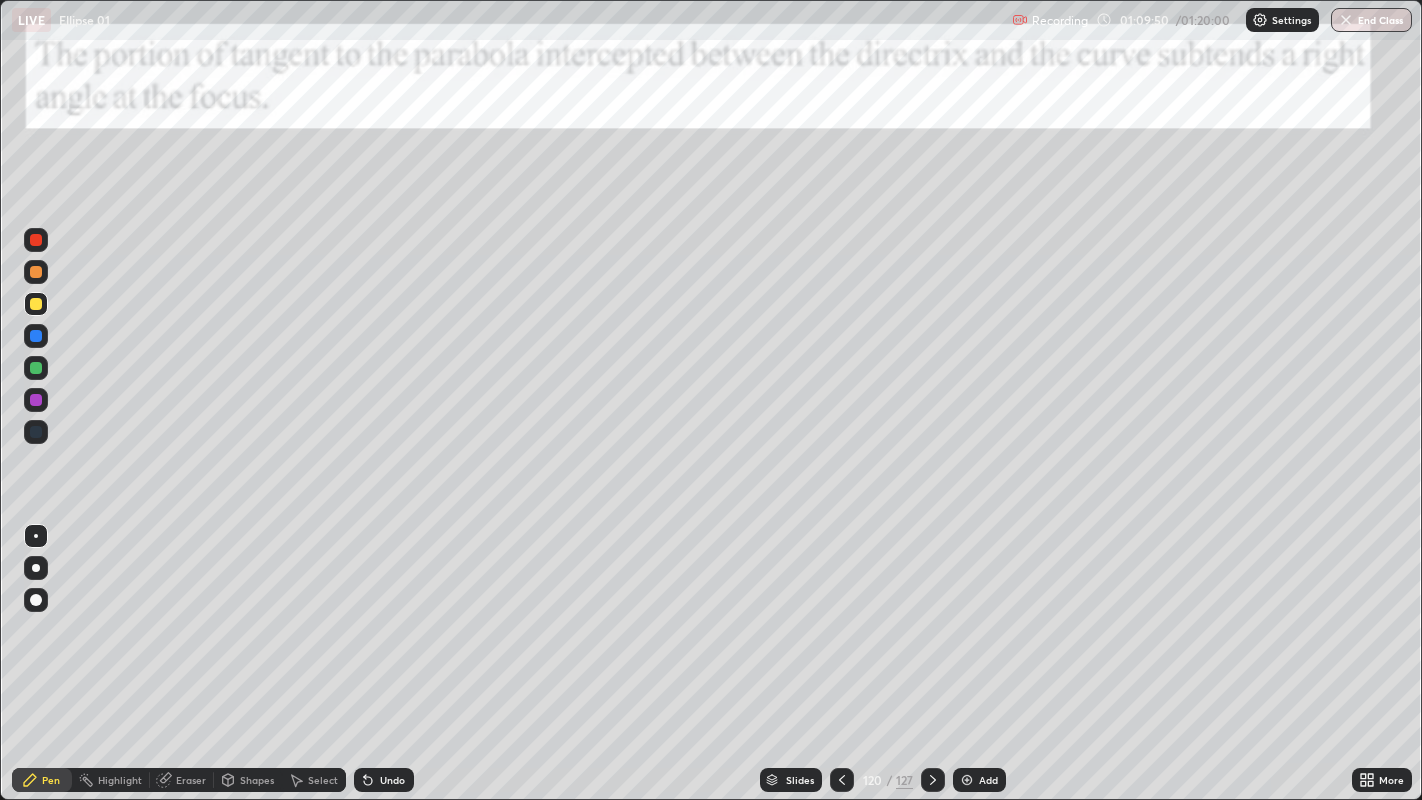 click at bounding box center [36, 336] 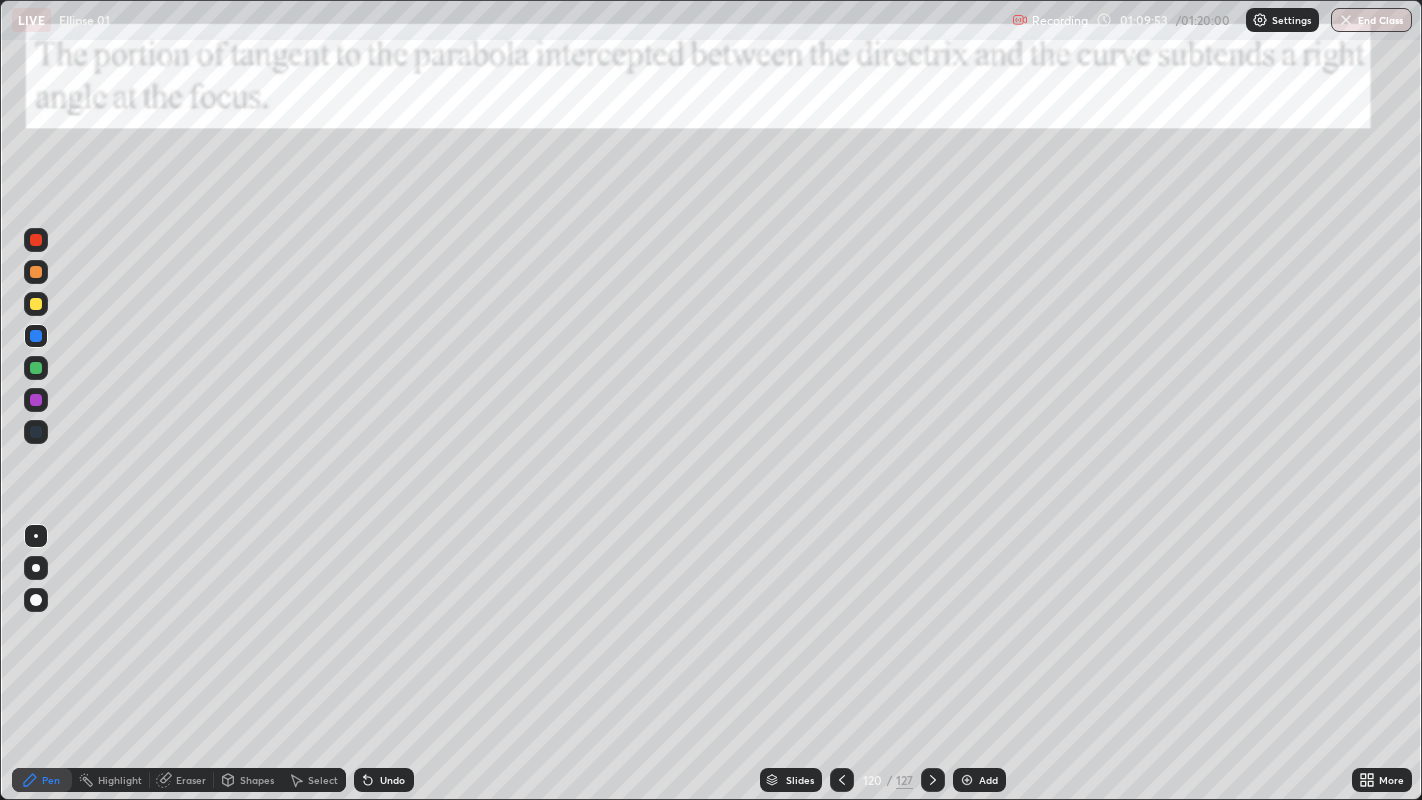 click at bounding box center [36, 368] 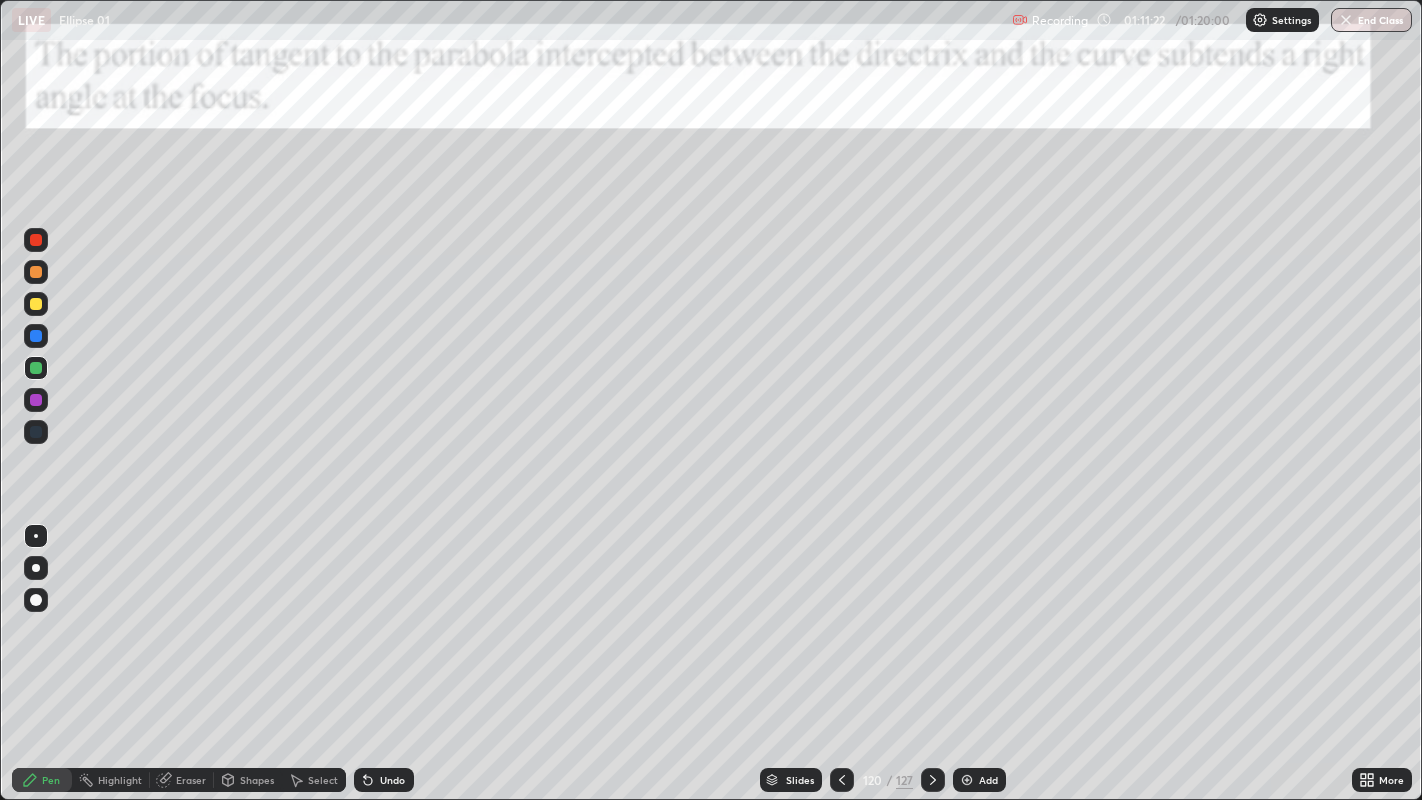 click 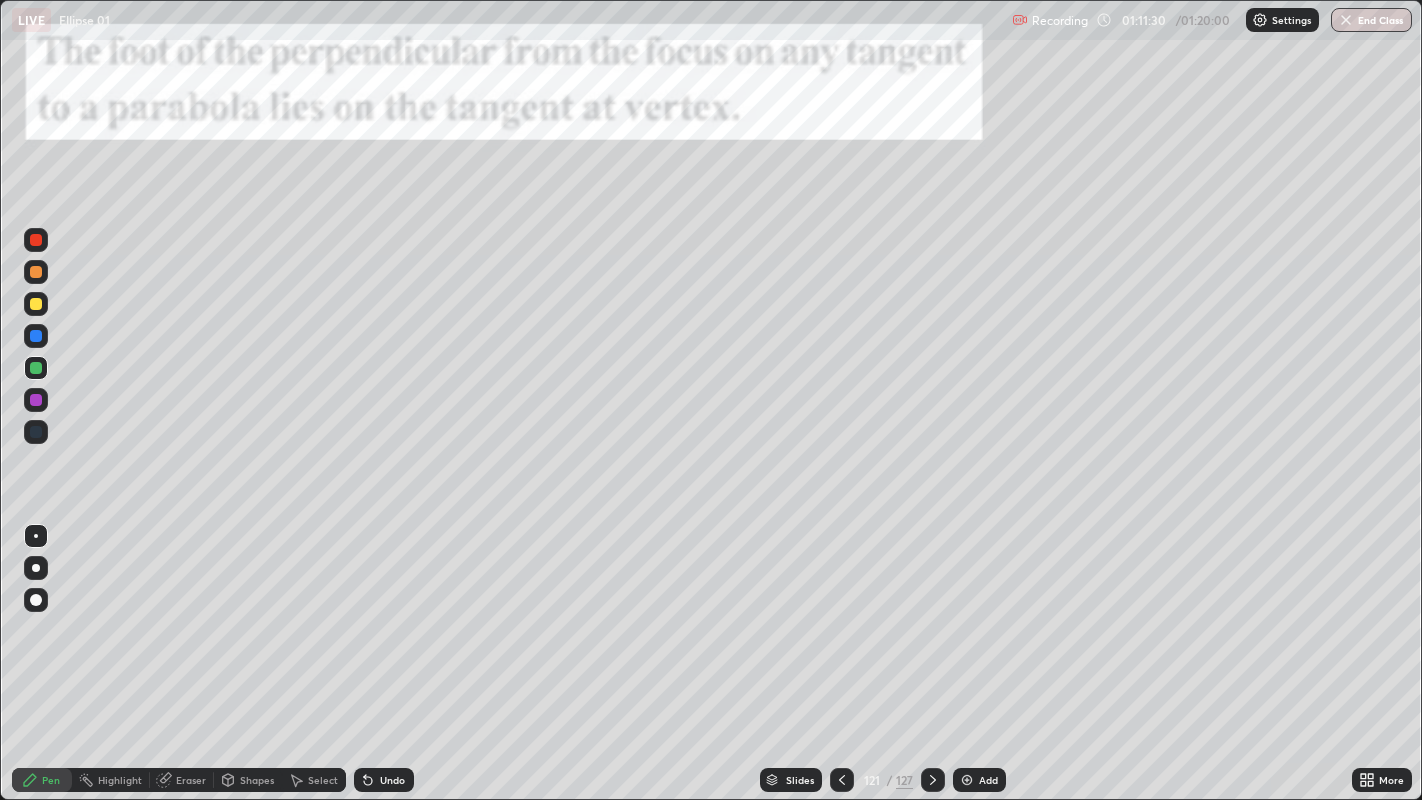 click at bounding box center [36, 304] 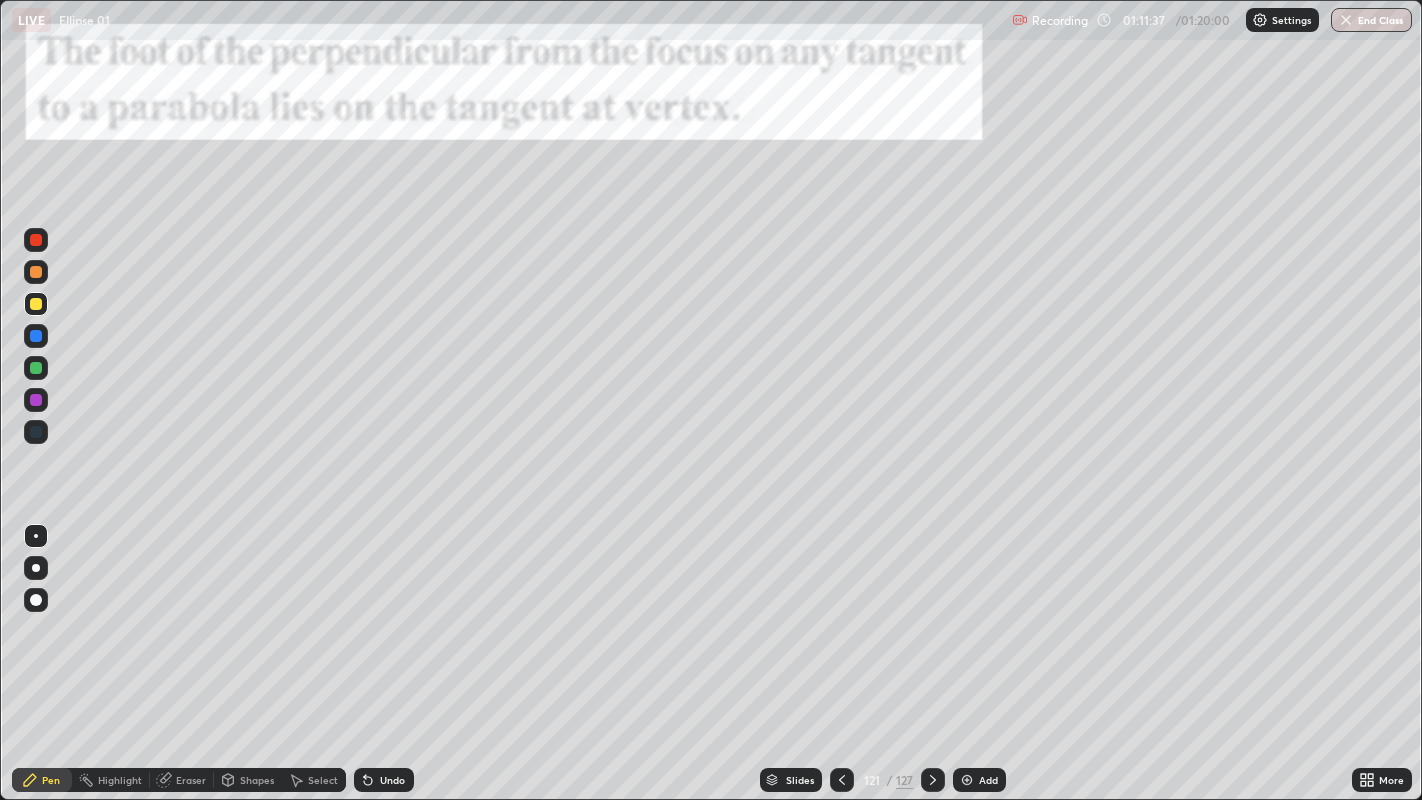 click at bounding box center [36, 240] 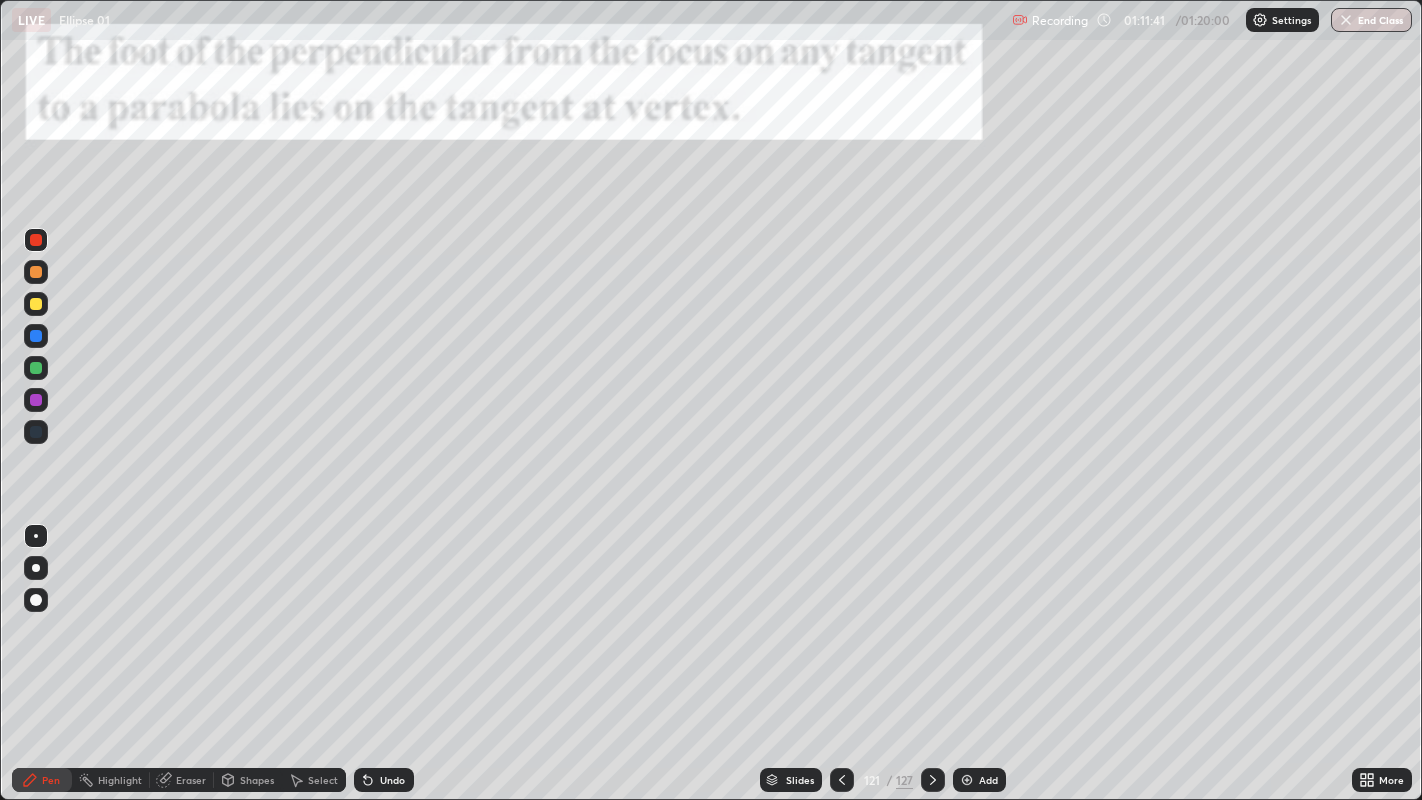 click at bounding box center [36, 336] 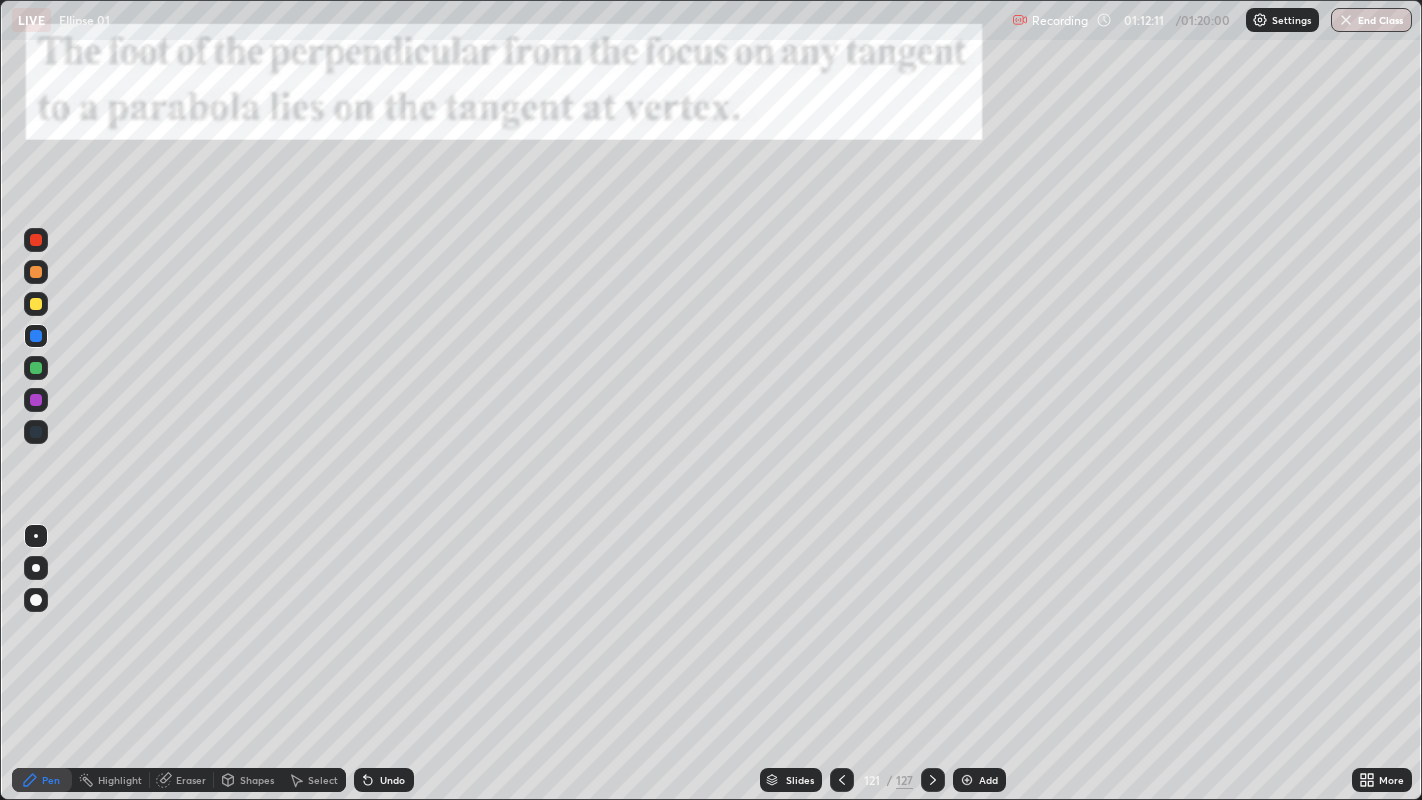 click at bounding box center [36, 368] 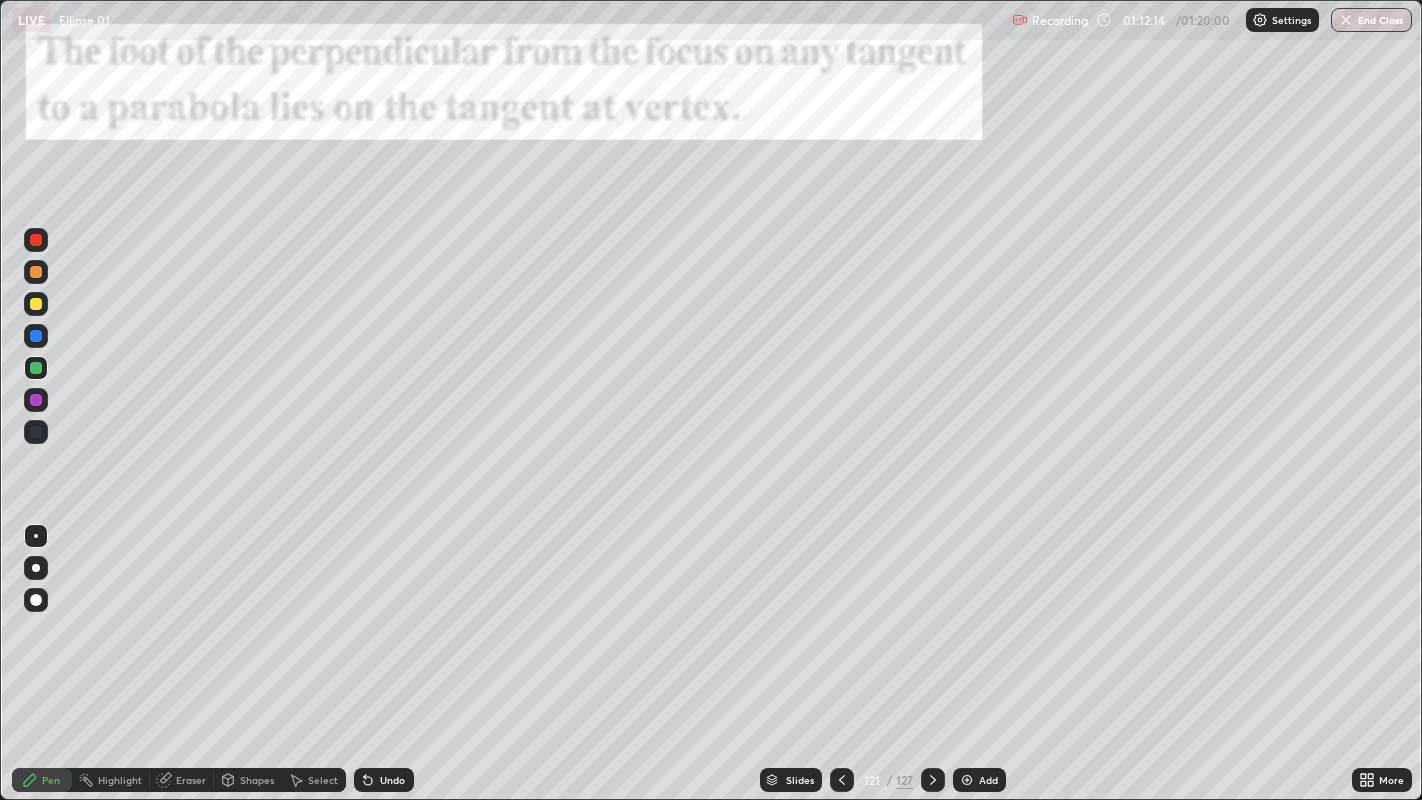 click 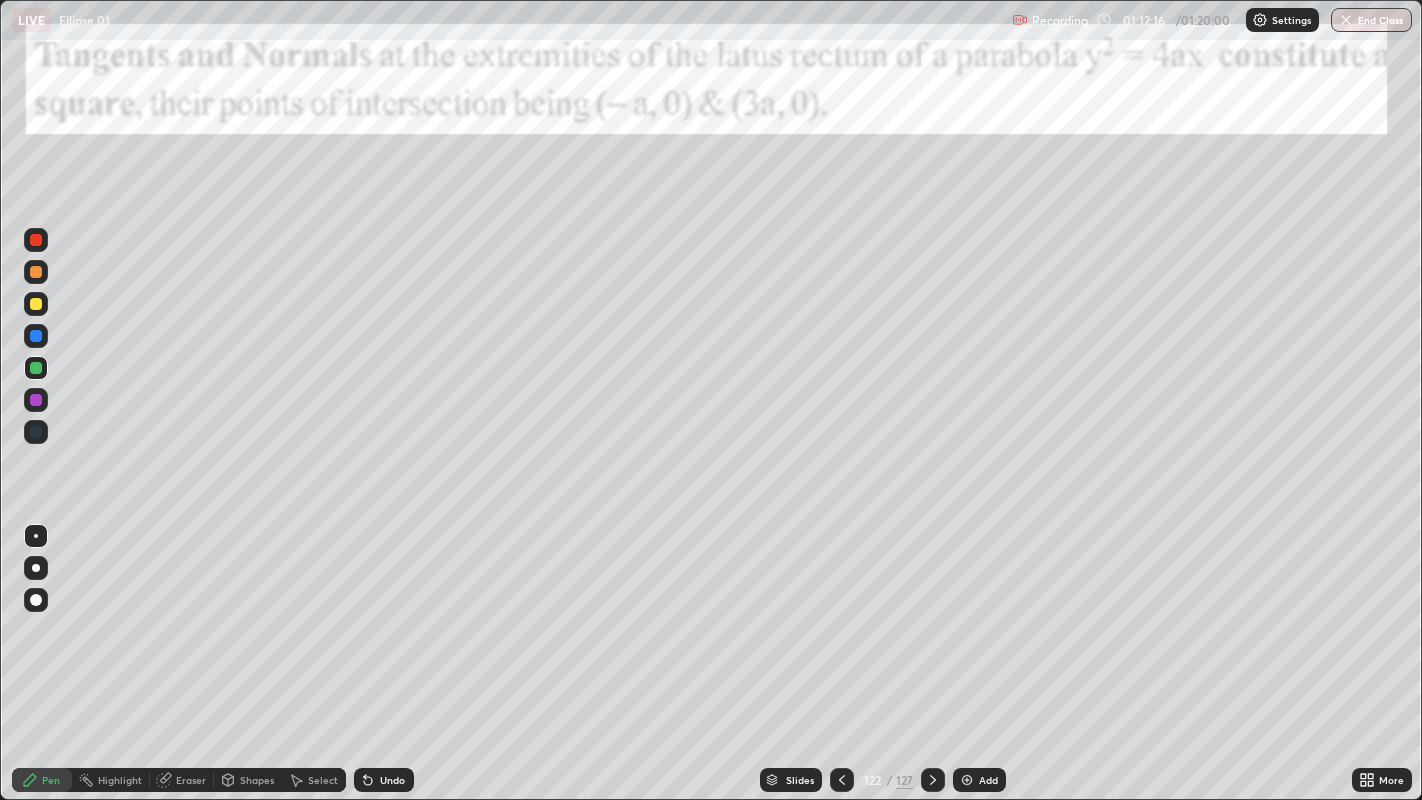 click at bounding box center [842, 780] 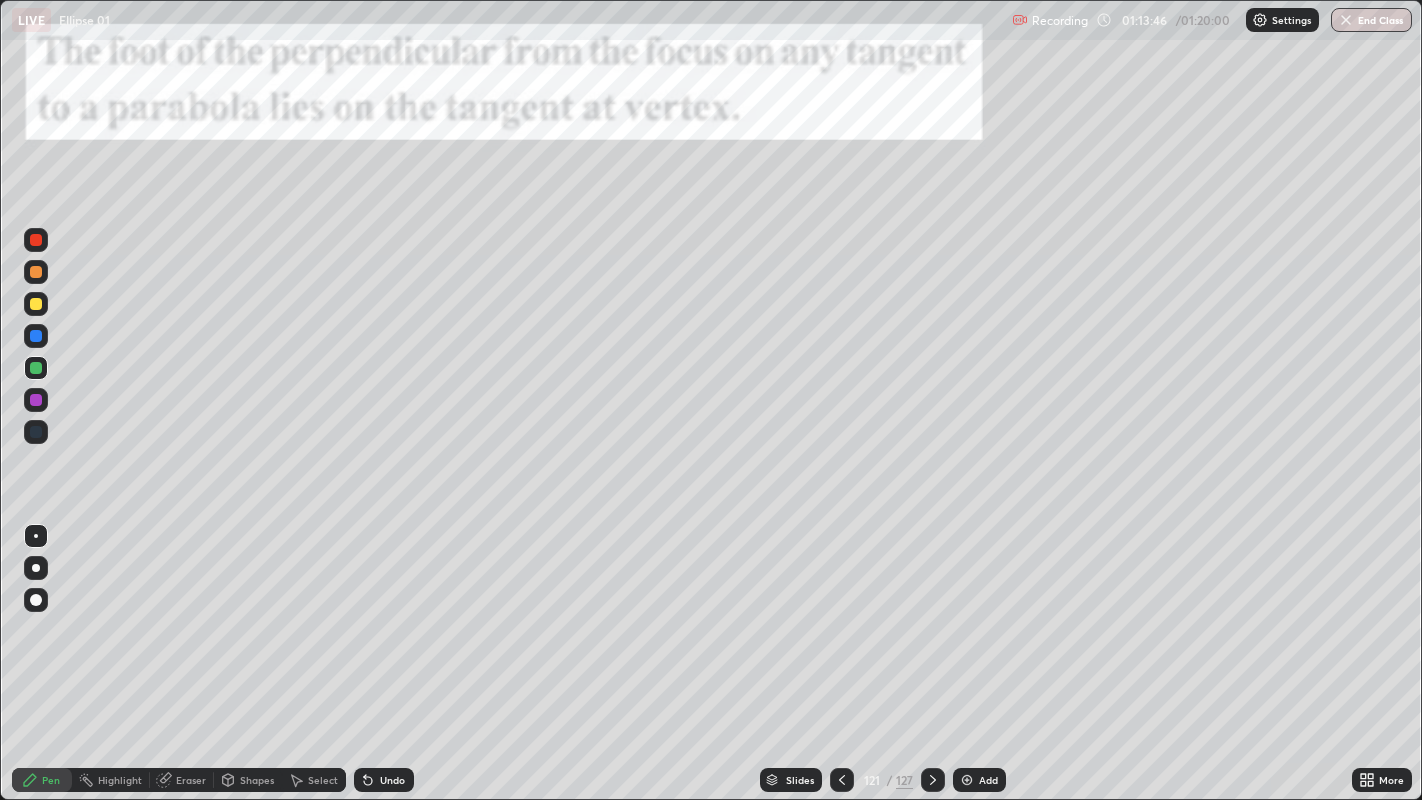 click on "Add" at bounding box center [988, 780] 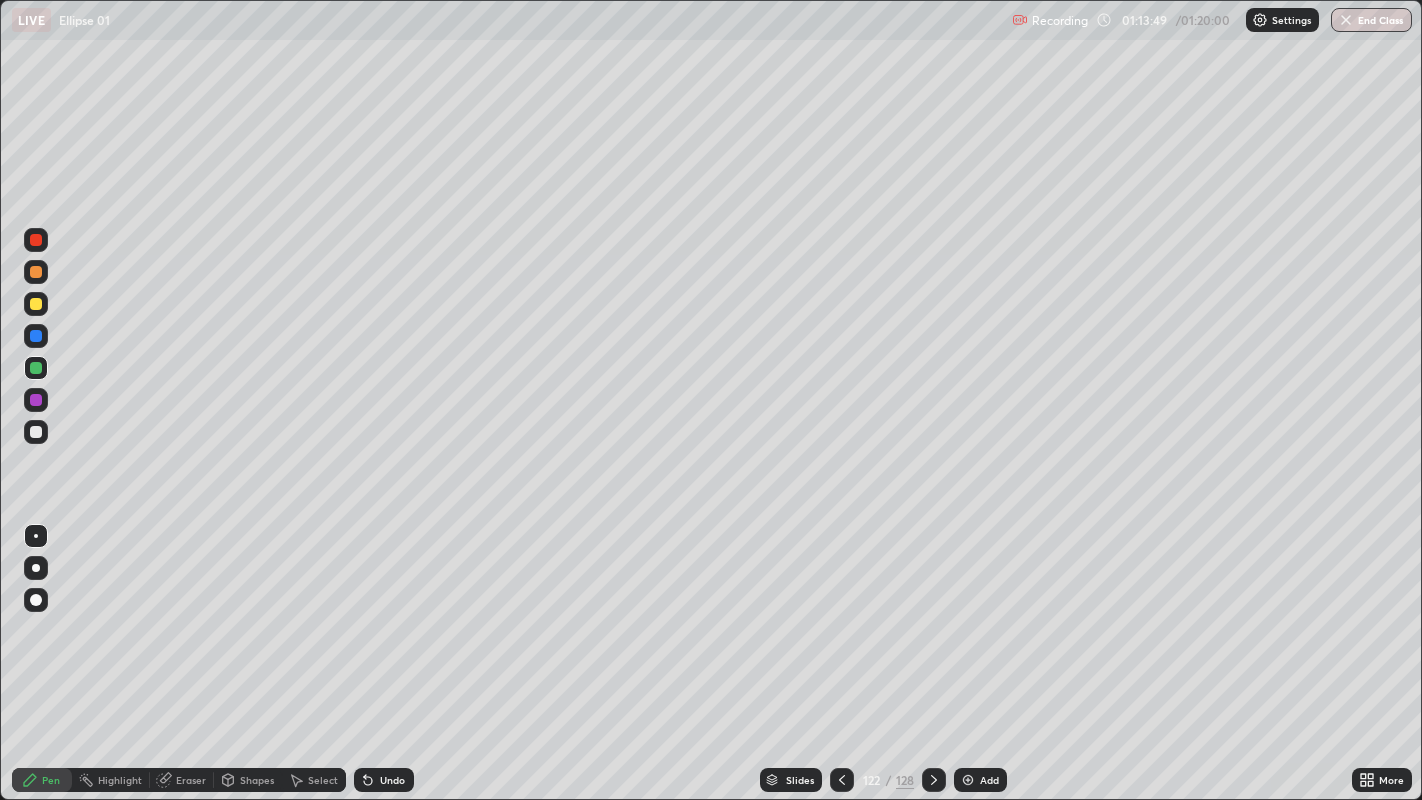 click at bounding box center (36, 304) 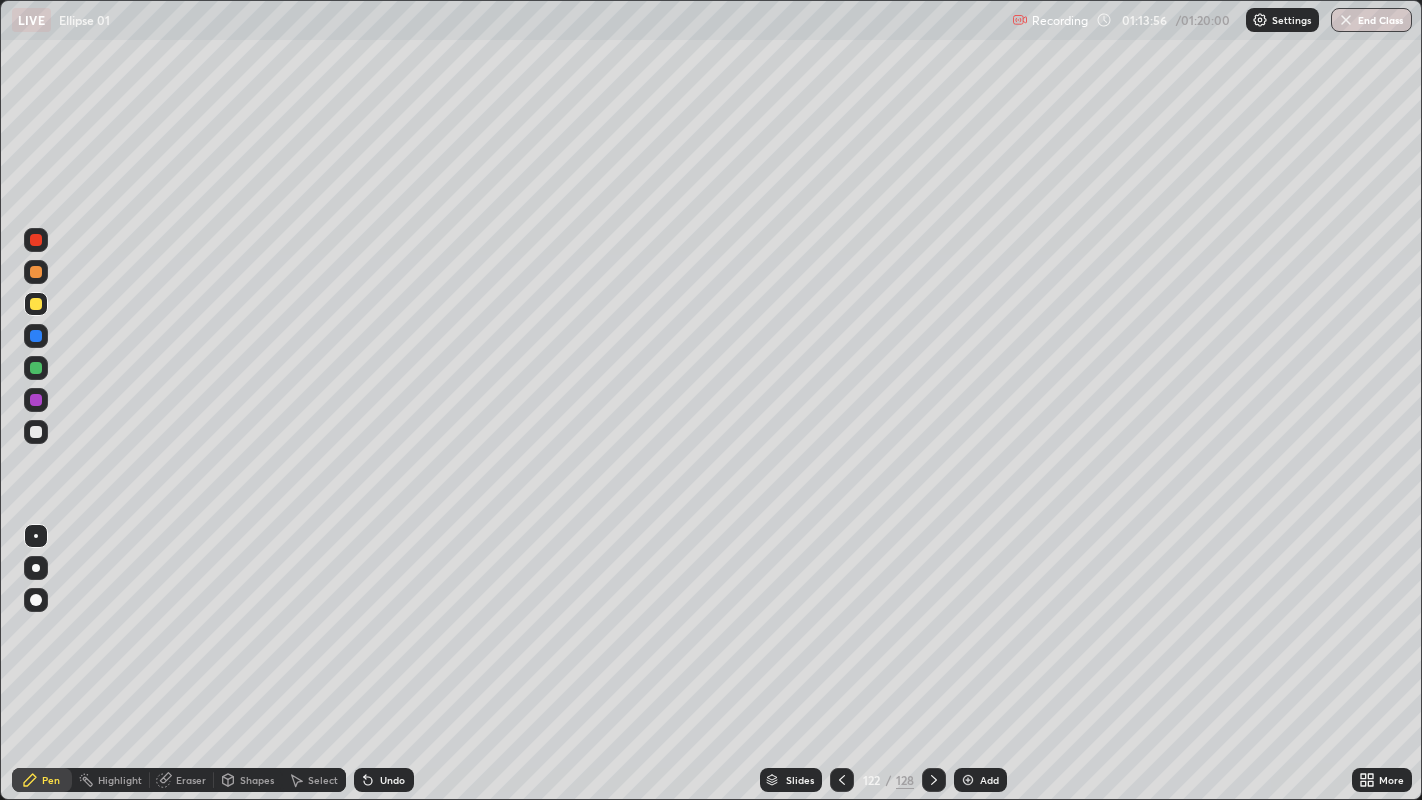 click at bounding box center (36, 240) 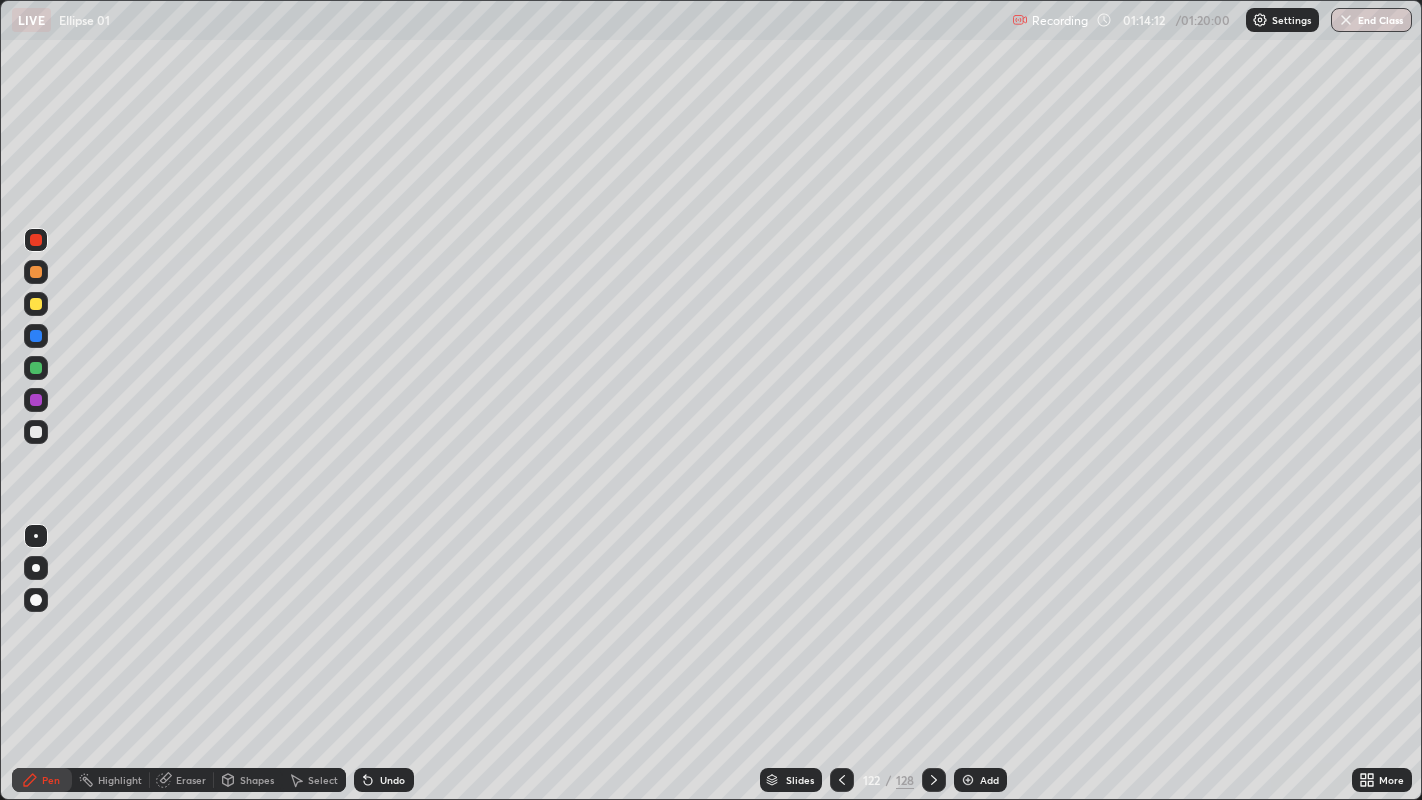 click at bounding box center [36, 400] 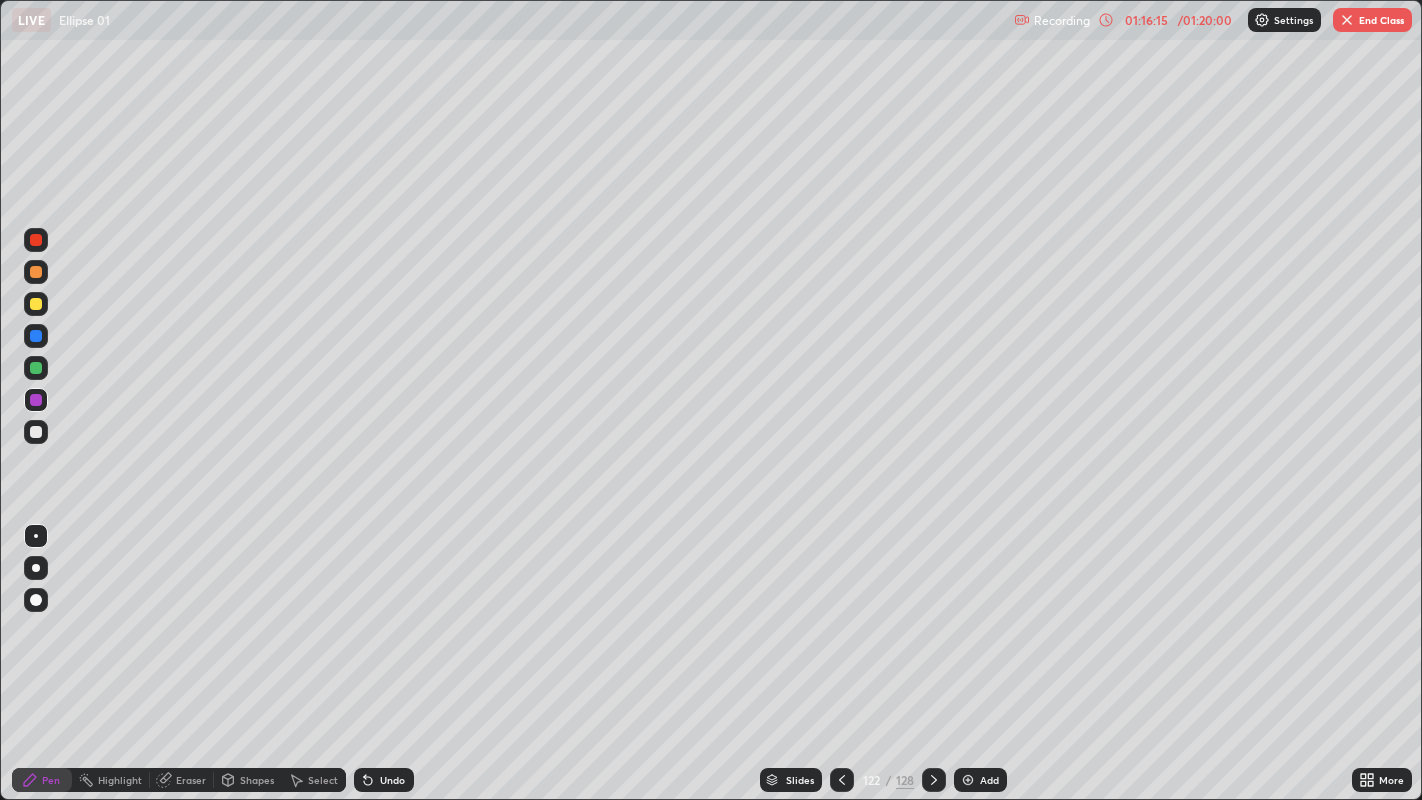 click on "End Class" at bounding box center (1372, 20) 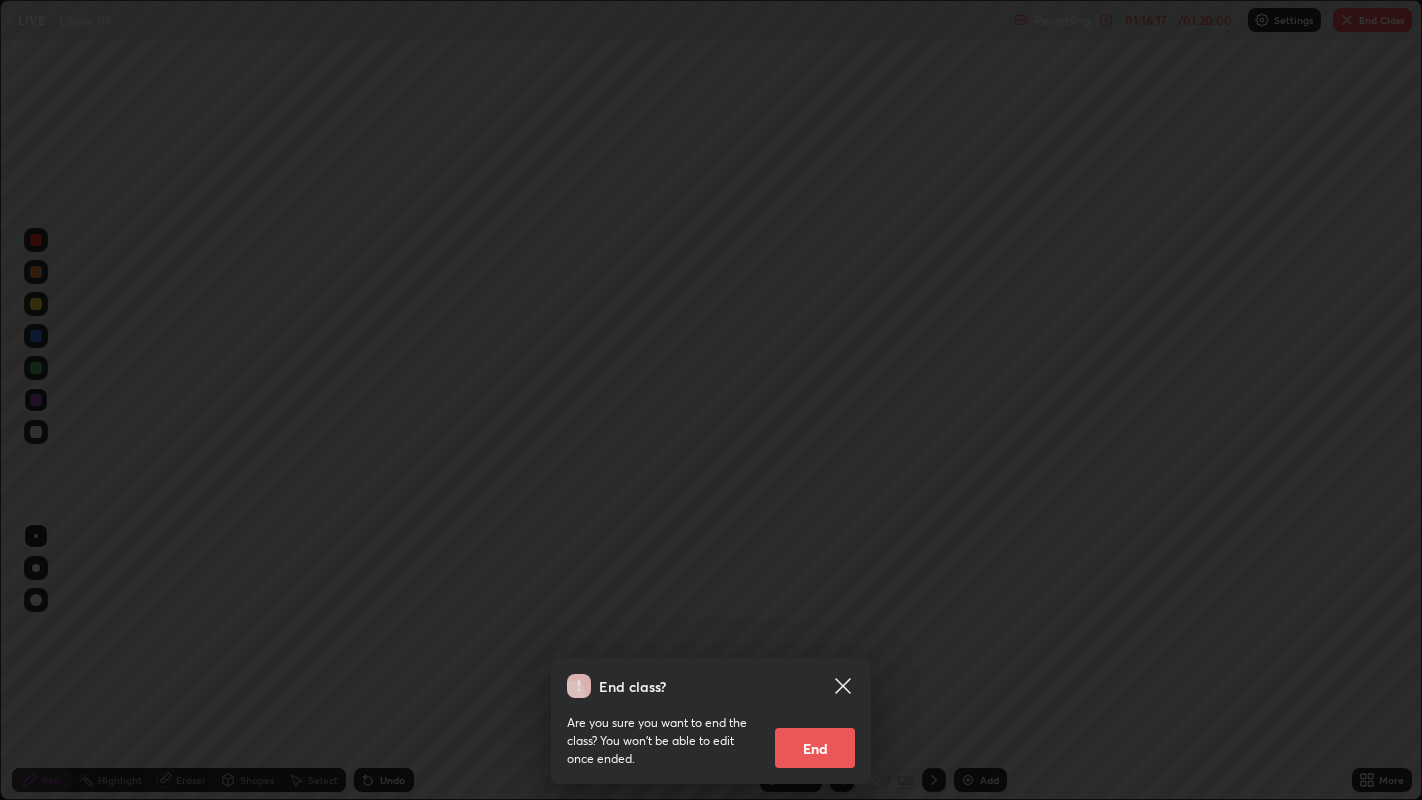click on "End" at bounding box center [815, 748] 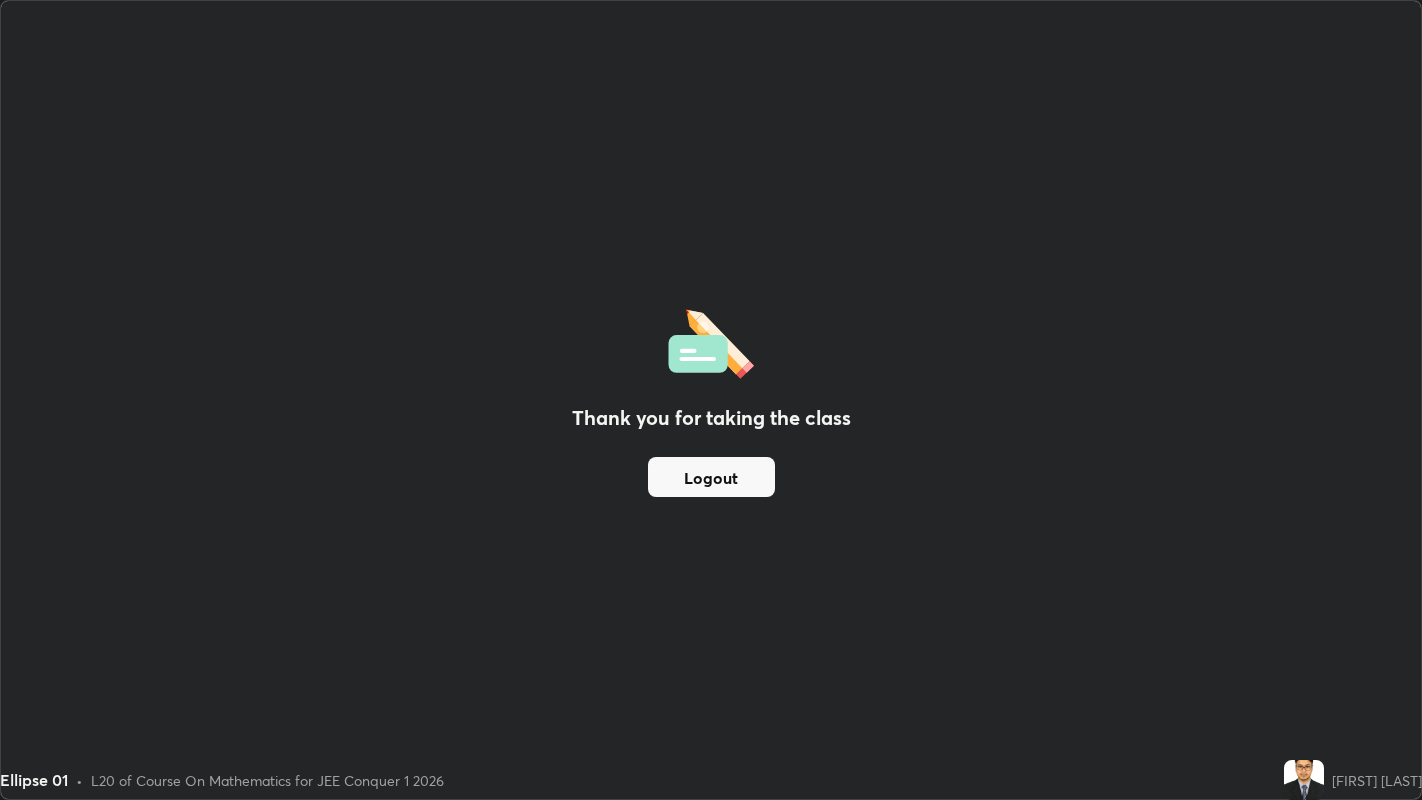 click on "Logout" at bounding box center (711, 477) 